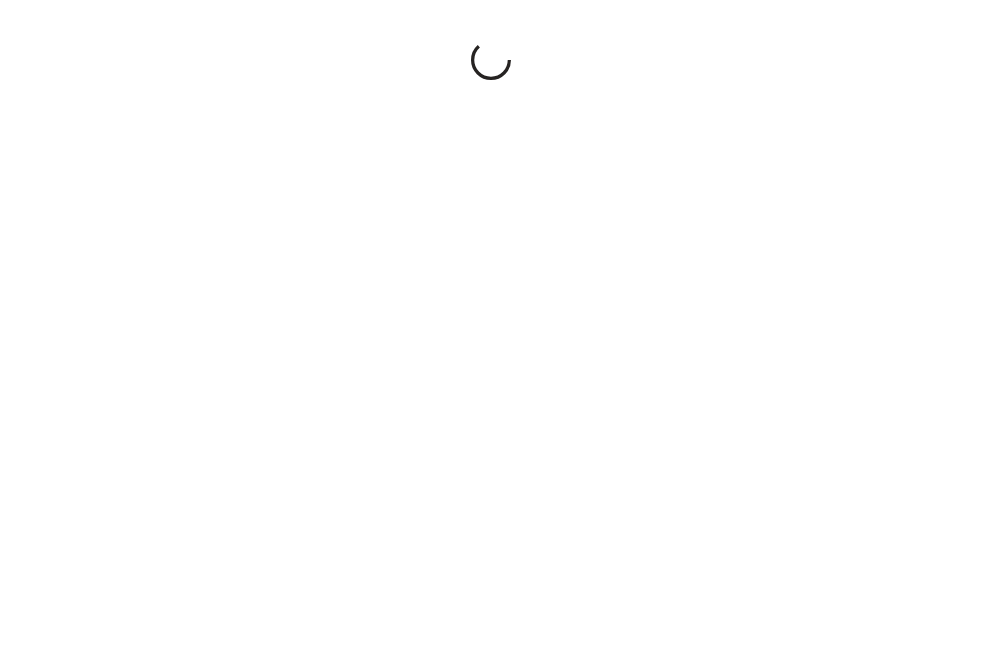 scroll, scrollTop: 0, scrollLeft: 0, axis: both 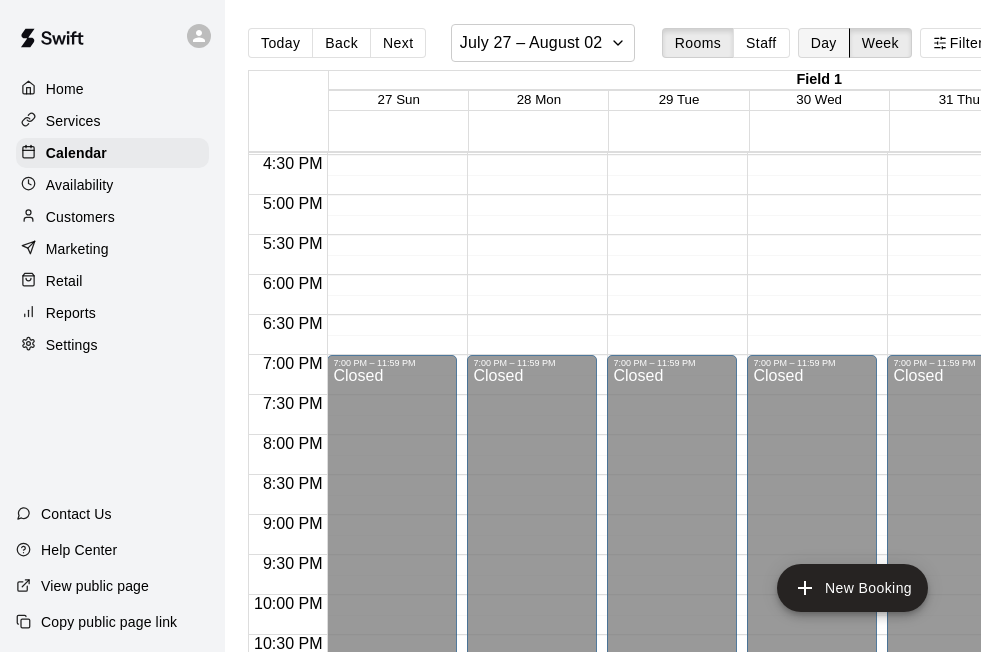 click on "Day" at bounding box center (824, 43) 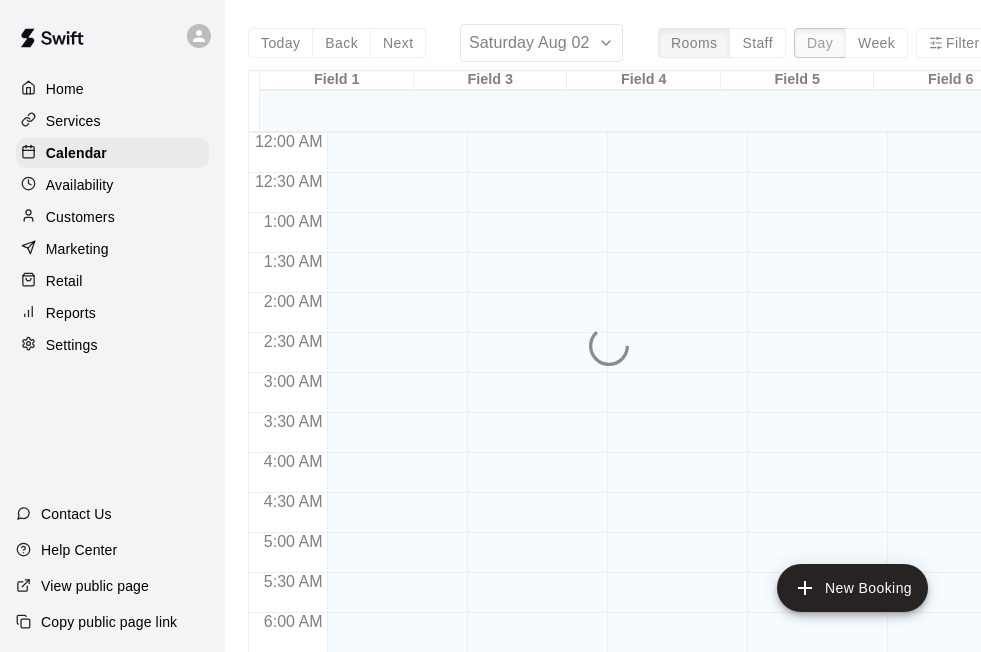 scroll, scrollTop: 1378, scrollLeft: 0, axis: vertical 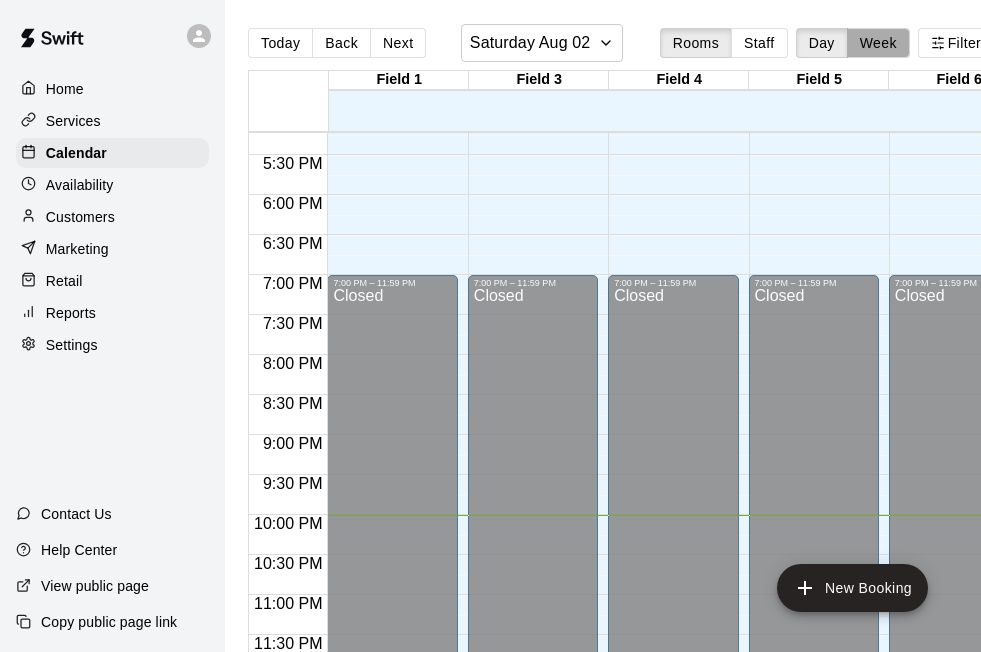 click on "Week" at bounding box center (878, 43) 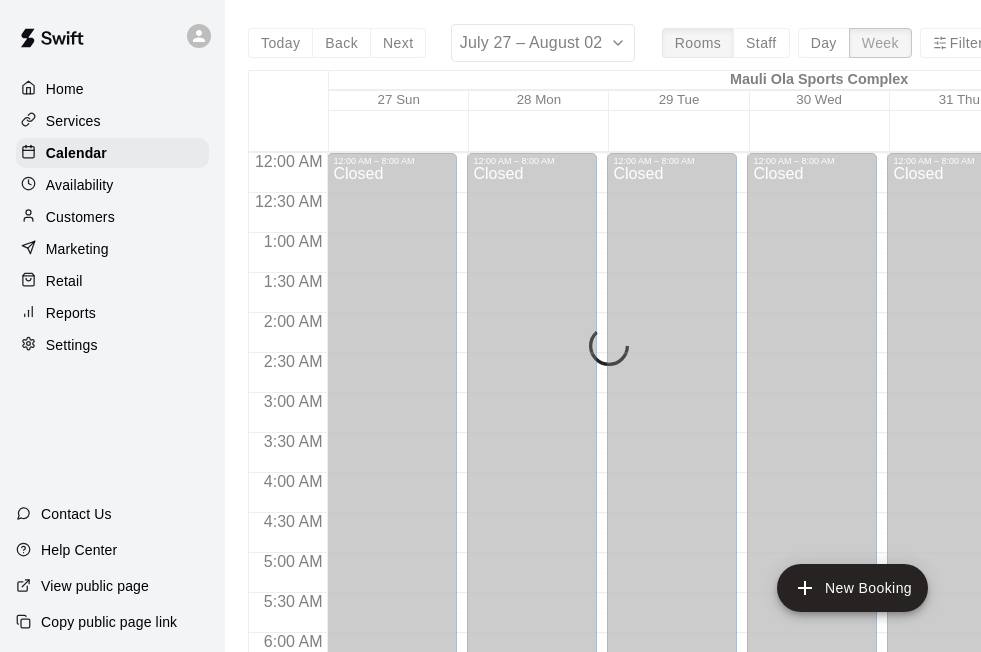 scroll, scrollTop: 1398, scrollLeft: 0, axis: vertical 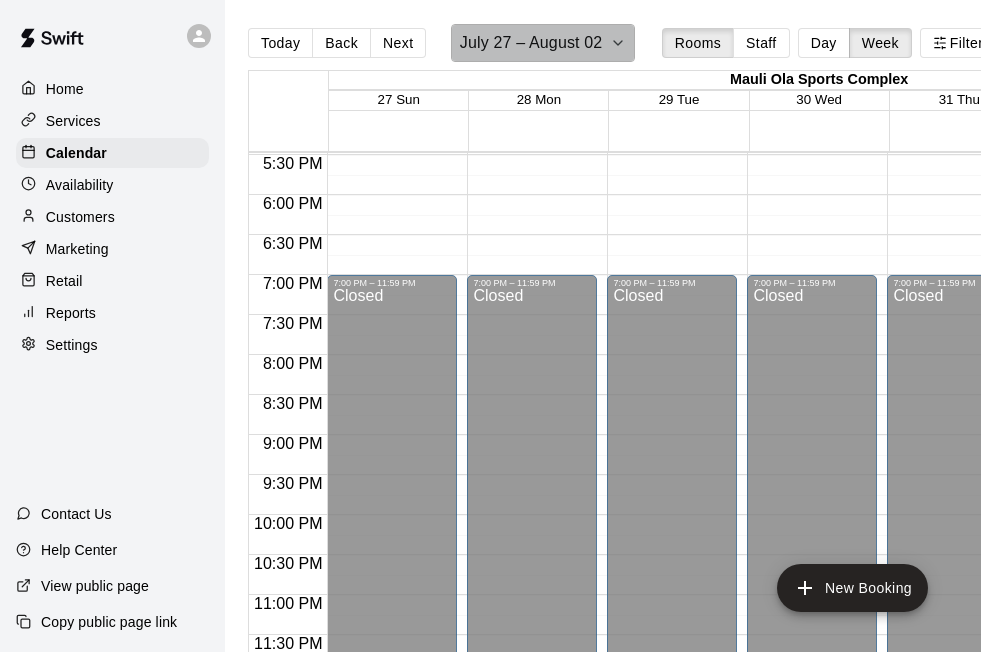 click on "July 27 – August 02" at bounding box center (543, 43) 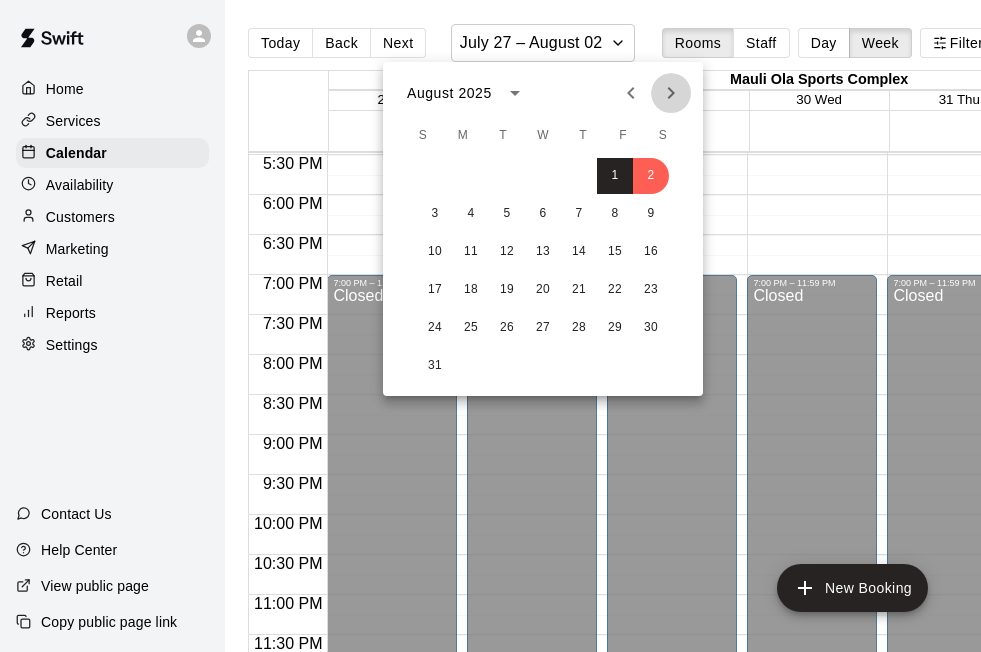 click 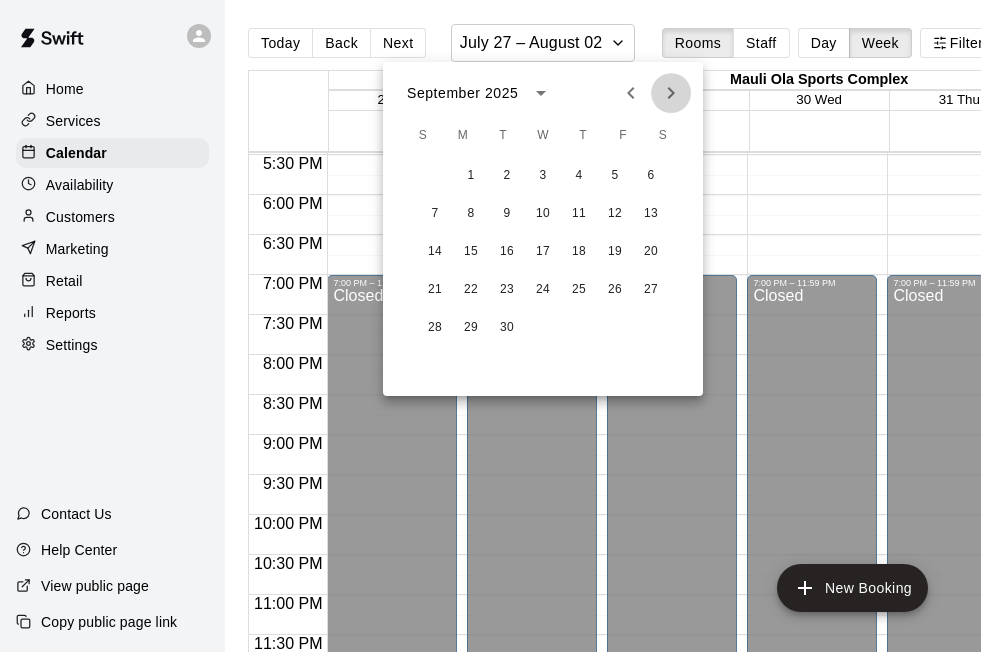 click 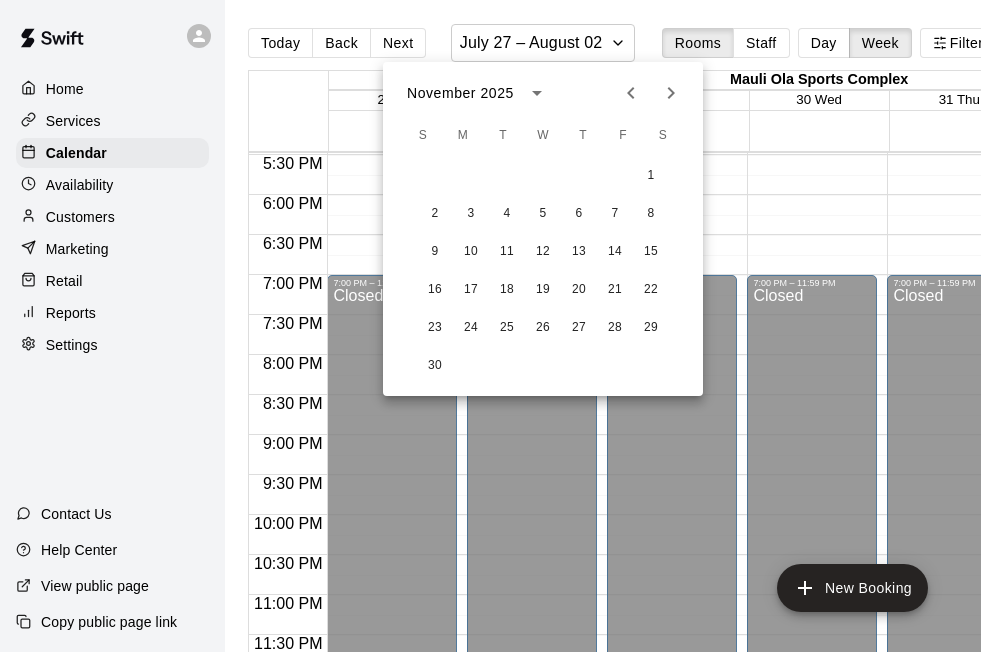 click 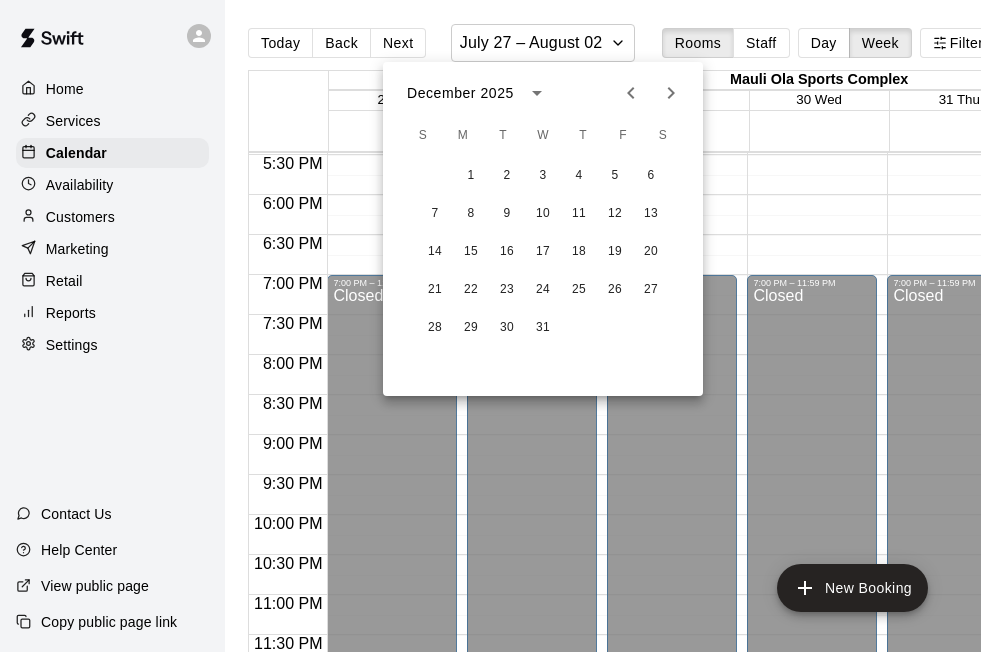 click 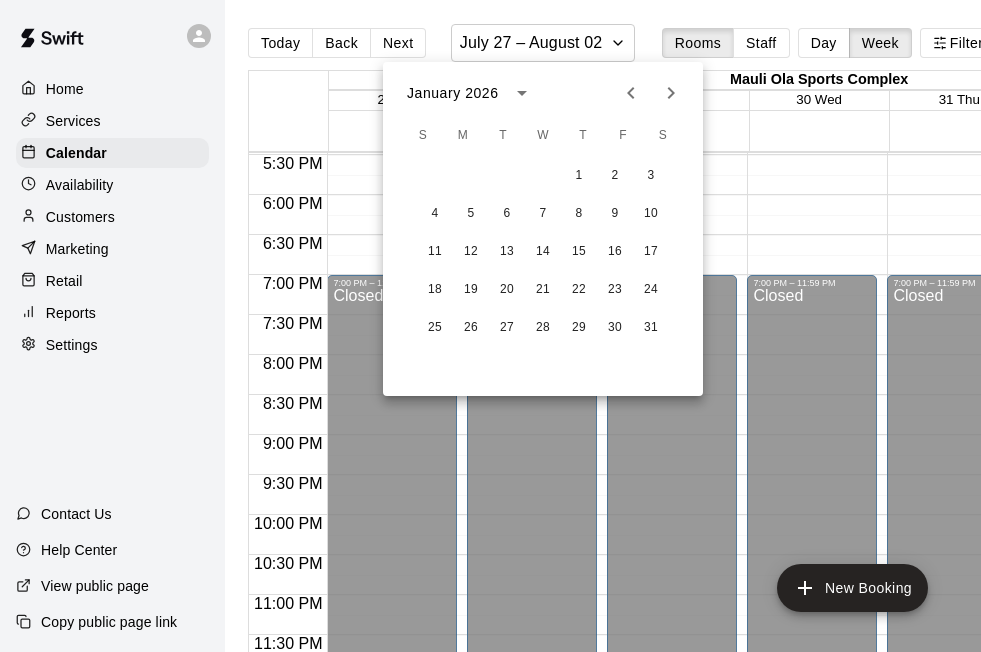 click 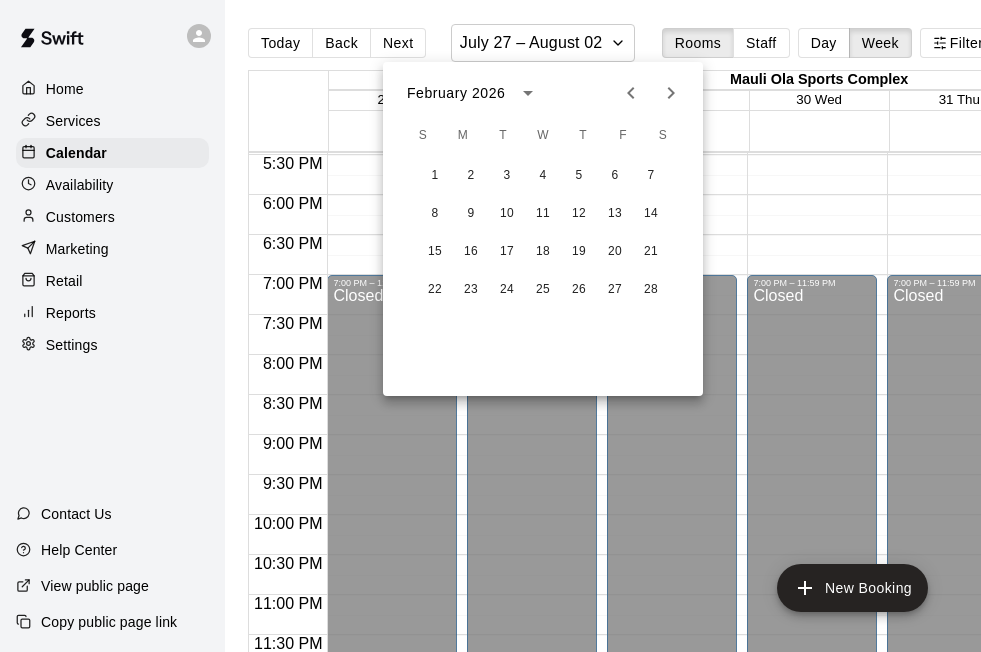 click 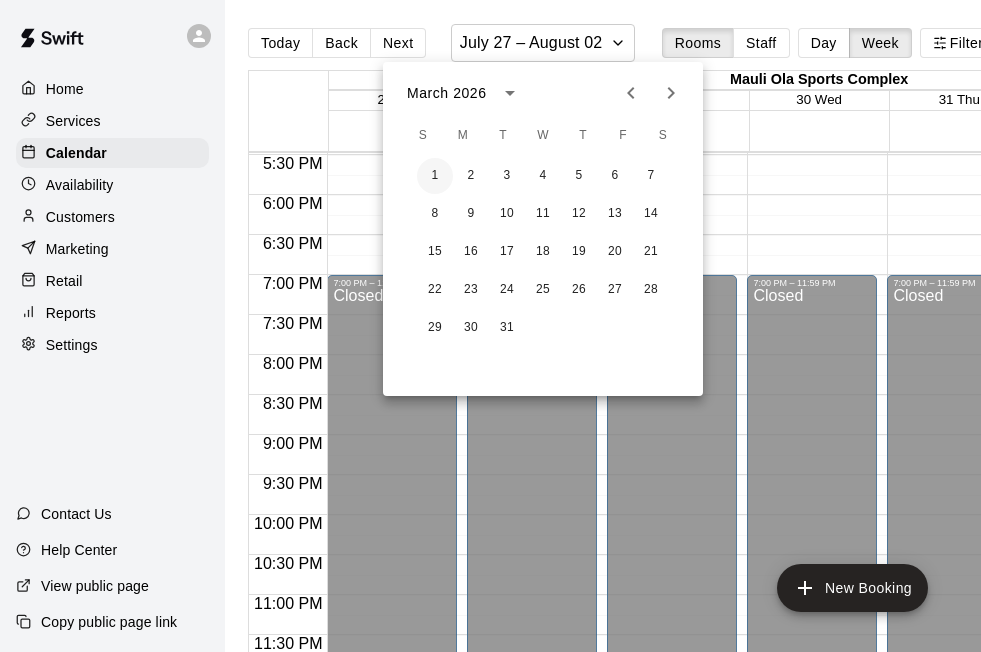 click on "1" at bounding box center [435, 176] 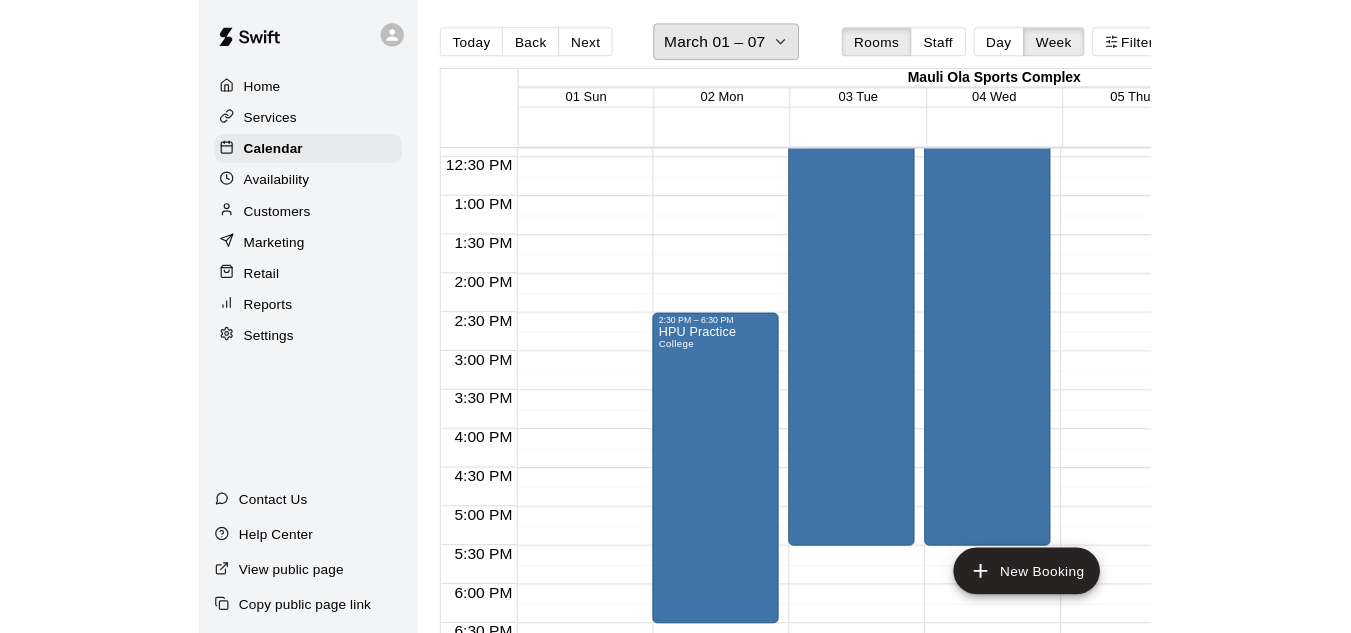 scroll, scrollTop: 990, scrollLeft: 0, axis: vertical 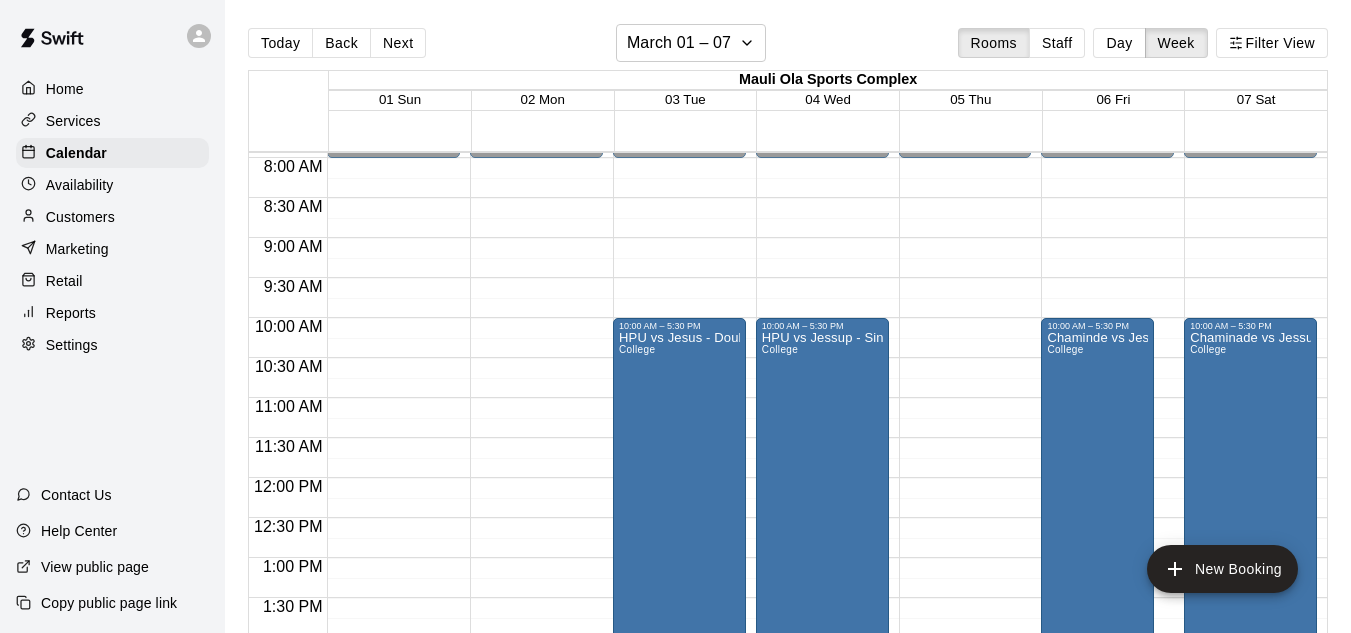 click on "12:00 AM – 8:00 AM Closed 7:00 PM – 11:59 PM Closed" at bounding box center [393, 478] 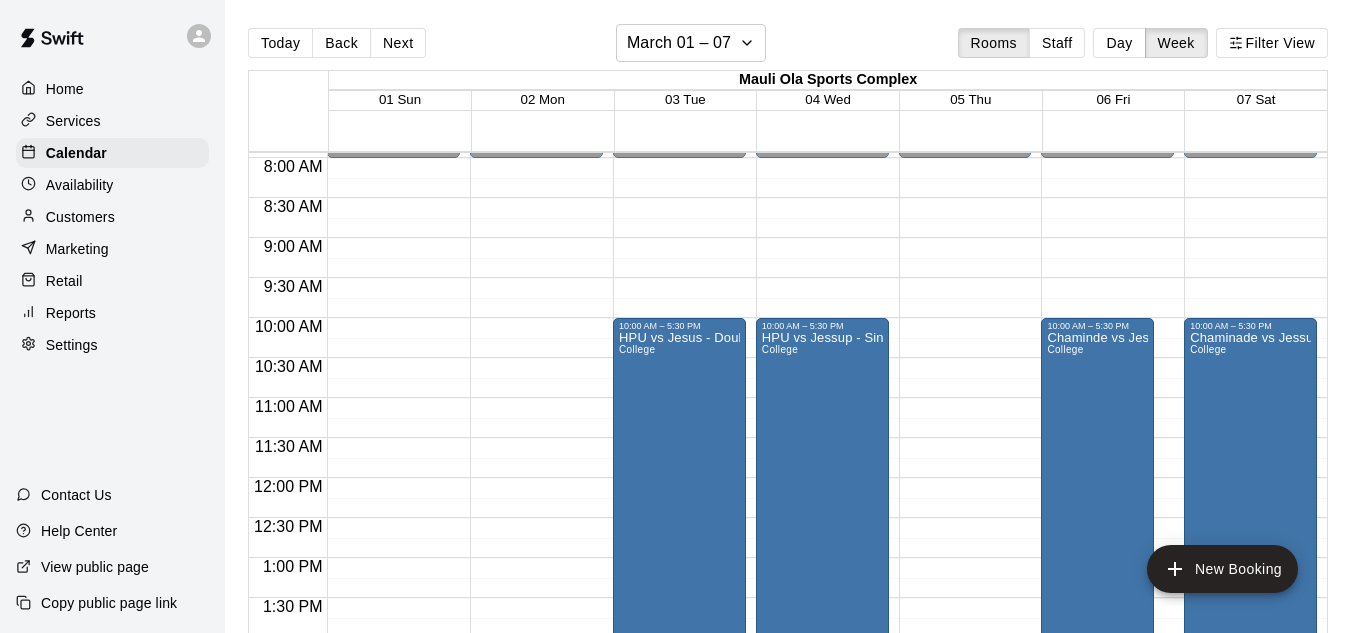 type on "**********" 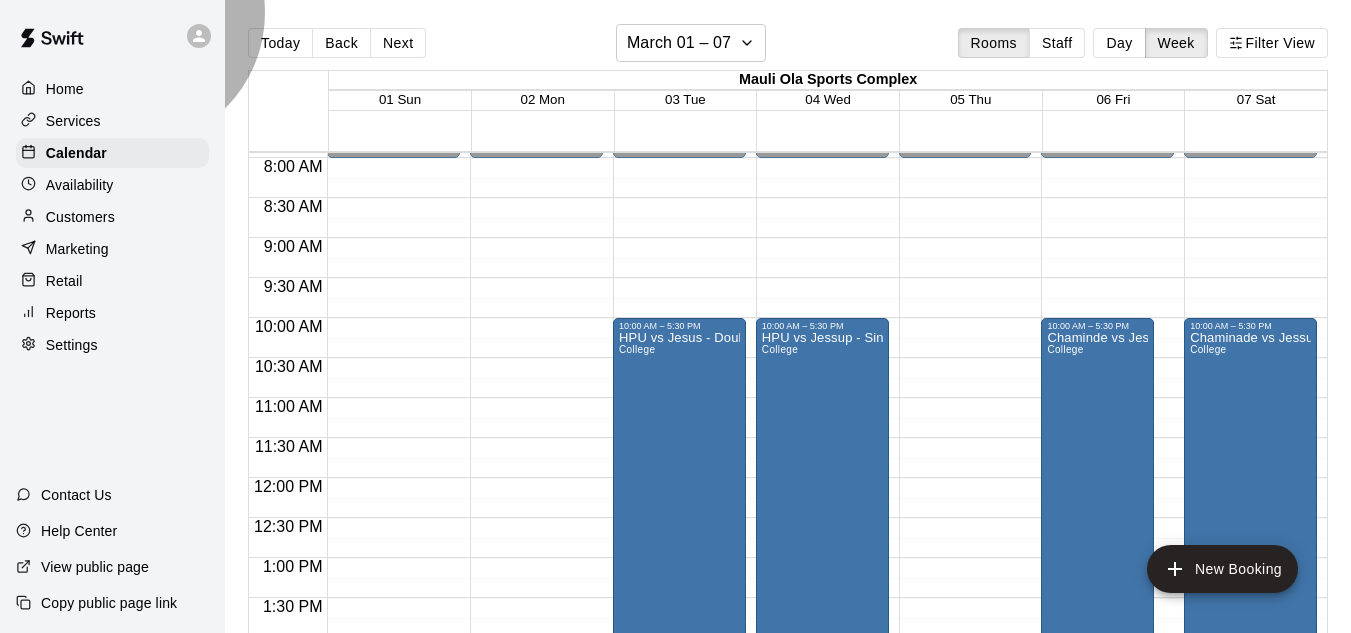 click on "Create booking & proceed" at bounding box center (143, 8033) 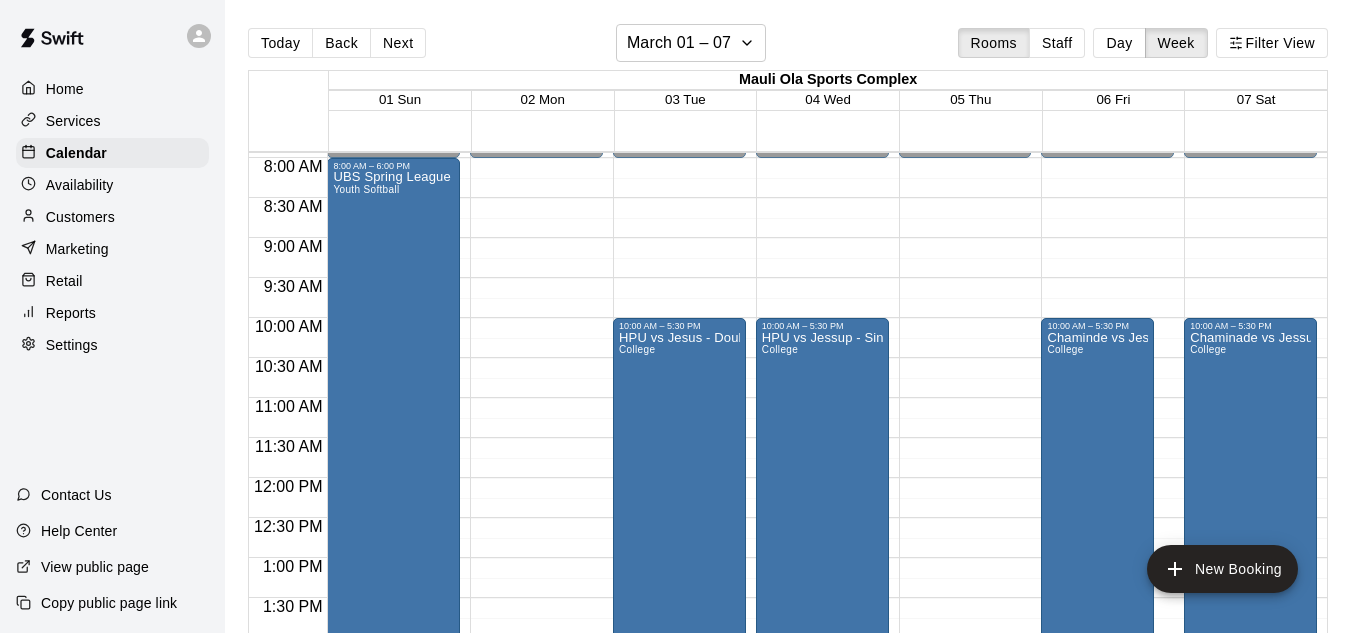 click on "Done" at bounding box center [24, 3706] 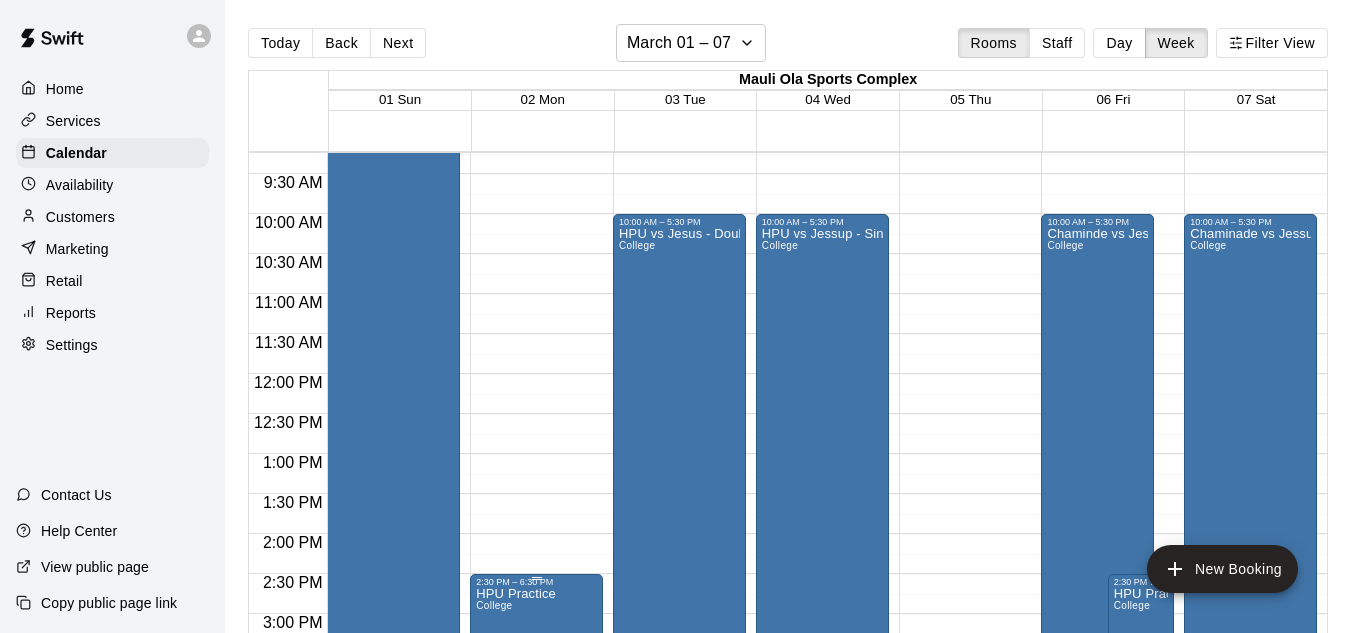 scroll, scrollTop: 737, scrollLeft: 0, axis: vertical 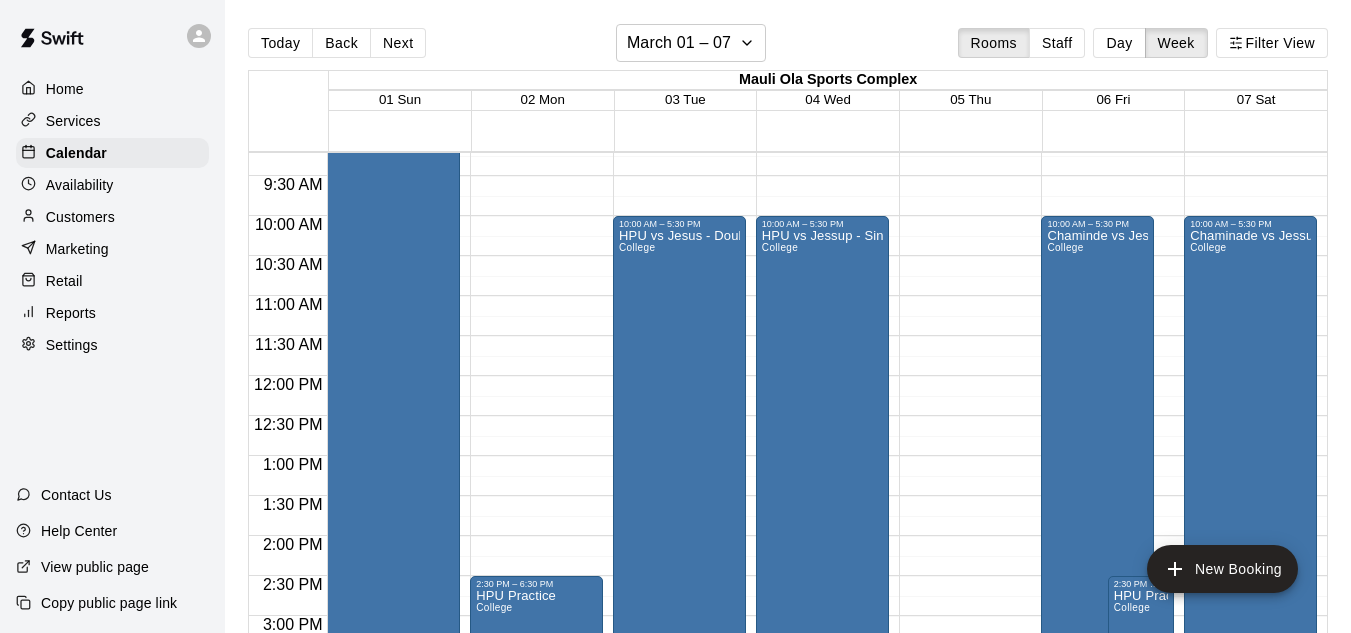 click on "UBS Spring League Youth Softball" at bounding box center [391, 385] 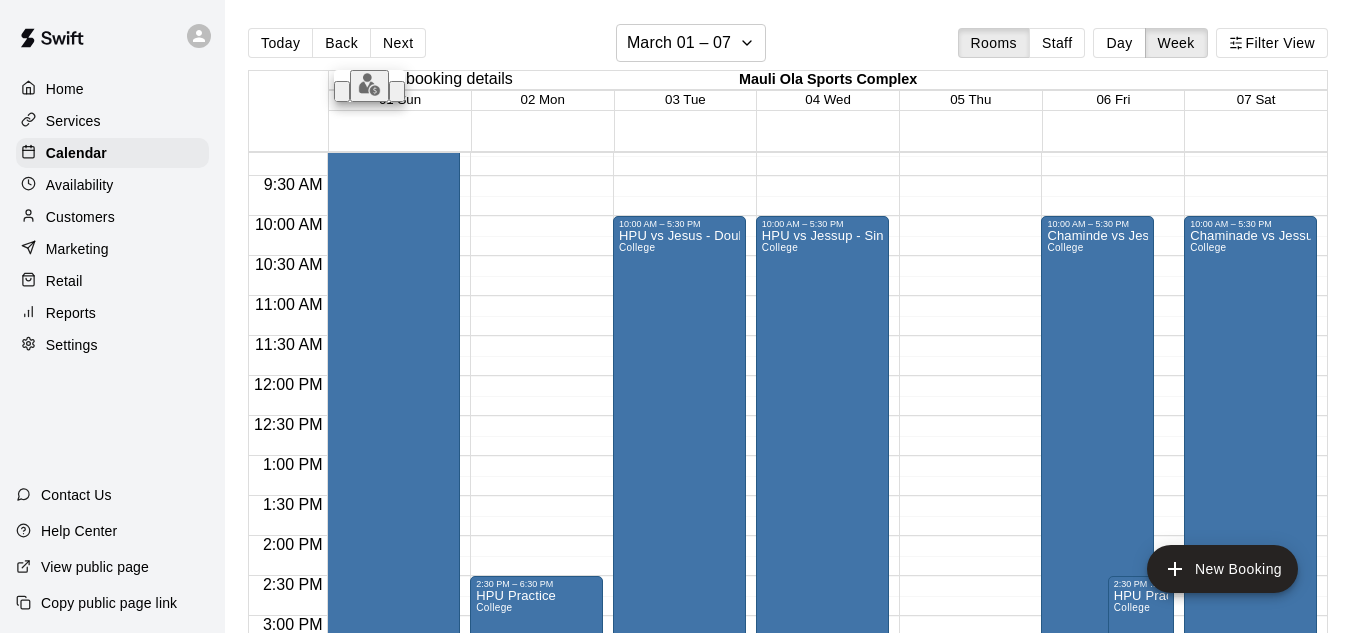 click 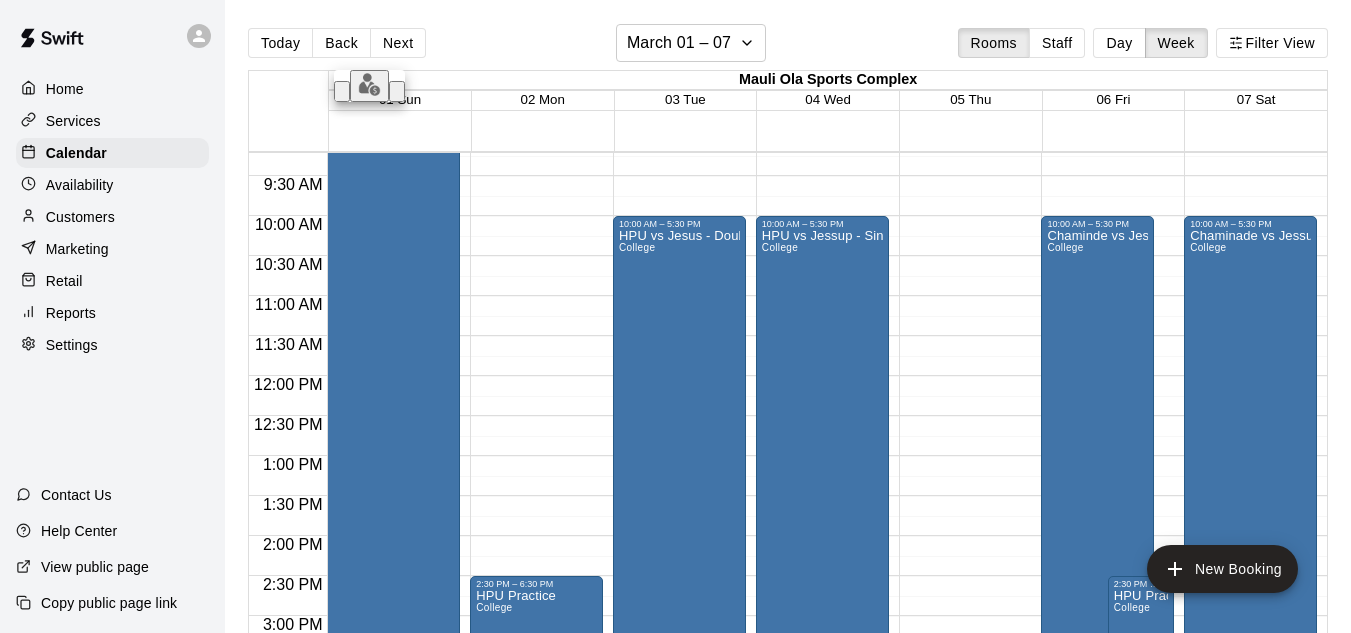 scroll, scrollTop: 375, scrollLeft: 0, axis: vertical 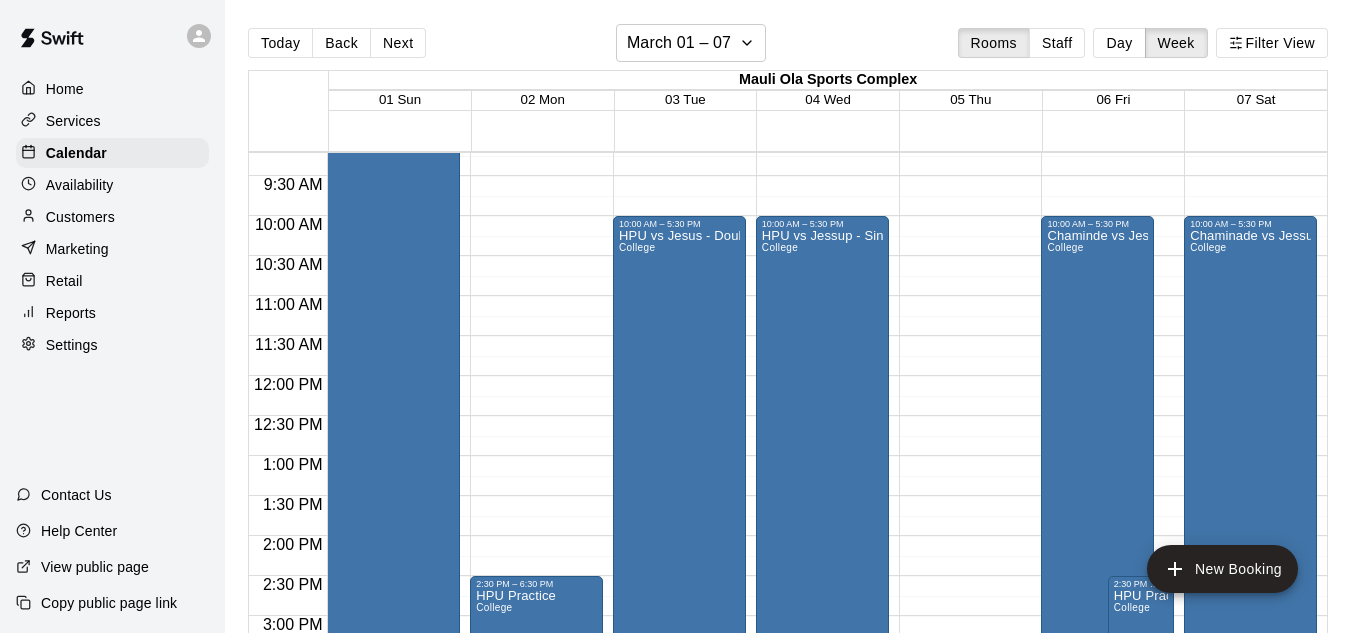click on "Confirm" at bounding box center [89, 6051] 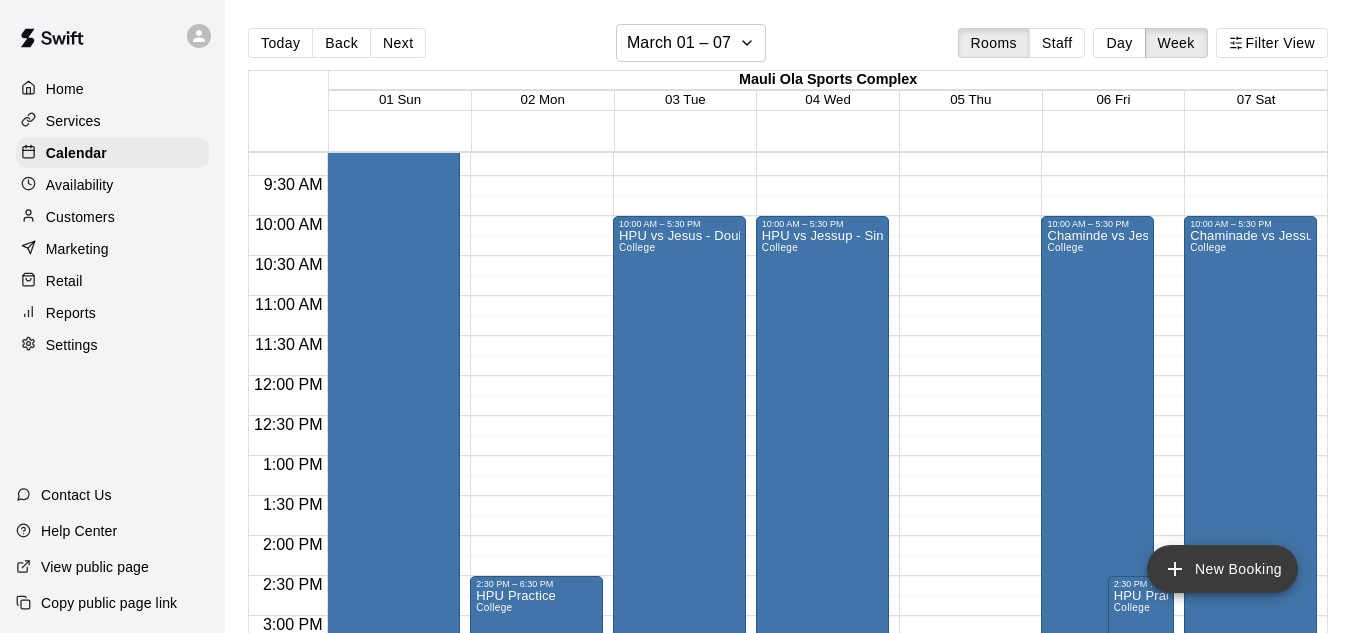 click on "New Booking" at bounding box center (1222, 569) 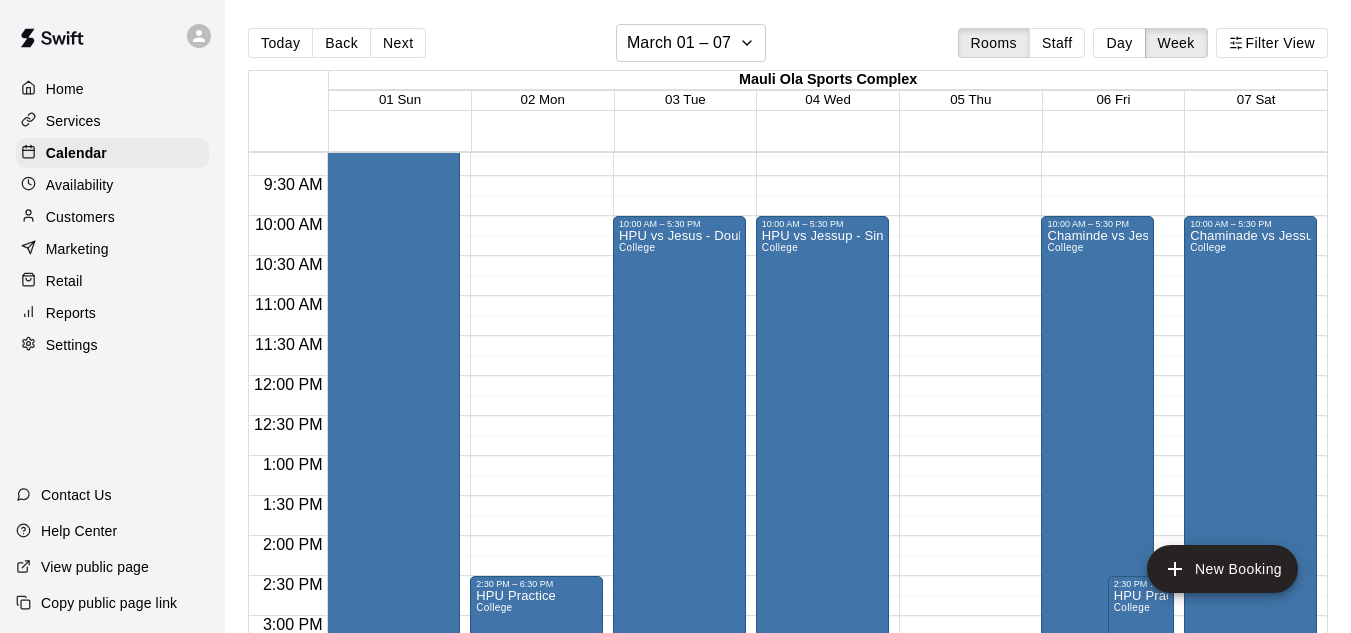 type on "**********" 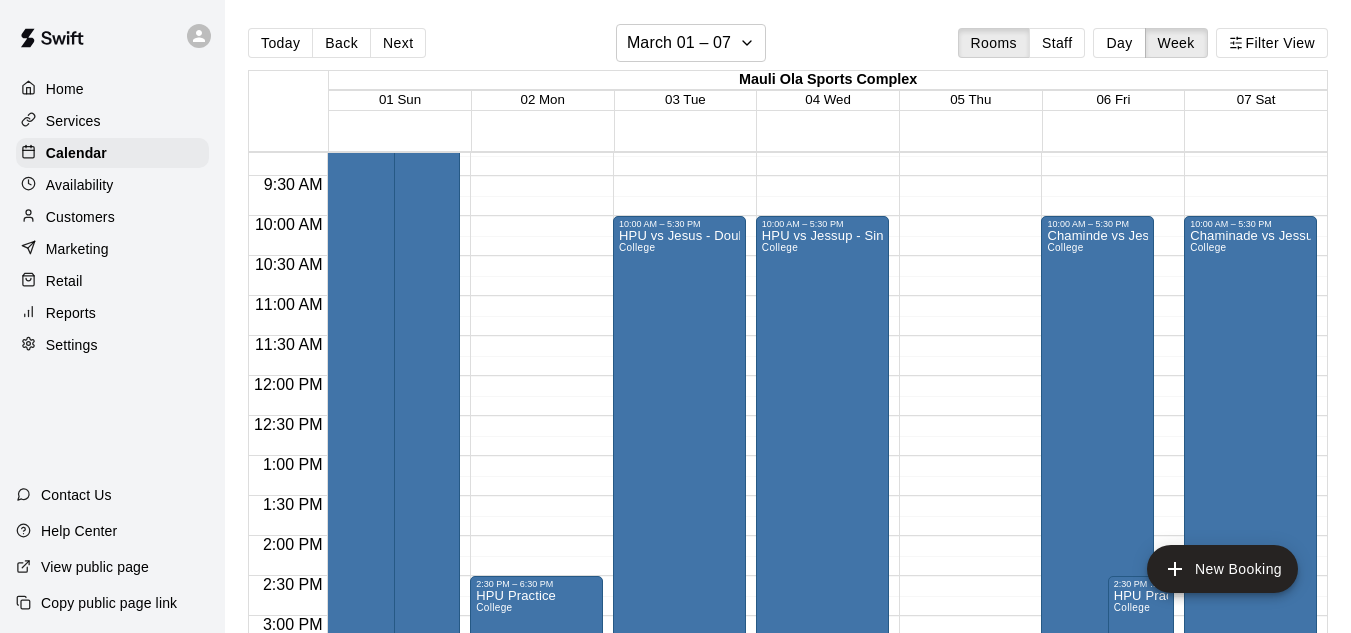 click on "Done" at bounding box center (24, 3706) 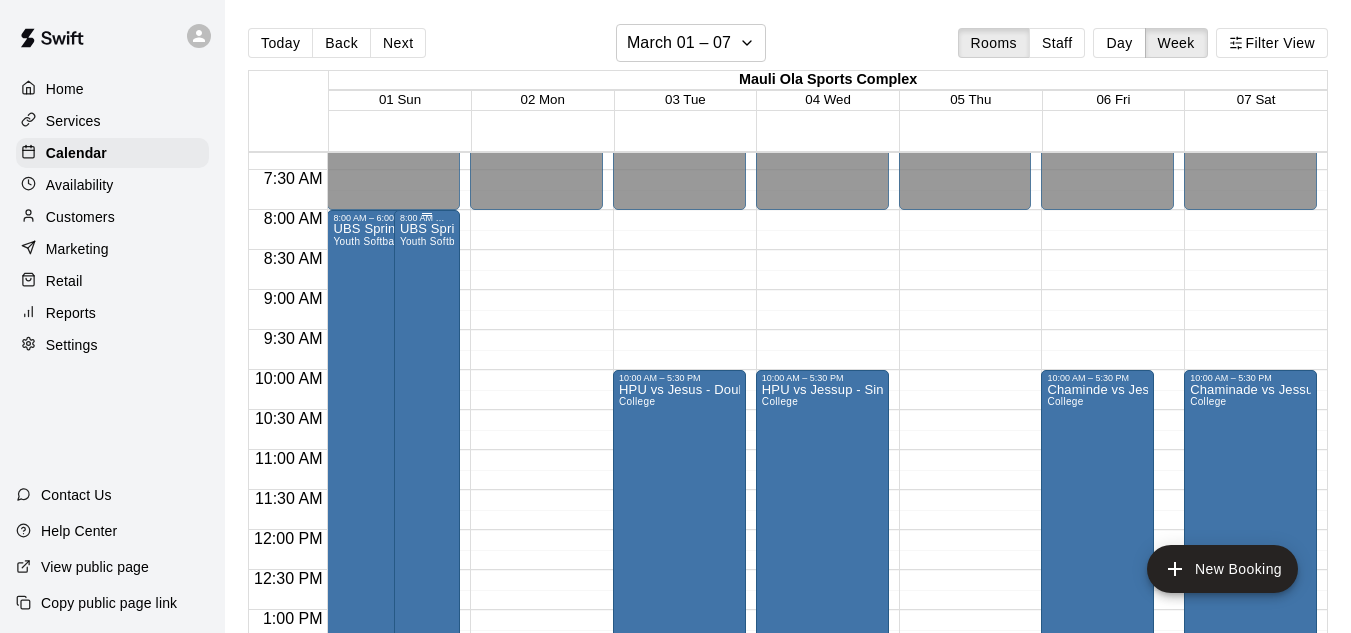 scroll, scrollTop: 577, scrollLeft: 0, axis: vertical 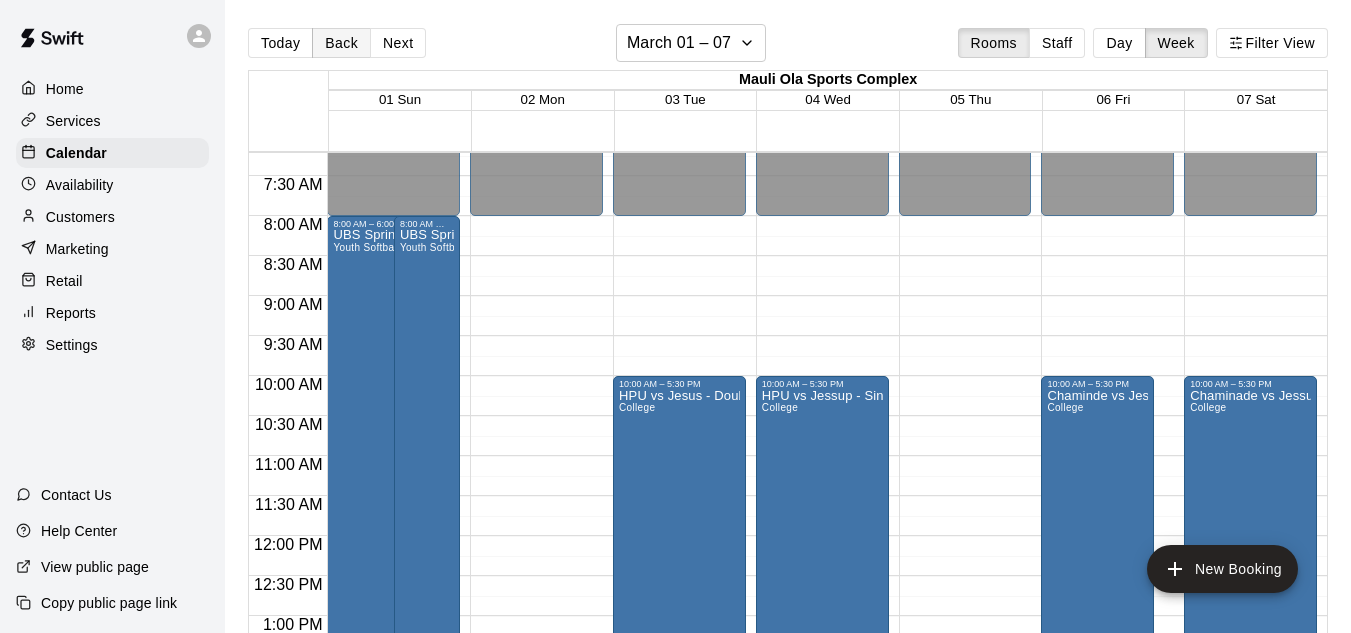 click on "Back" at bounding box center (341, 43) 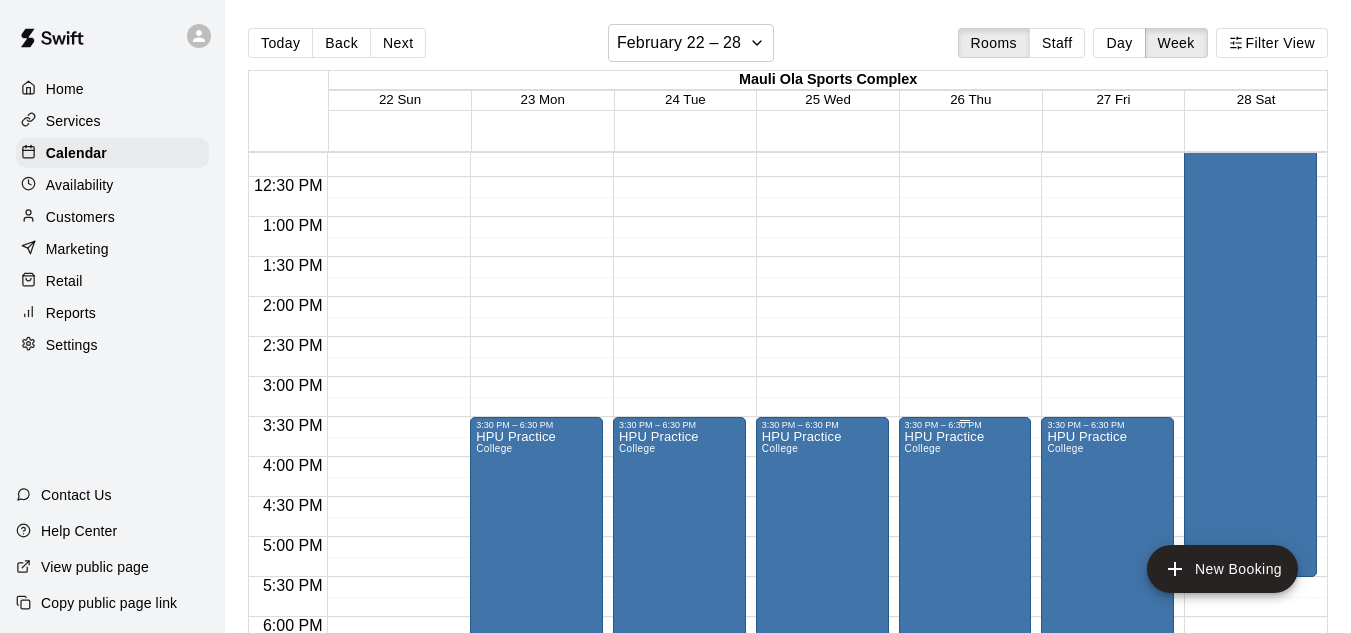 scroll, scrollTop: 1060, scrollLeft: 0, axis: vertical 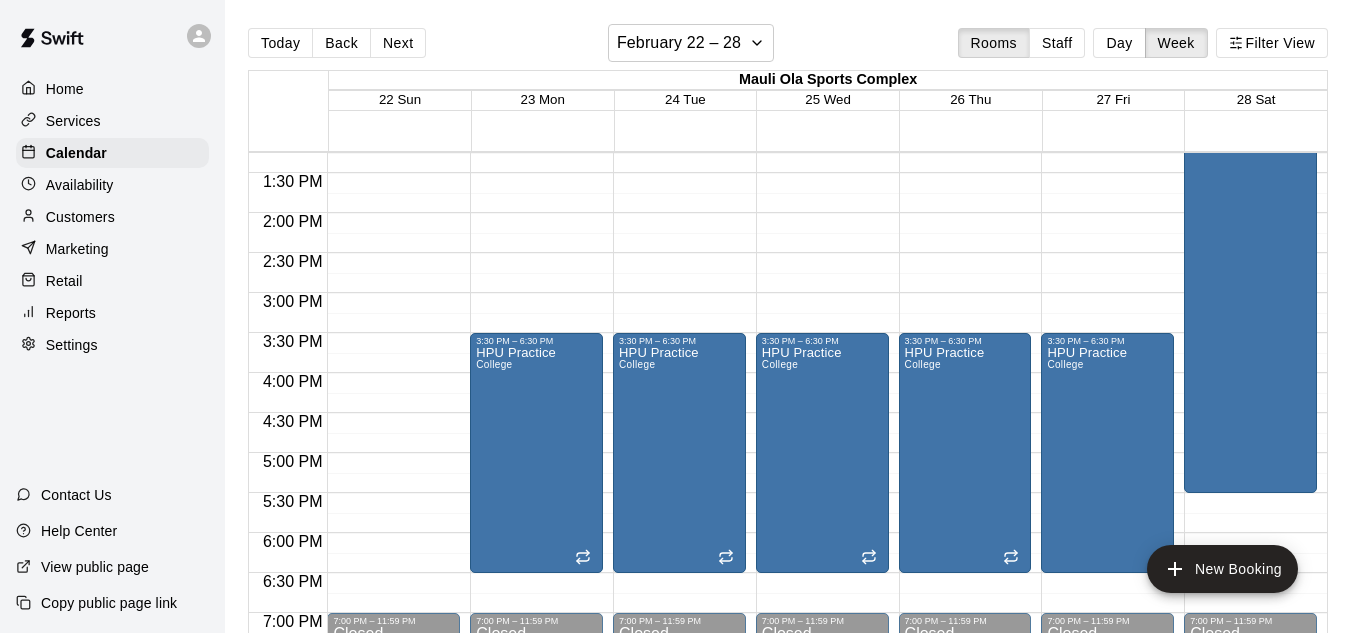 click at bounding box center (1113, 343) 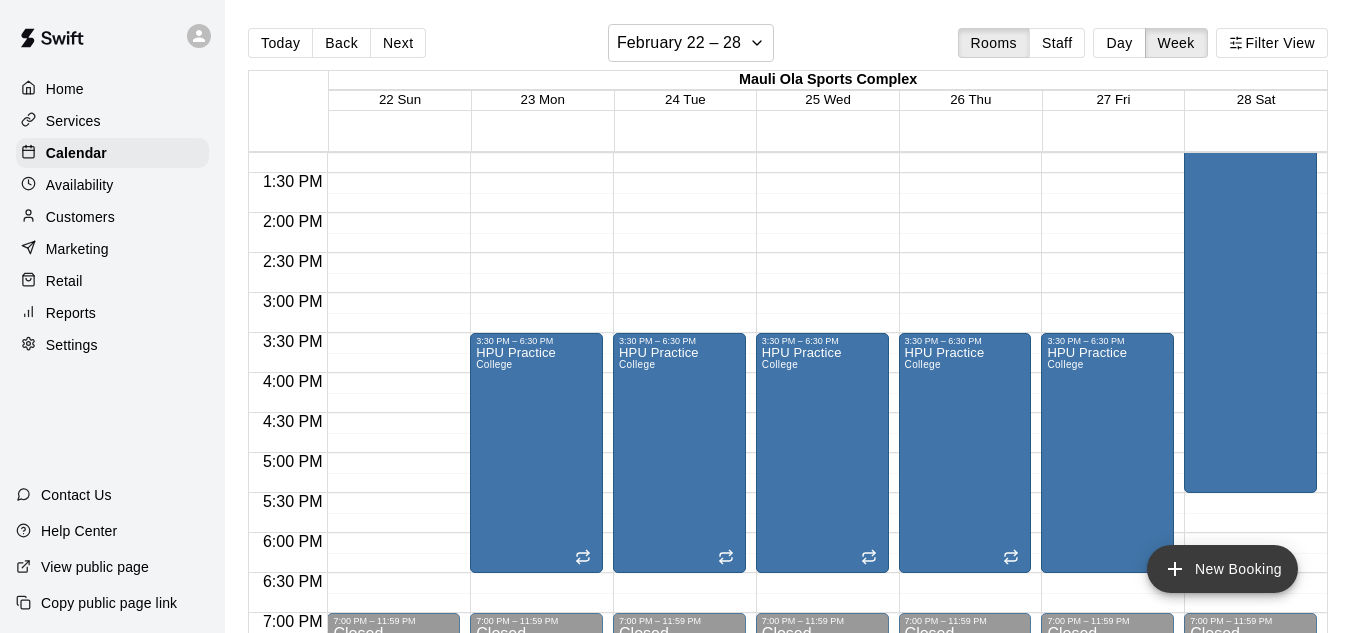 click on "New Booking" at bounding box center [1222, 569] 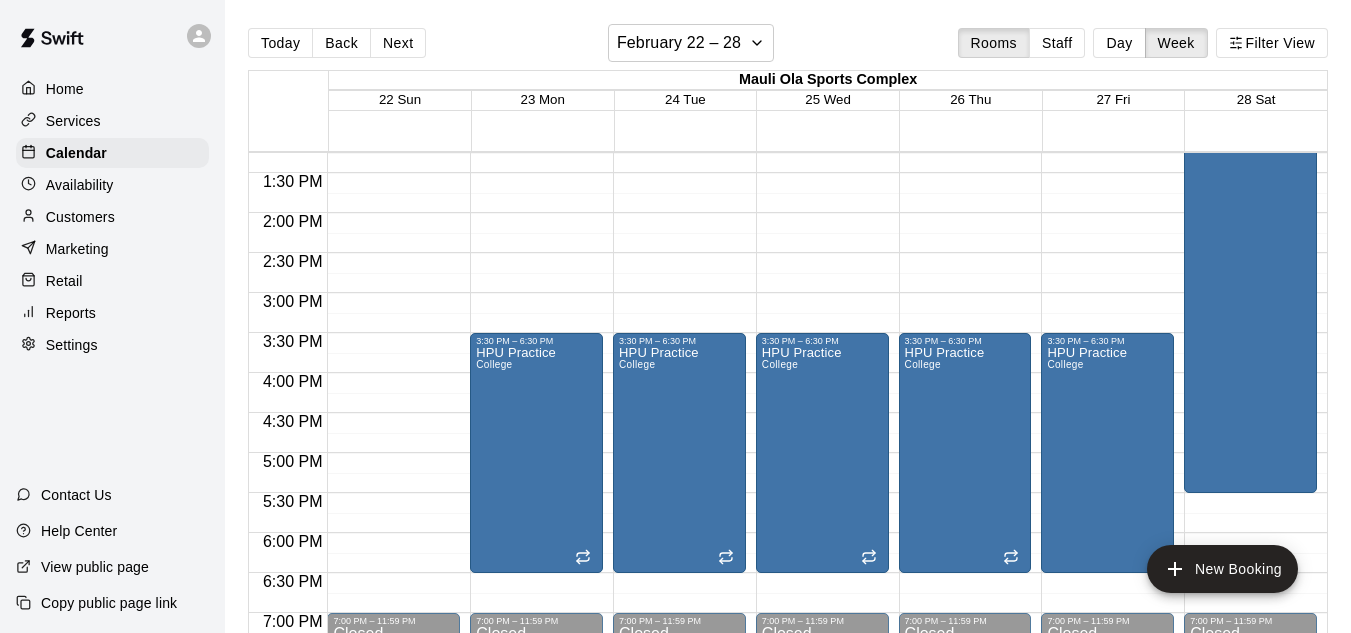 type on "**********" 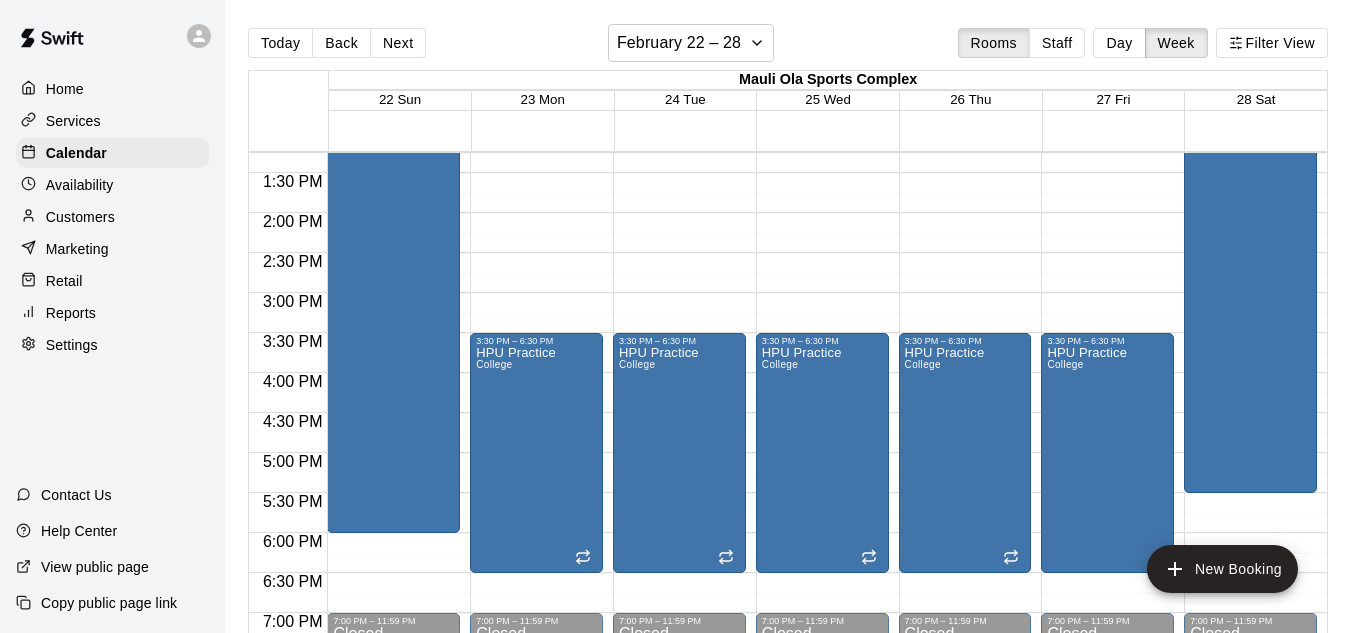 click on "Done" at bounding box center [24, 3706] 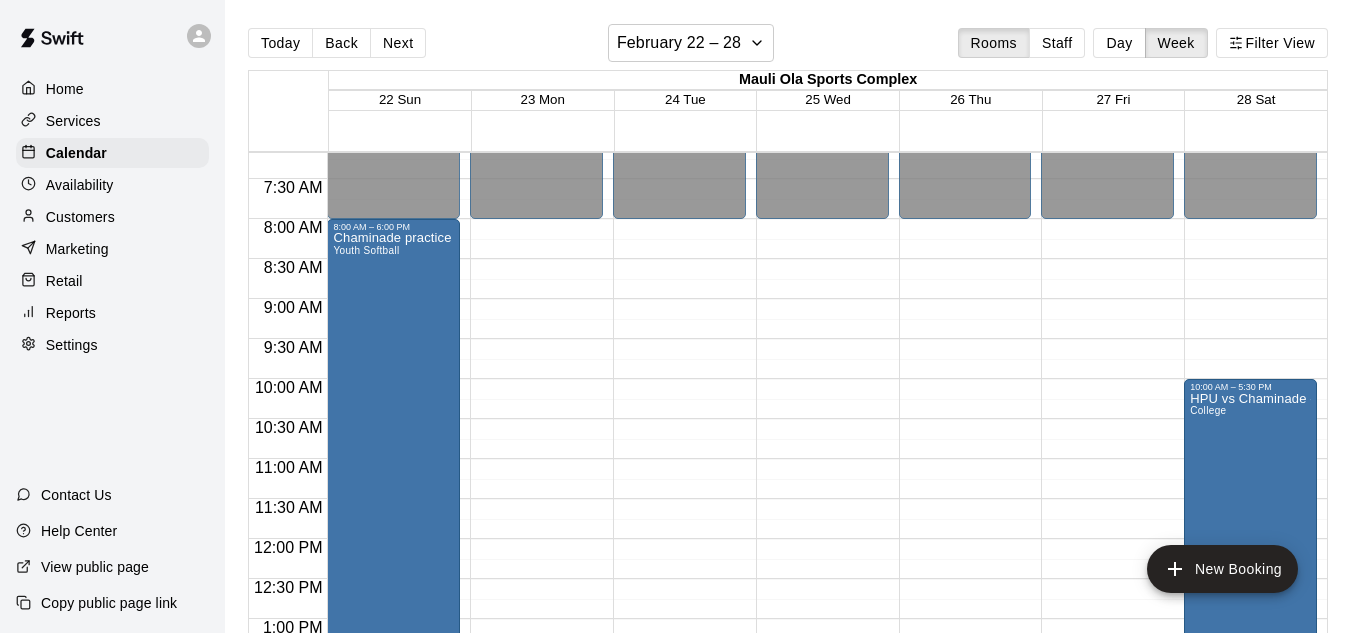 scroll, scrollTop: 575, scrollLeft: 0, axis: vertical 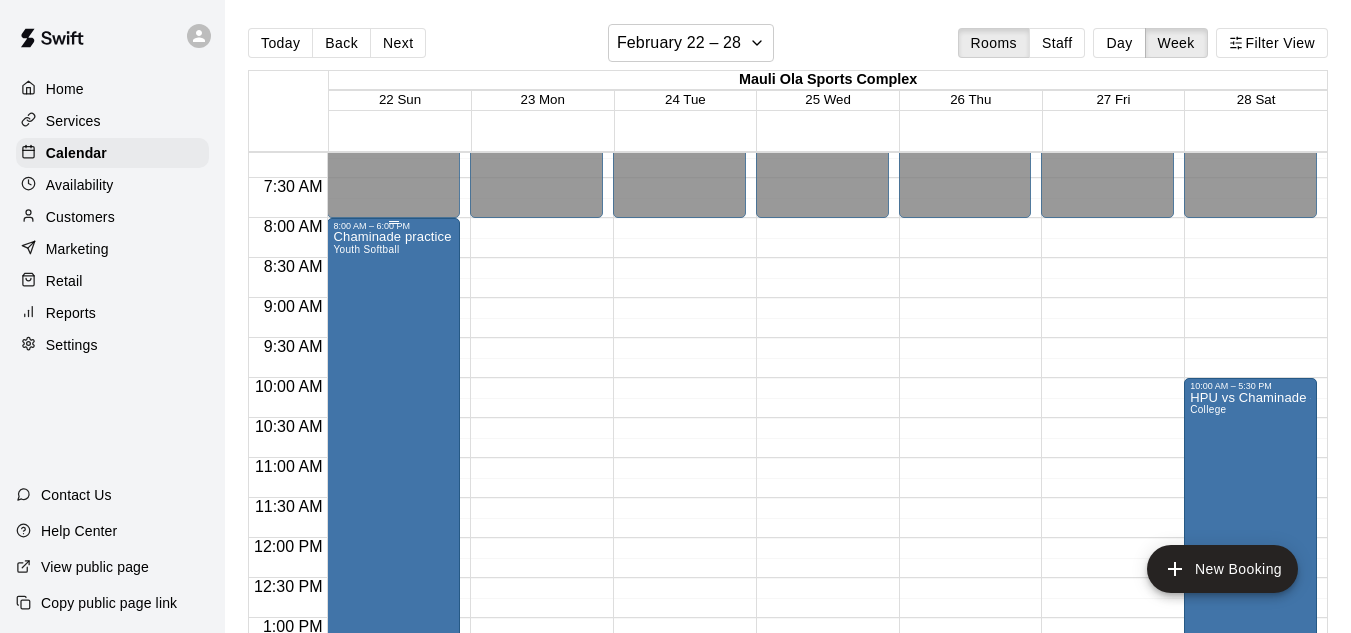 click on "Chaminade practice Youth Softball" at bounding box center (392, 547) 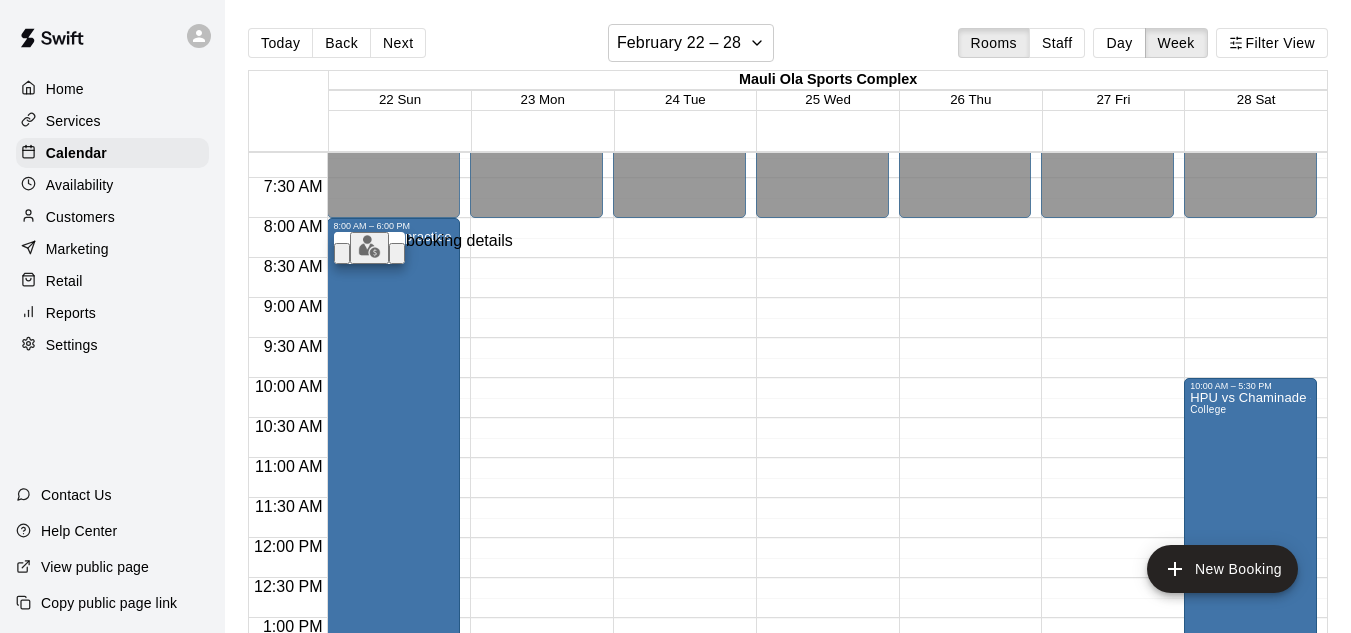 click 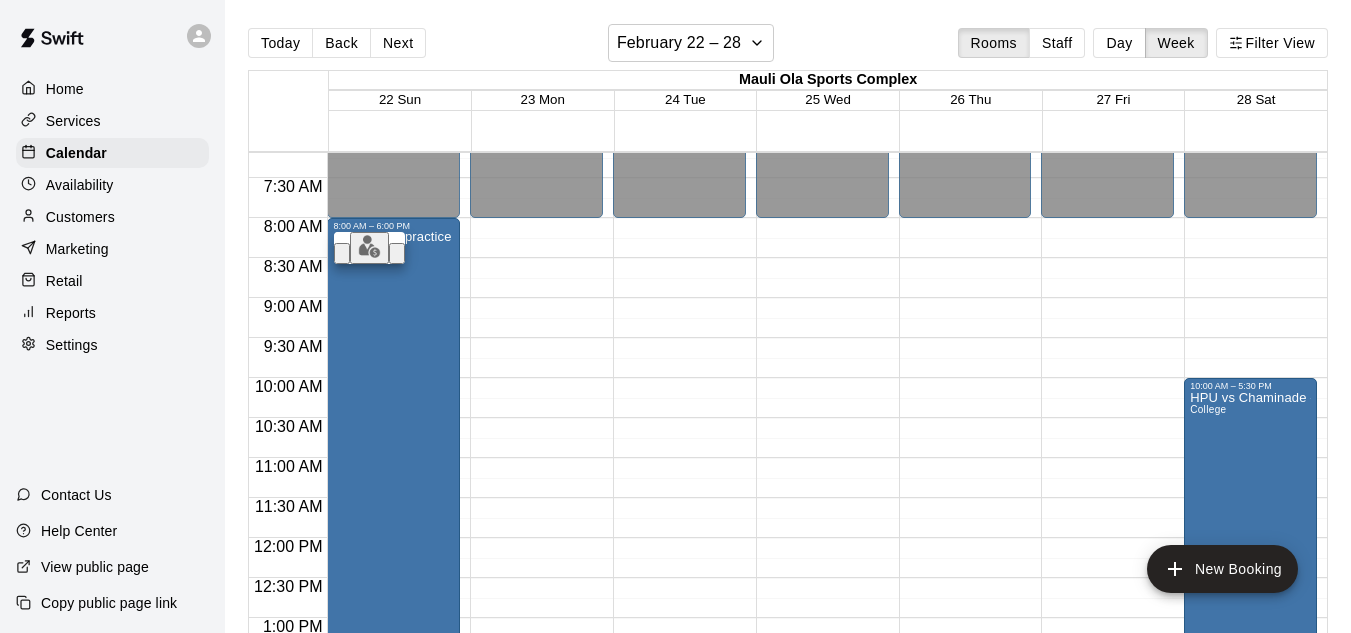 click 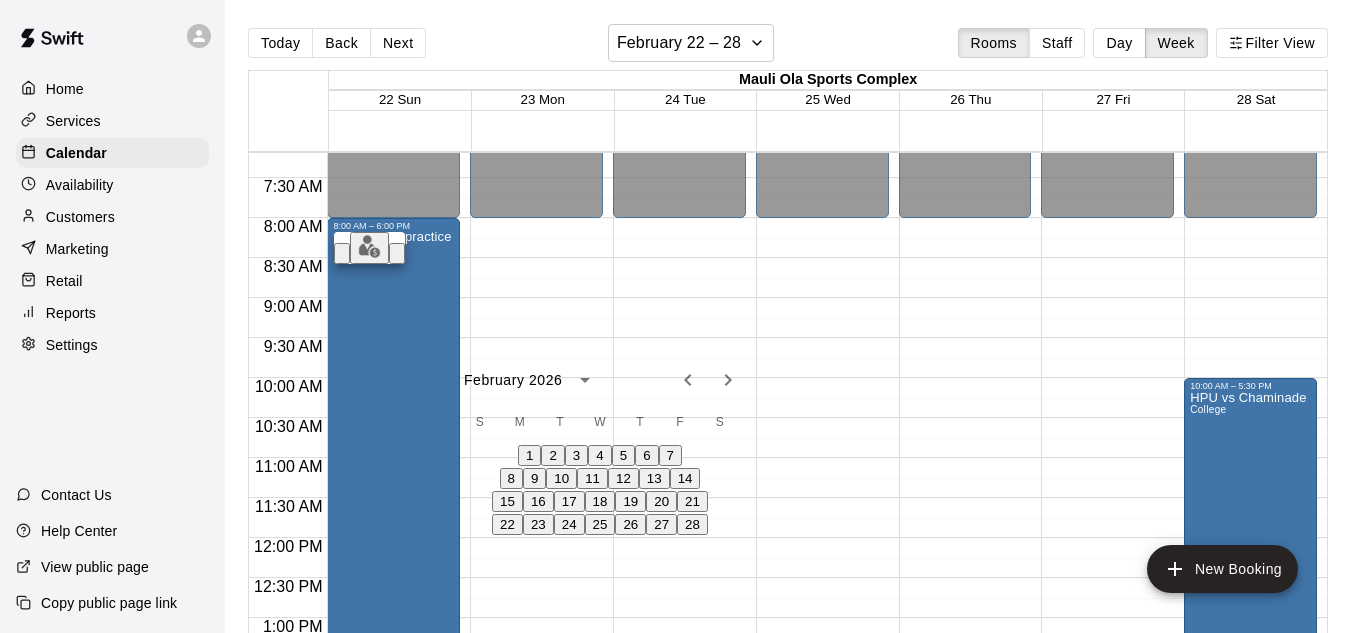 click on "23" at bounding box center (538, 524) 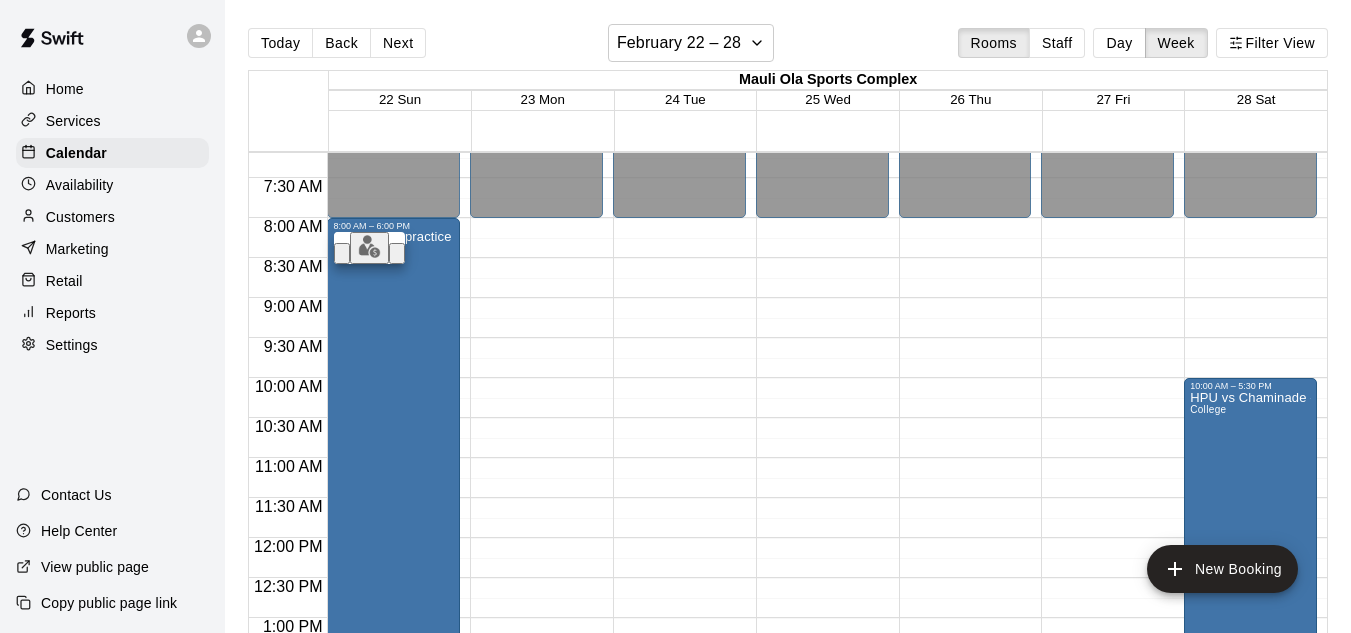 click on "********" at bounding box center [1266, 3061] 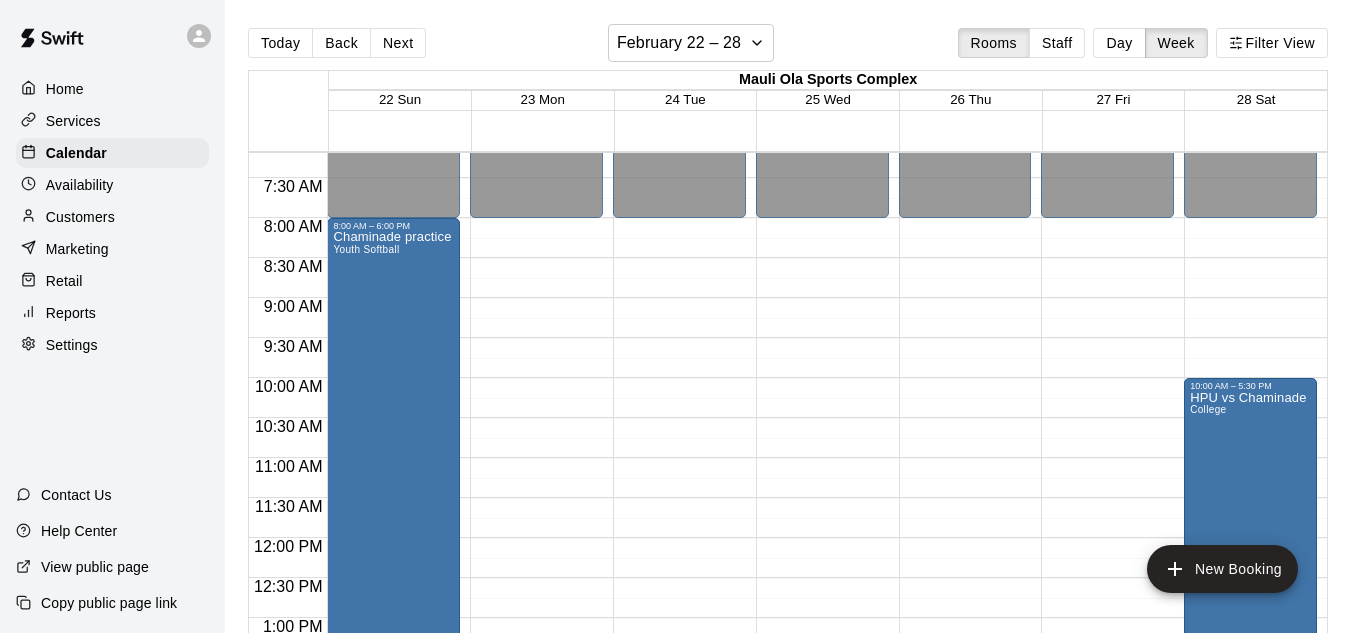 click on "Confirm" at bounding box center [89, 6051] 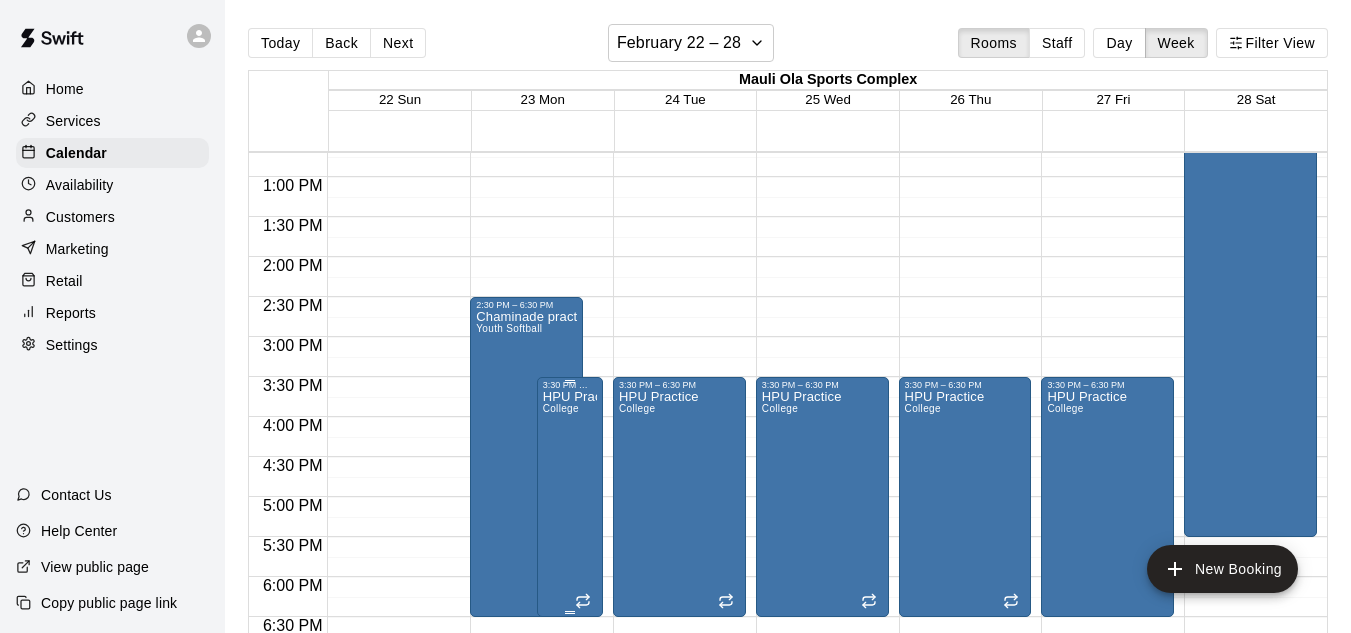 scroll, scrollTop: 1019, scrollLeft: 0, axis: vertical 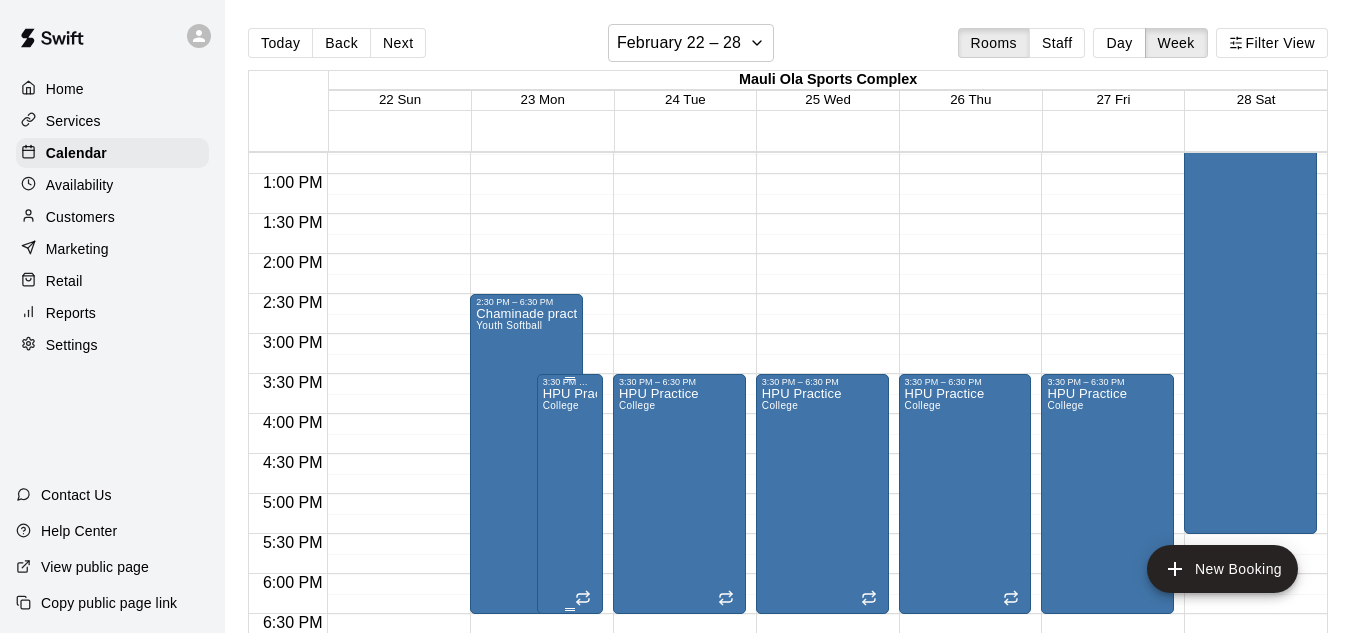 click on "HPU Practice College" at bounding box center (570, 703) 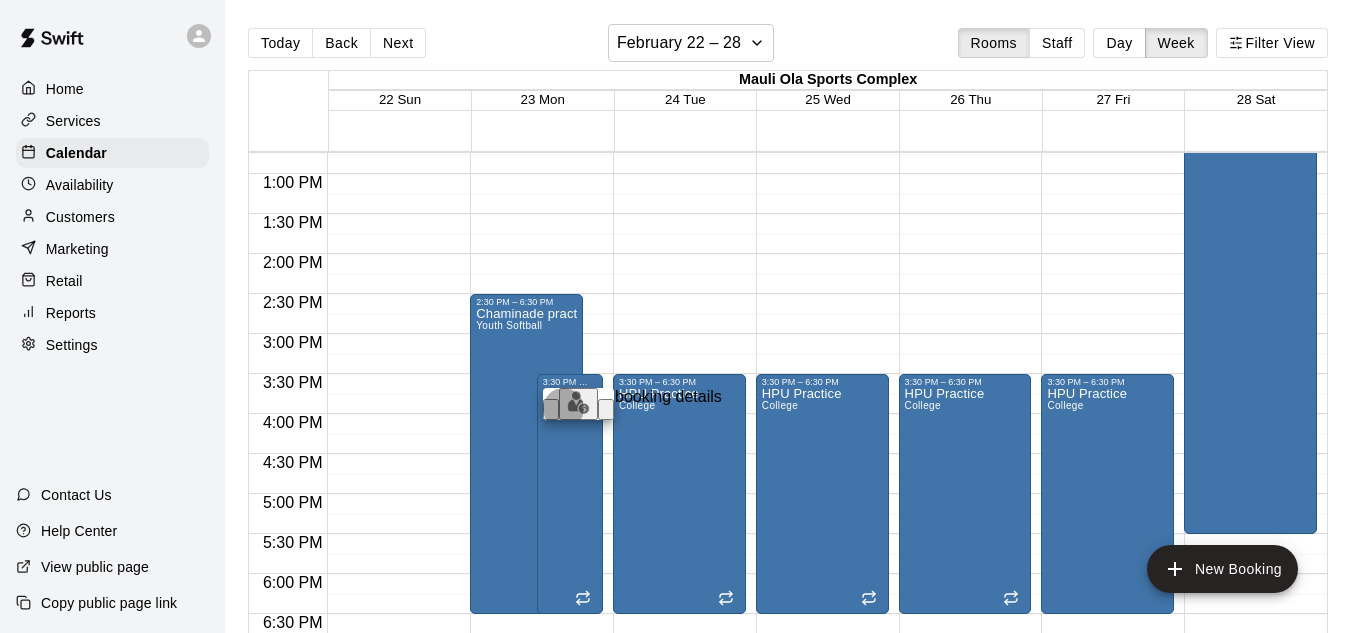 click at bounding box center [551, 409] 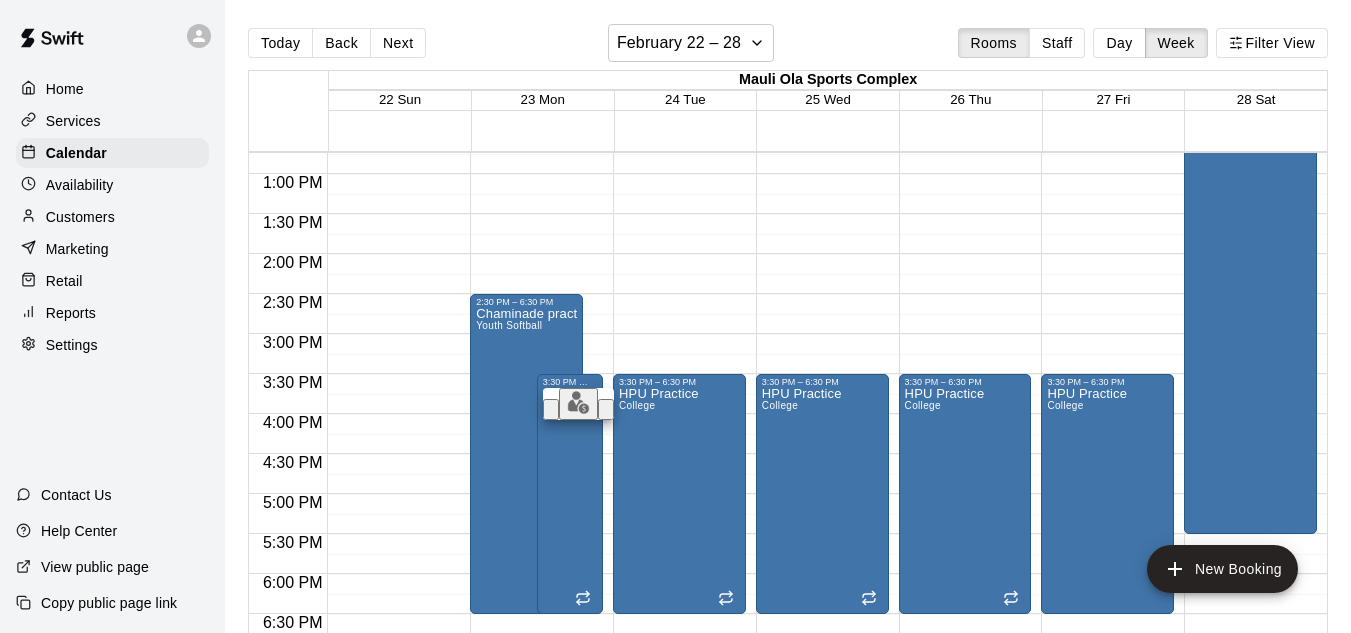 click on "********" at bounding box center (1242, 2699) 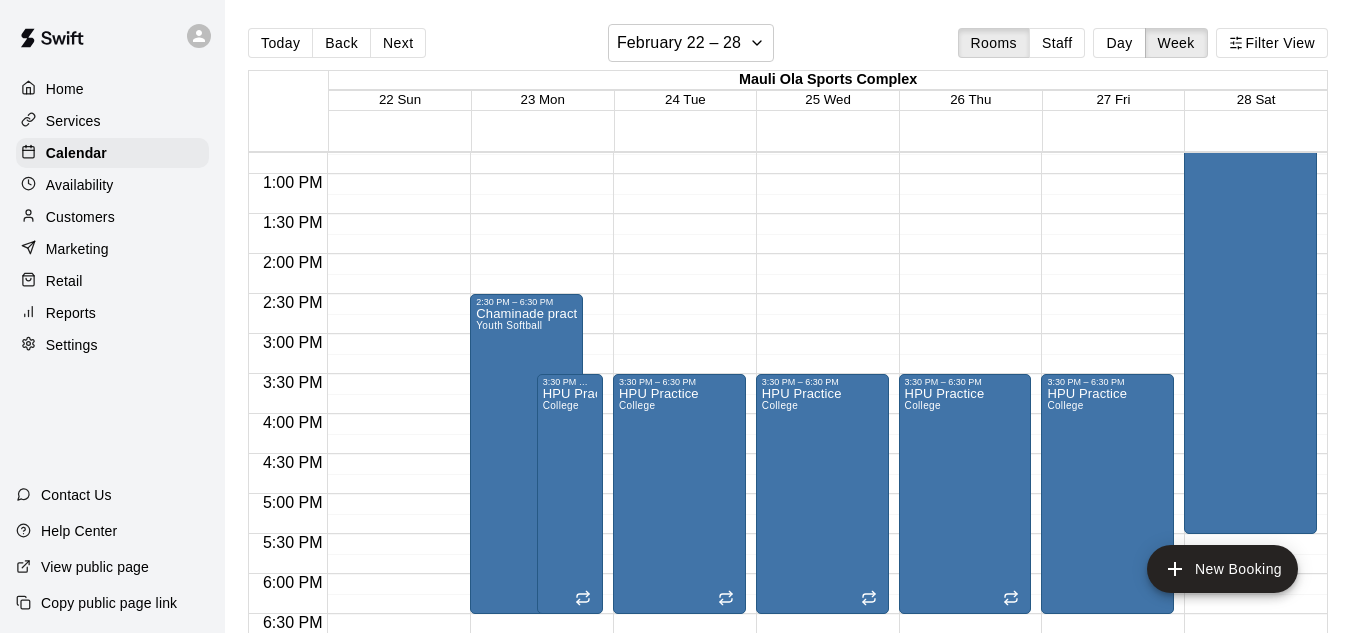 click on "Cancel" at bounding box center [29, 11562] 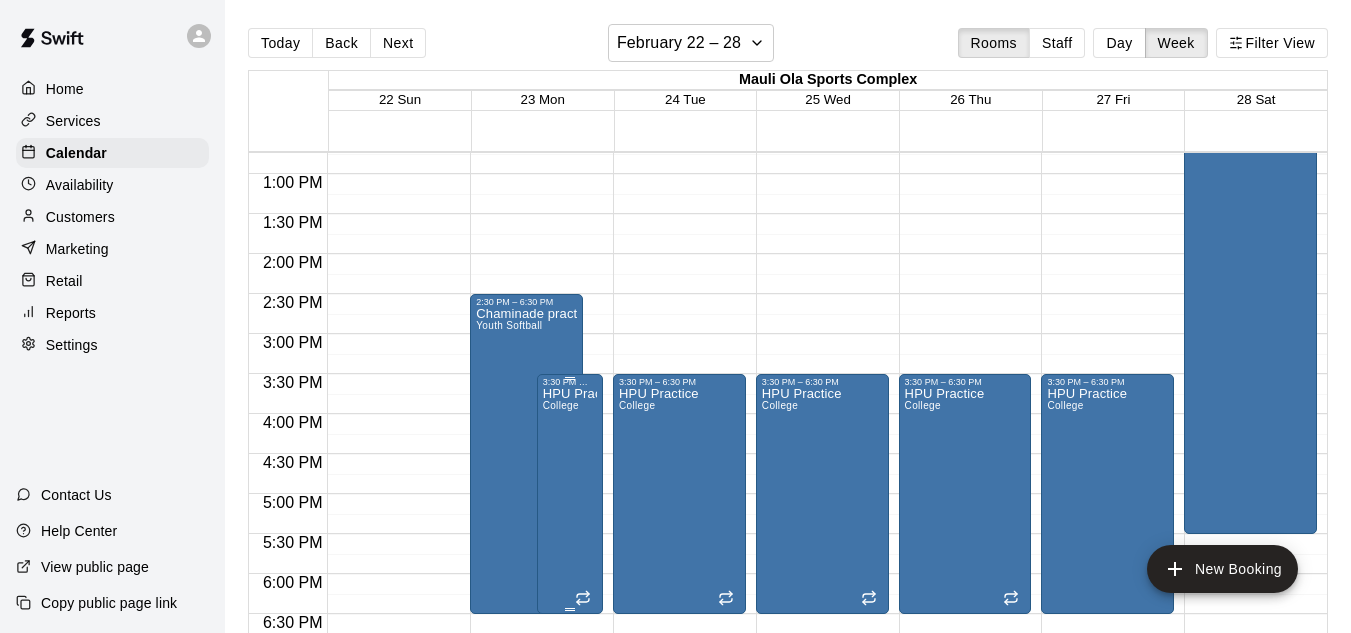 click on "HPU Practice College" at bounding box center (570, 703) 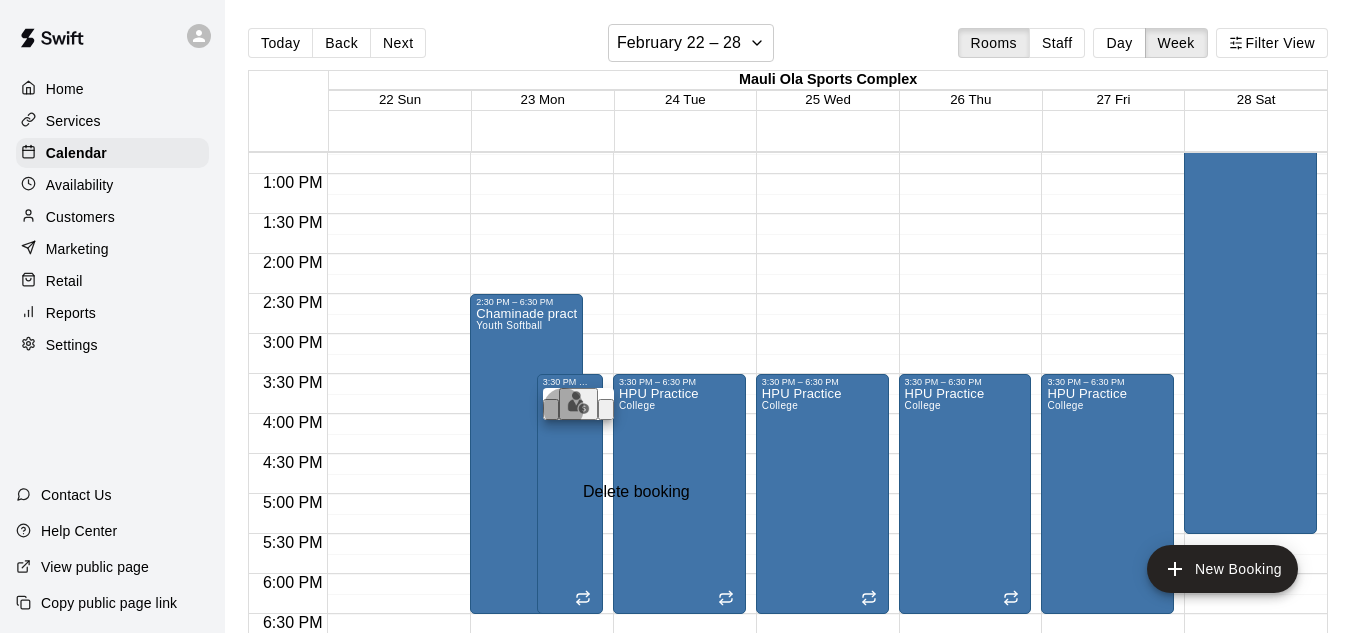 click 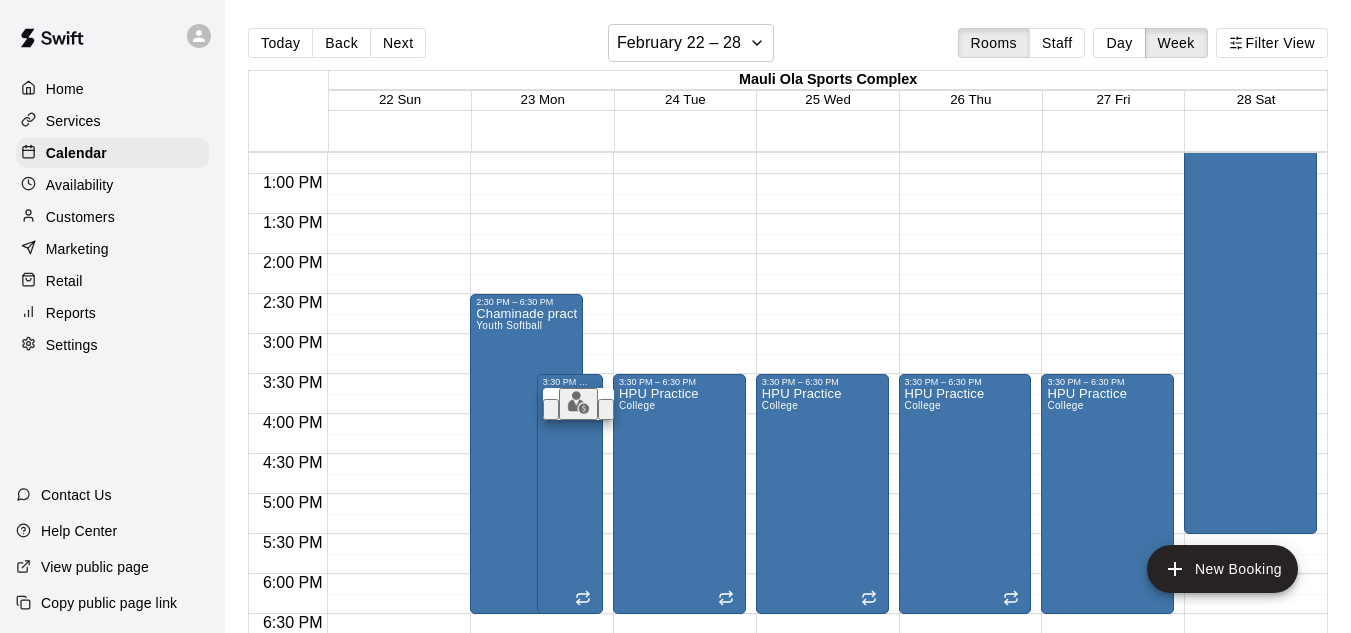 click on "All bookings in this group  at 3:30 PM" at bounding box center (130, 9074) 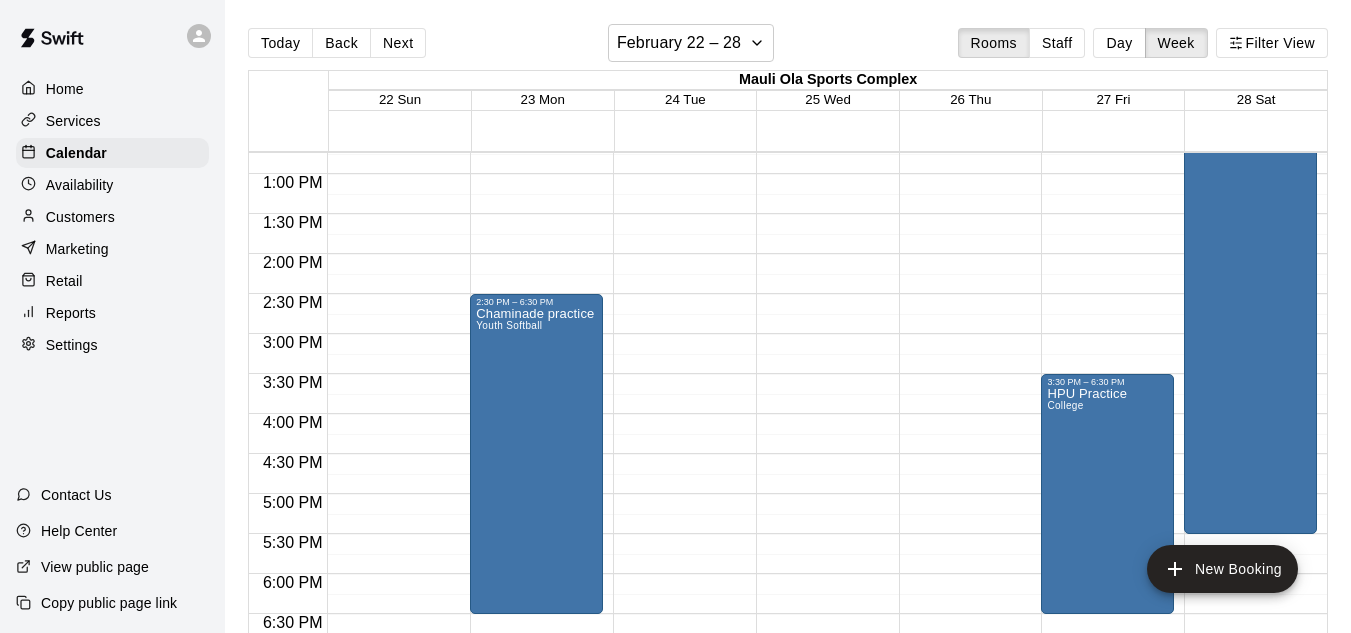 click on "12:00 AM – 8:00 AM Closed 7:00 PM – 11:59 PM Closed" at bounding box center (679, 94) 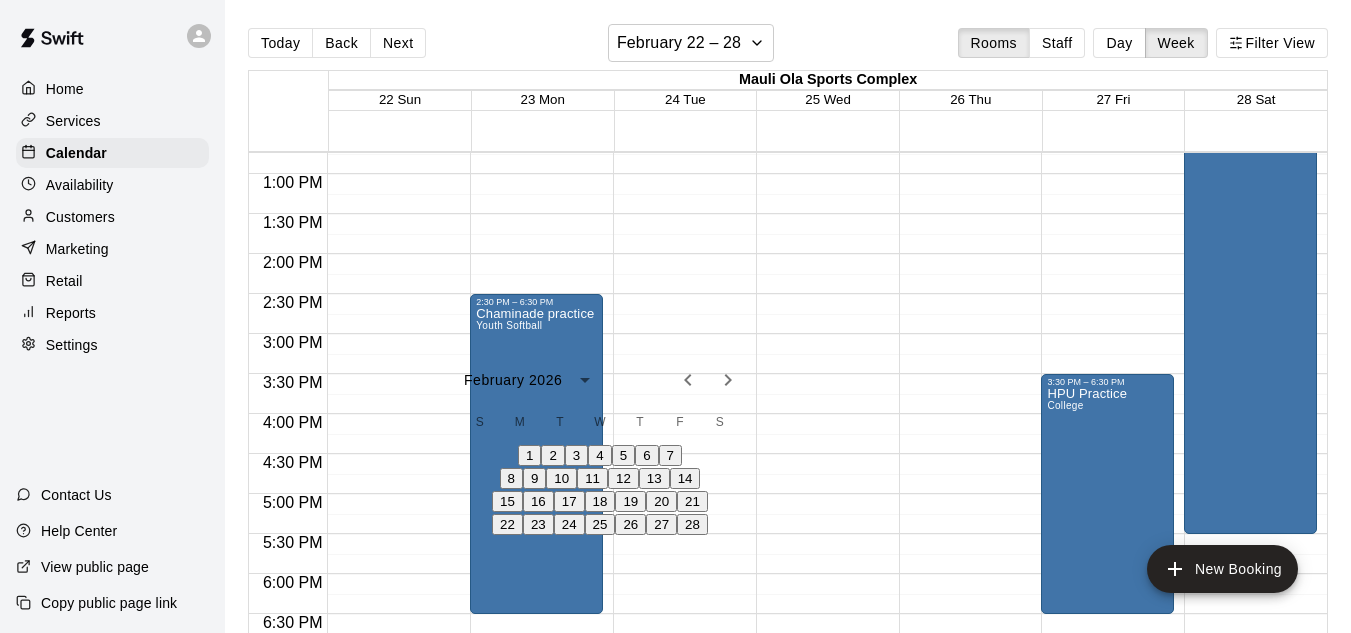 click on "********" at bounding box center (1266, 3061) 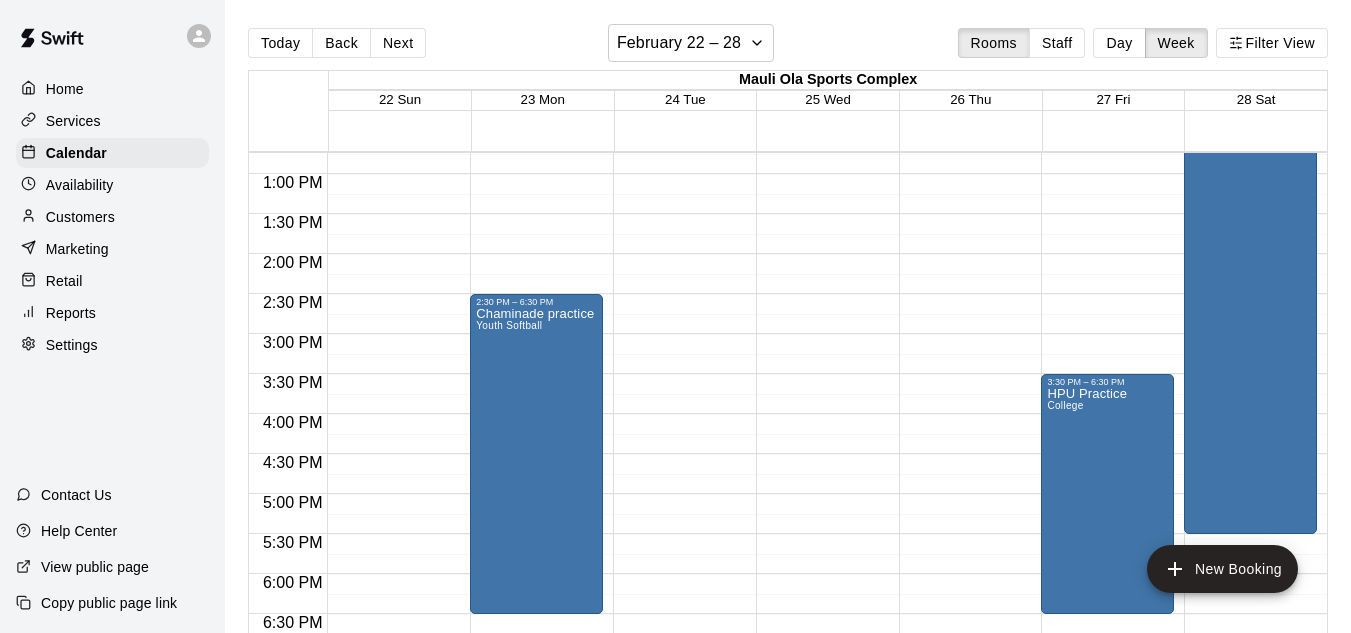 click on "********" at bounding box center (1266, 3061) 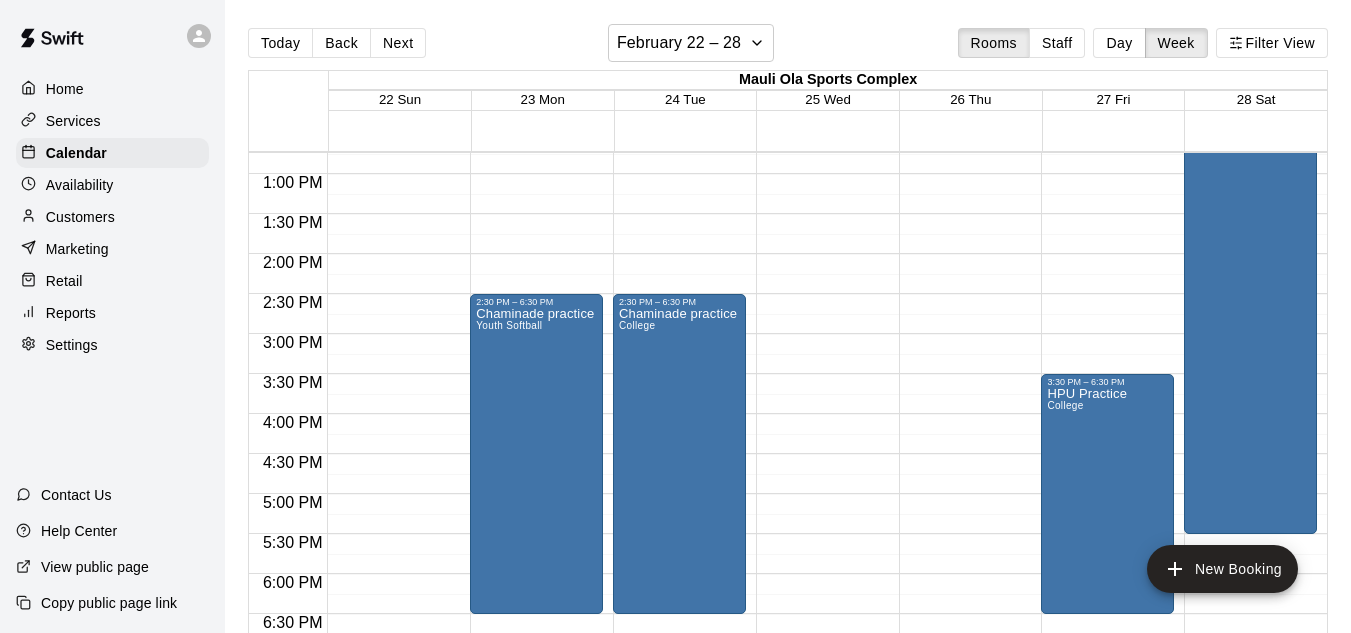 click on "12:00 AM – 8:00 AM Closed 7:00 PM – 11:59 PM Closed" at bounding box center (822, 94) 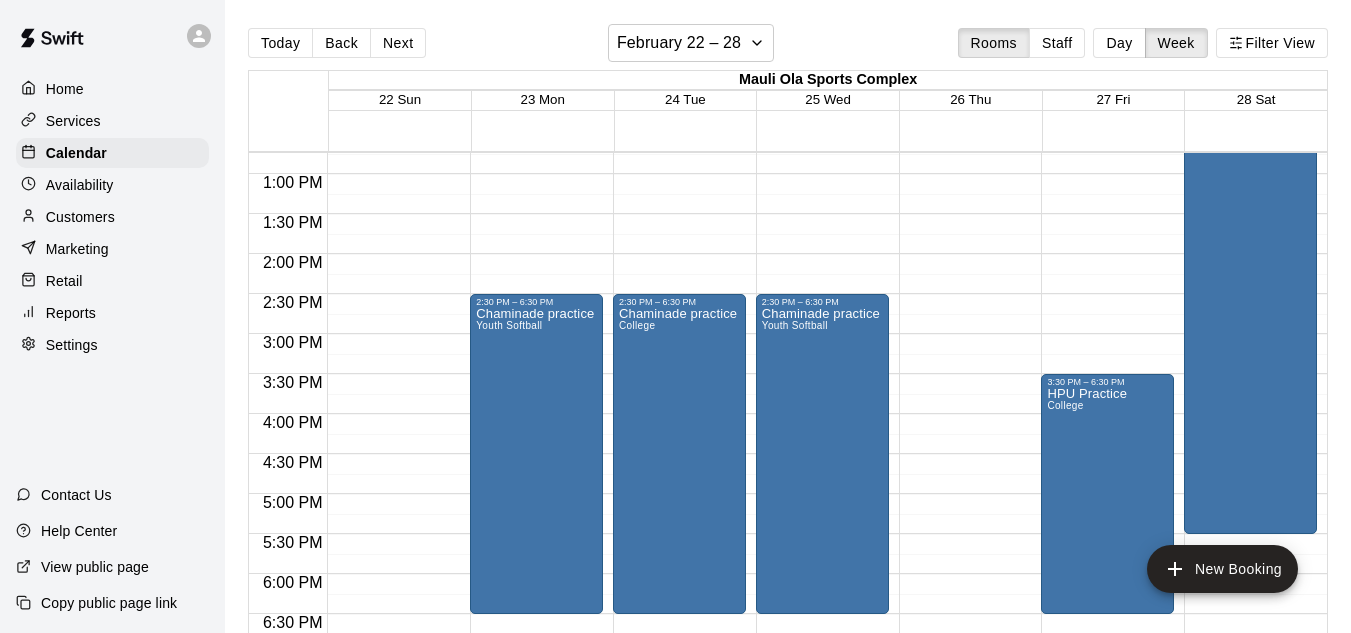 click on "12:00 AM – 8:00 AM Closed 7:00 PM – 11:59 PM Closed" at bounding box center (965, 94) 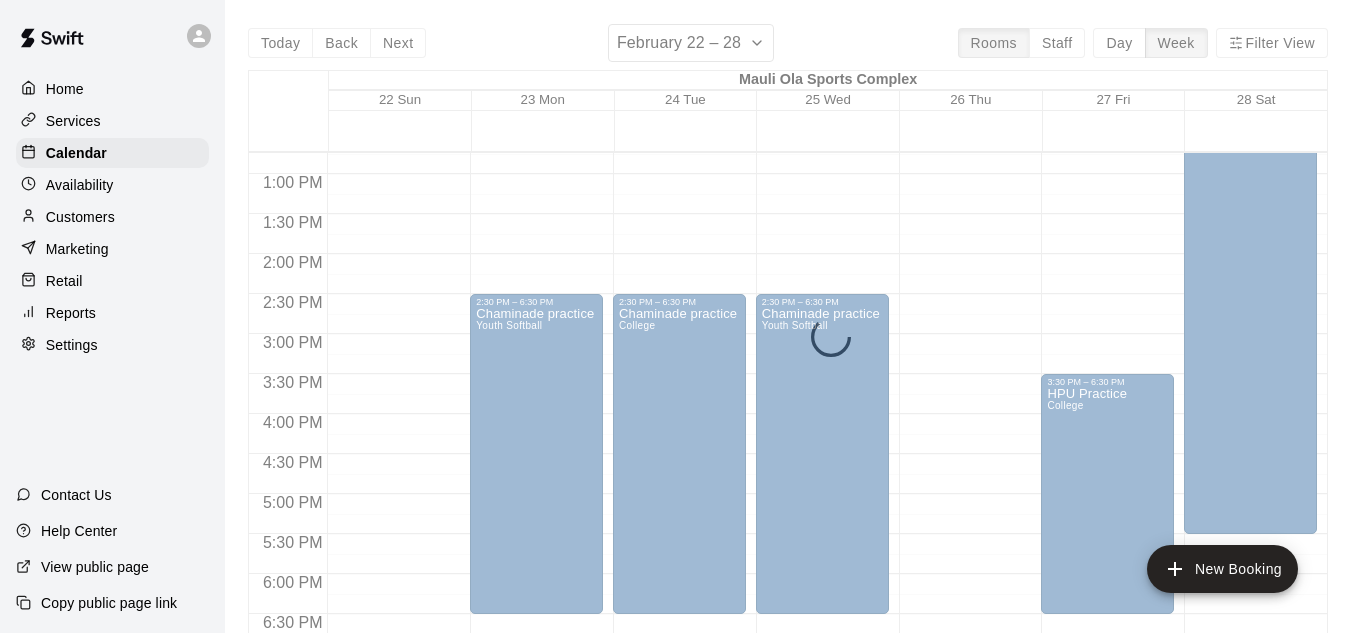 click on "Done" at bounding box center (24, 843) 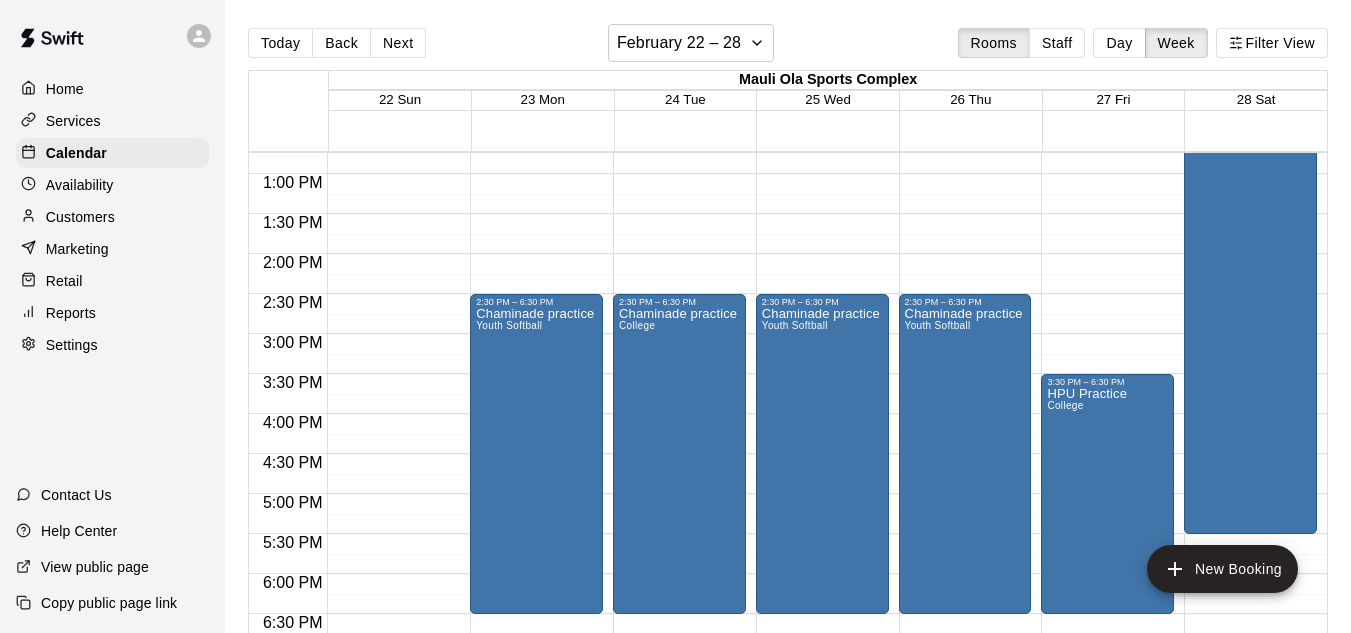 click on "12:00 AM – 8:00 AM Closed 3:30 PM – 6:30 PM HPU Practice College 7:00 PM – 11:59 PM Closed" at bounding box center [1107, 94] 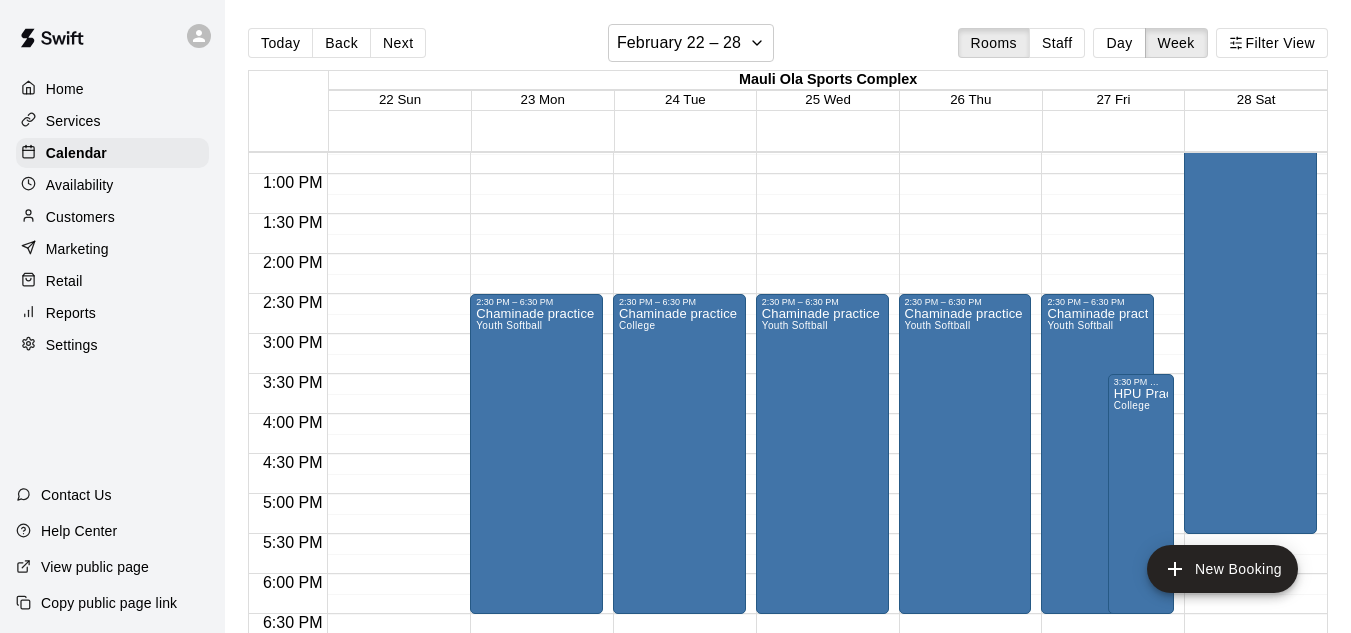 click on "Done" at bounding box center (24, 3706) 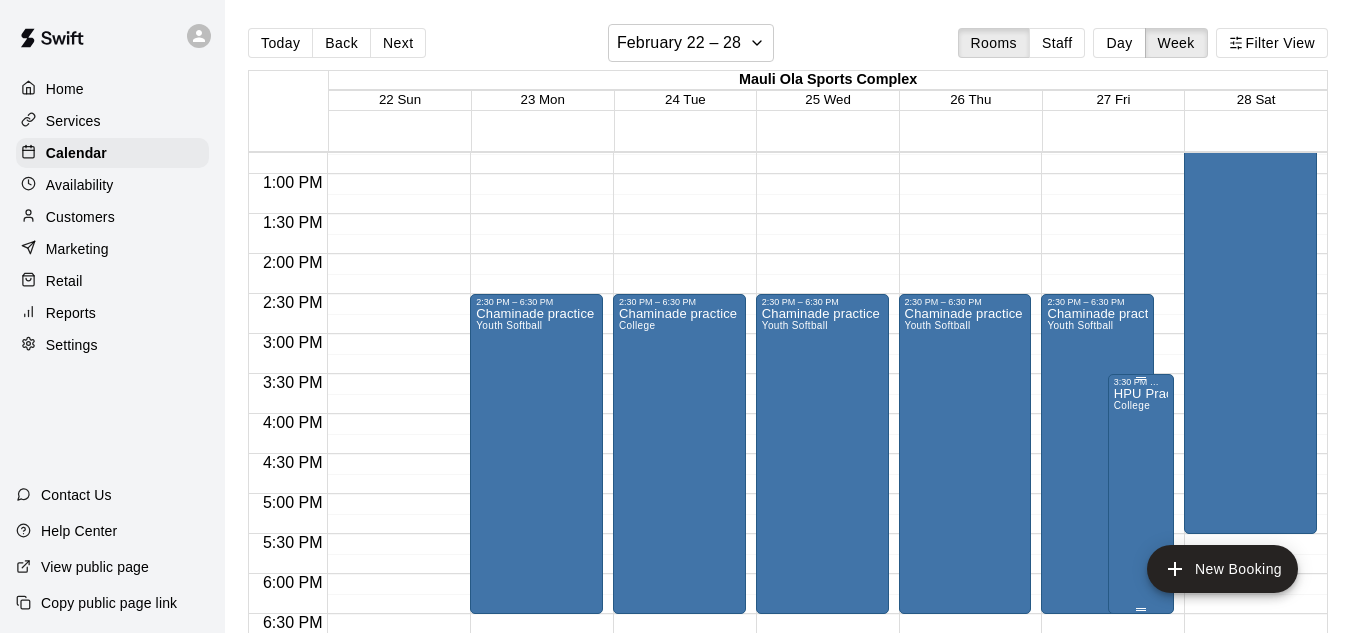 click on "HPU Practice College" at bounding box center [1141, 703] 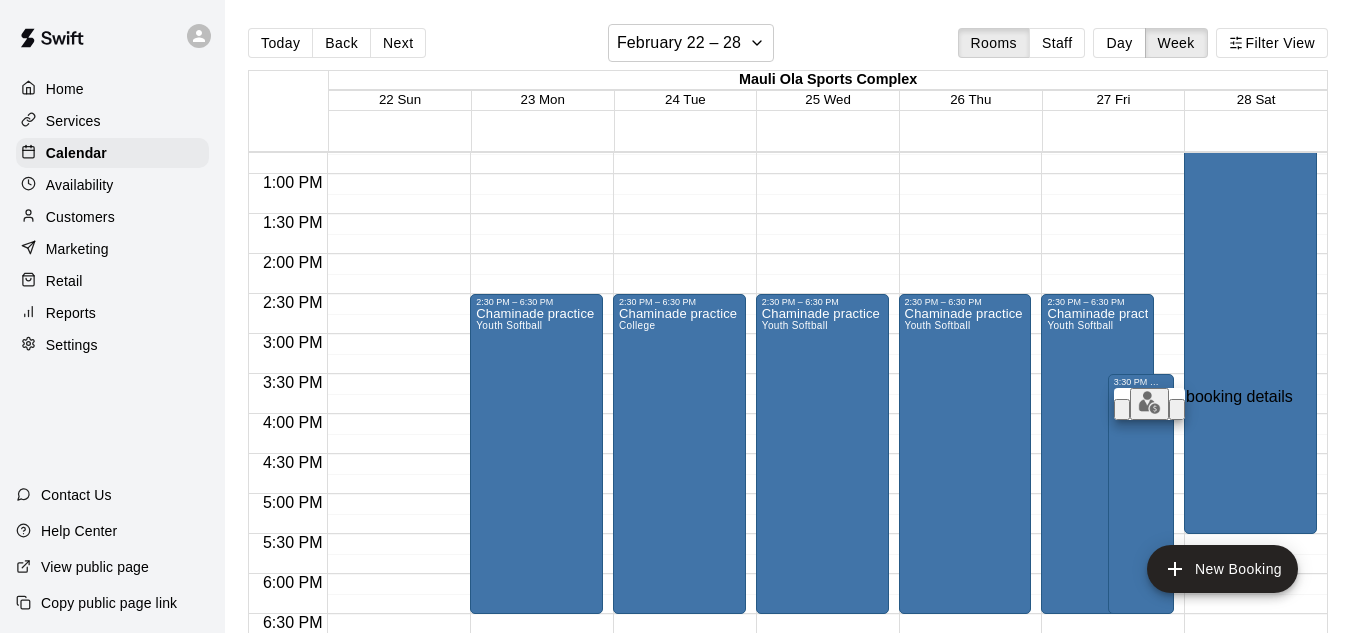 click 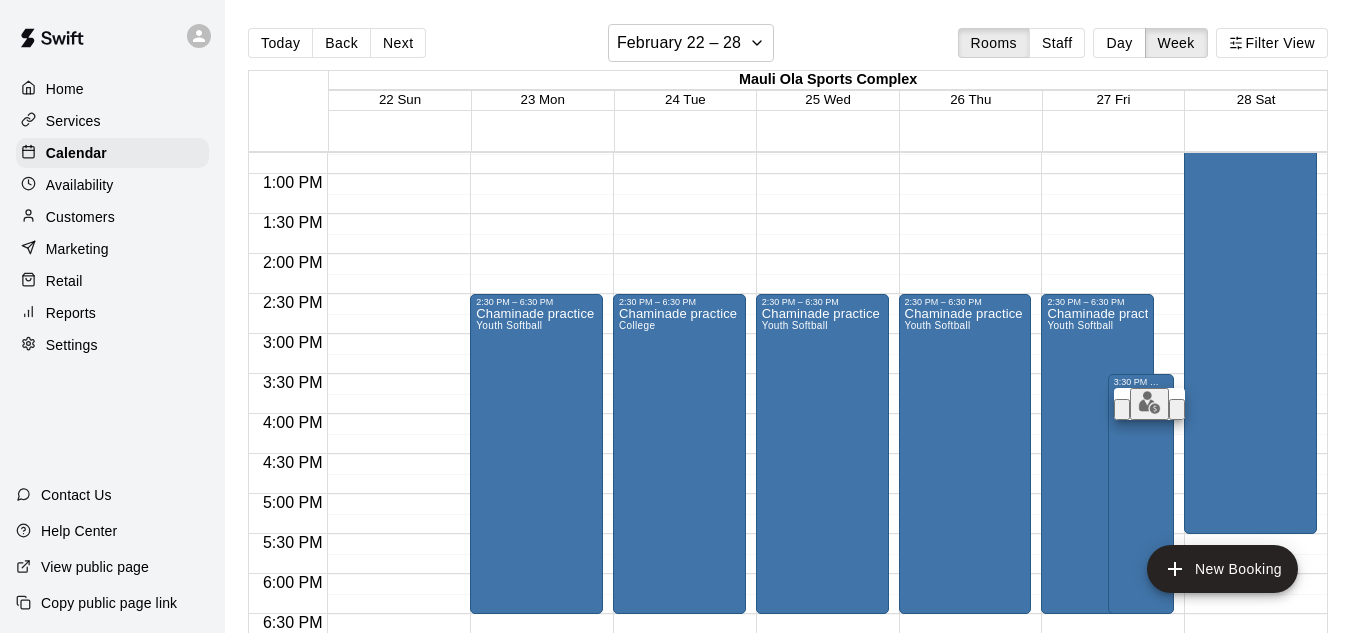 click on "********" at bounding box center (1266, 3061) 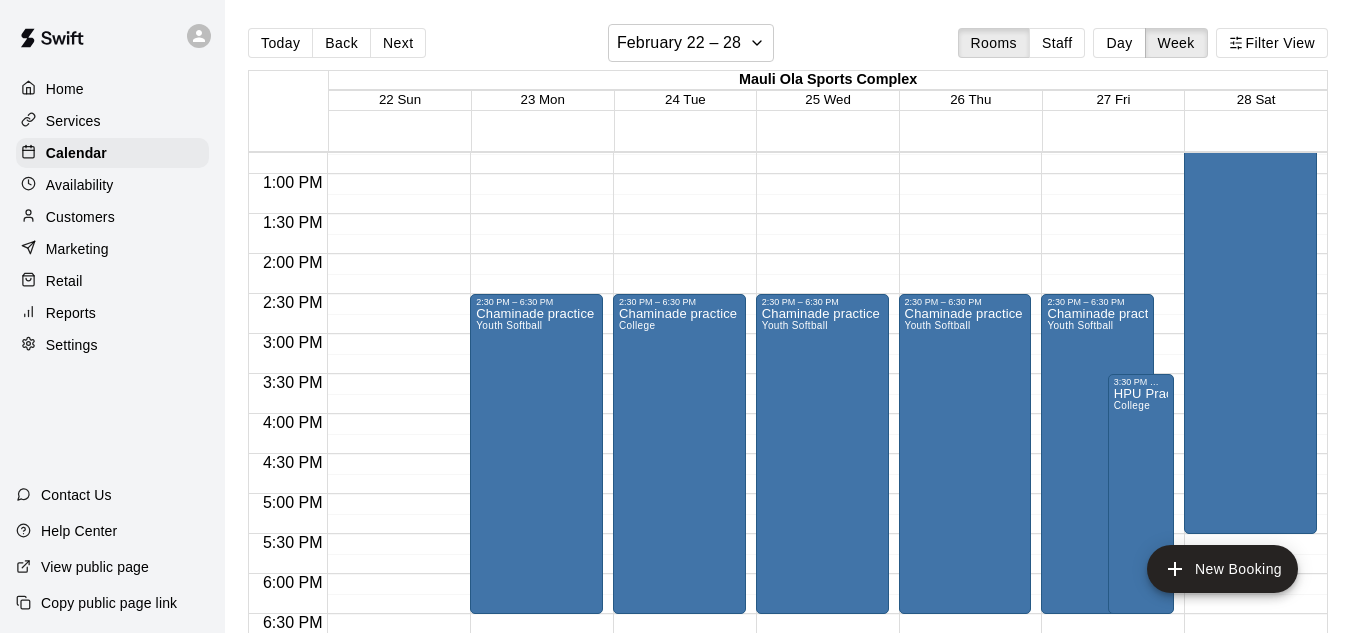 click on "Confirm" at bounding box center [89, 6051] 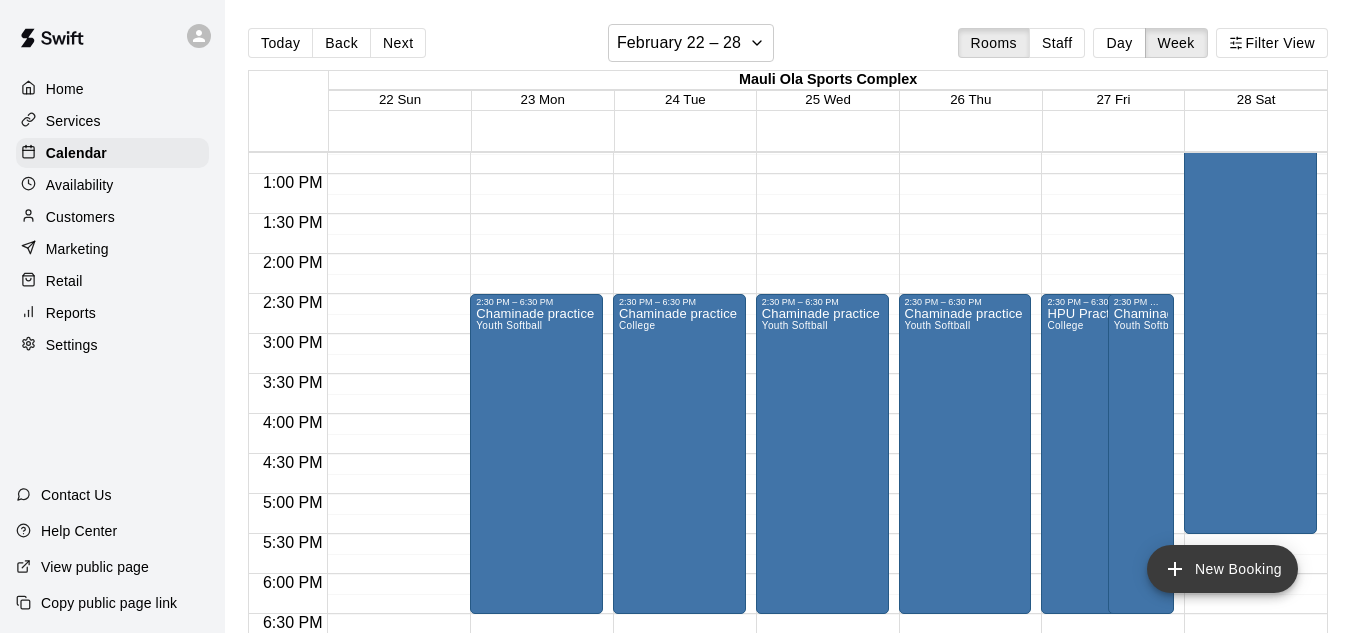 click 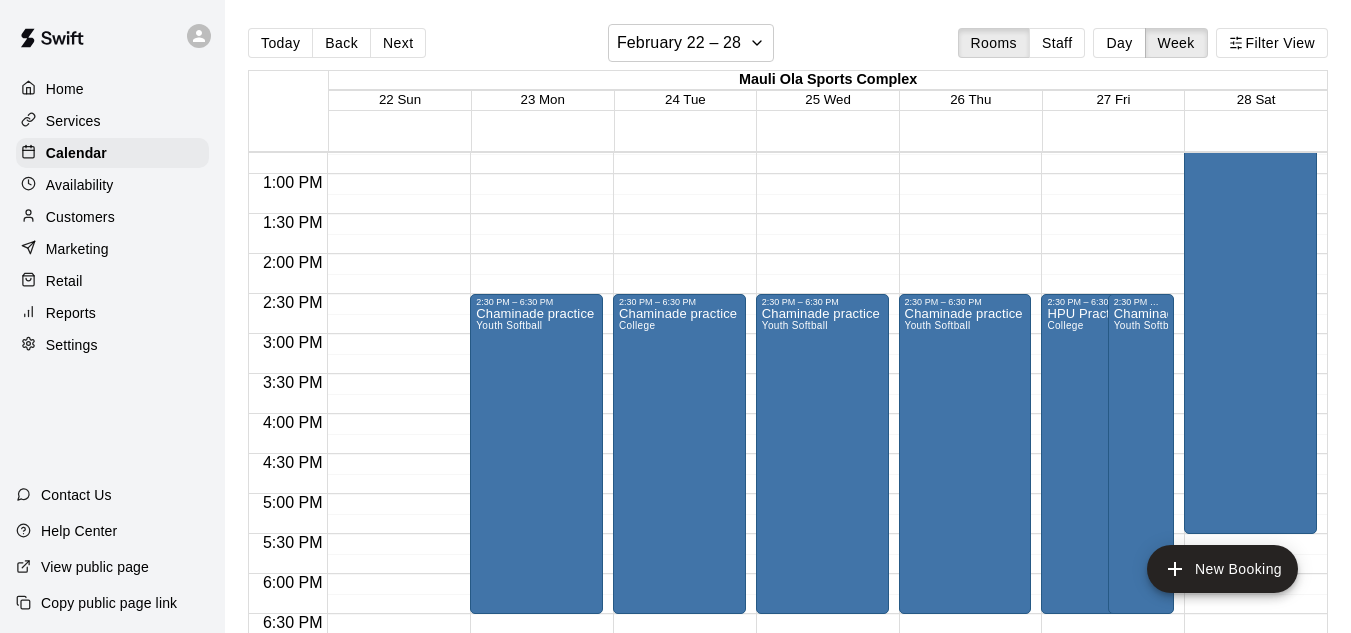 click 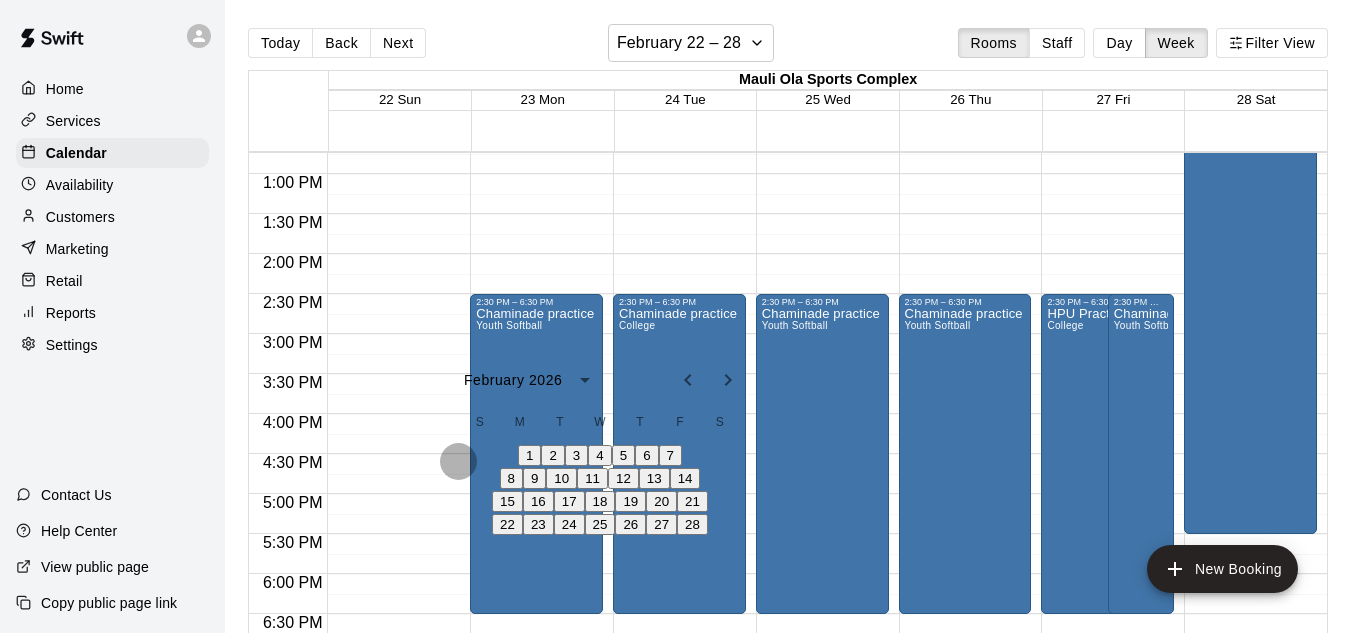 click on "23" at bounding box center (538, 524) 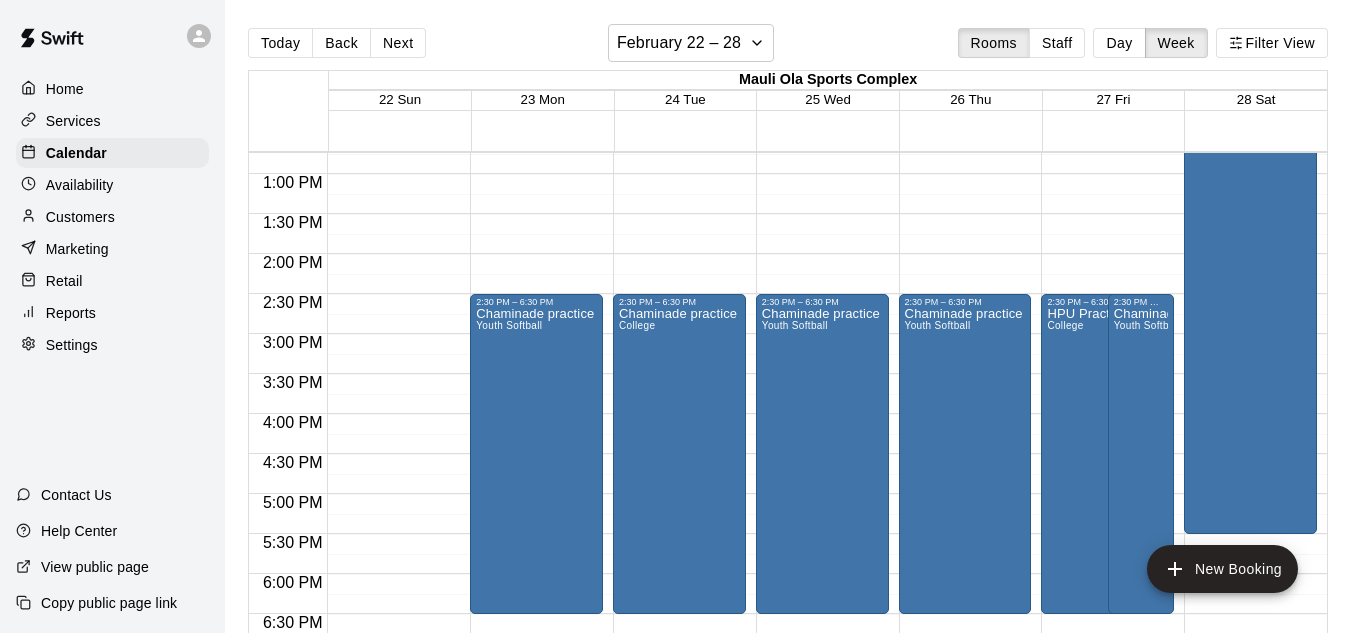 click at bounding box center [71, 704] 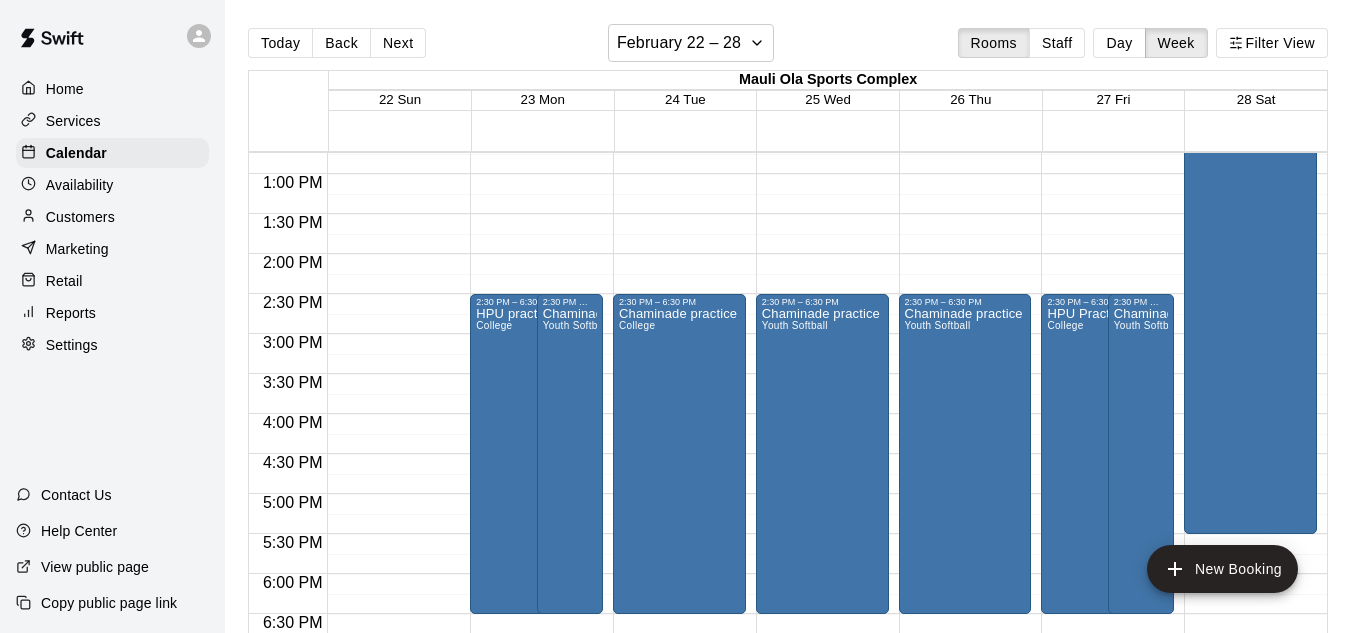 click on "Done" at bounding box center (24, 3706) 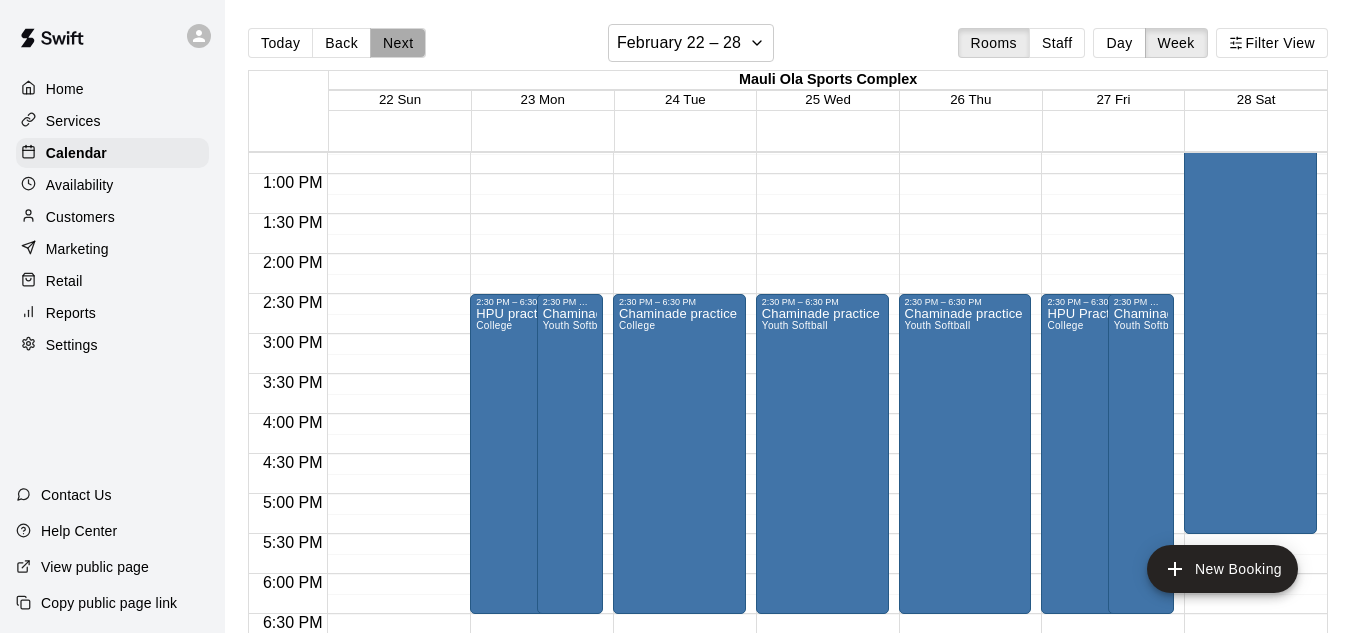 click on "Next" at bounding box center [398, 43] 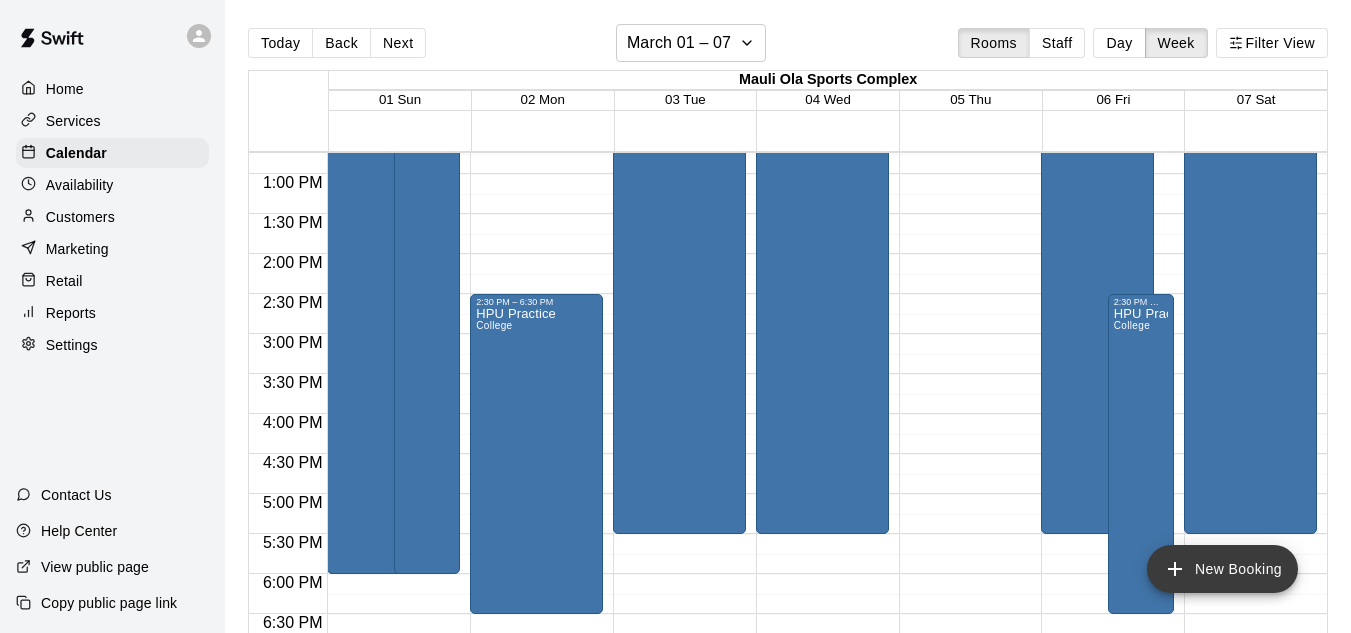 click on "New Booking" at bounding box center [1222, 569] 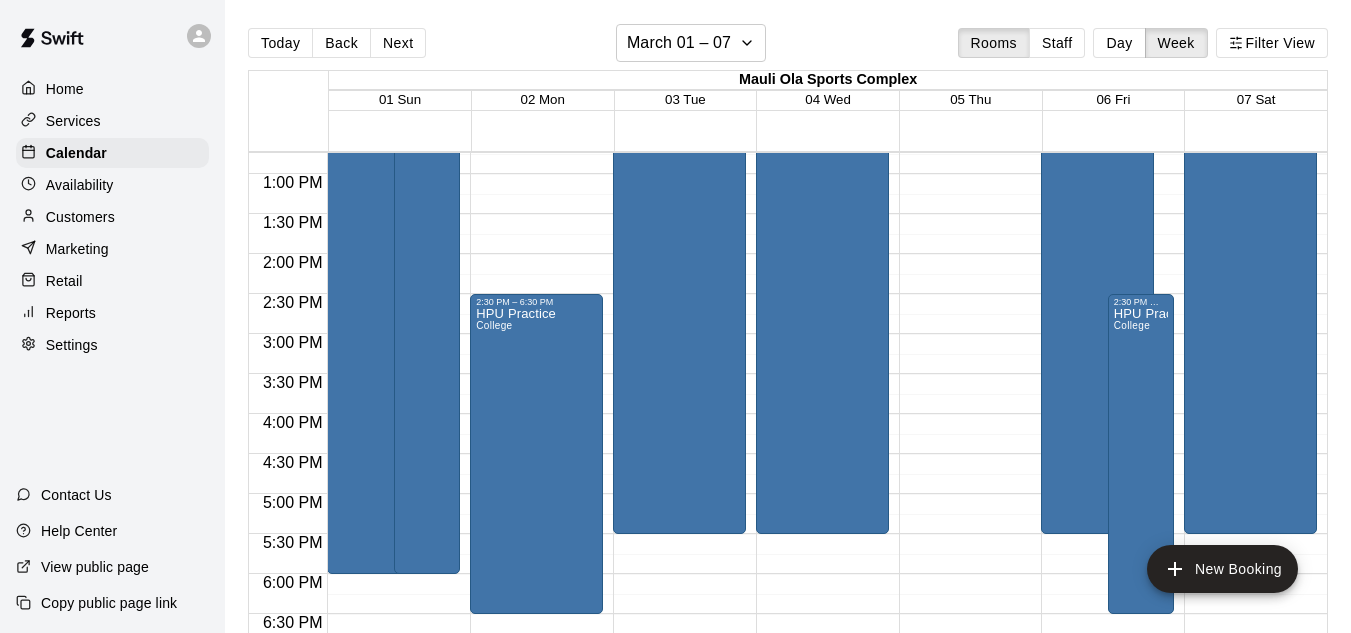 click at bounding box center [71, 2463] 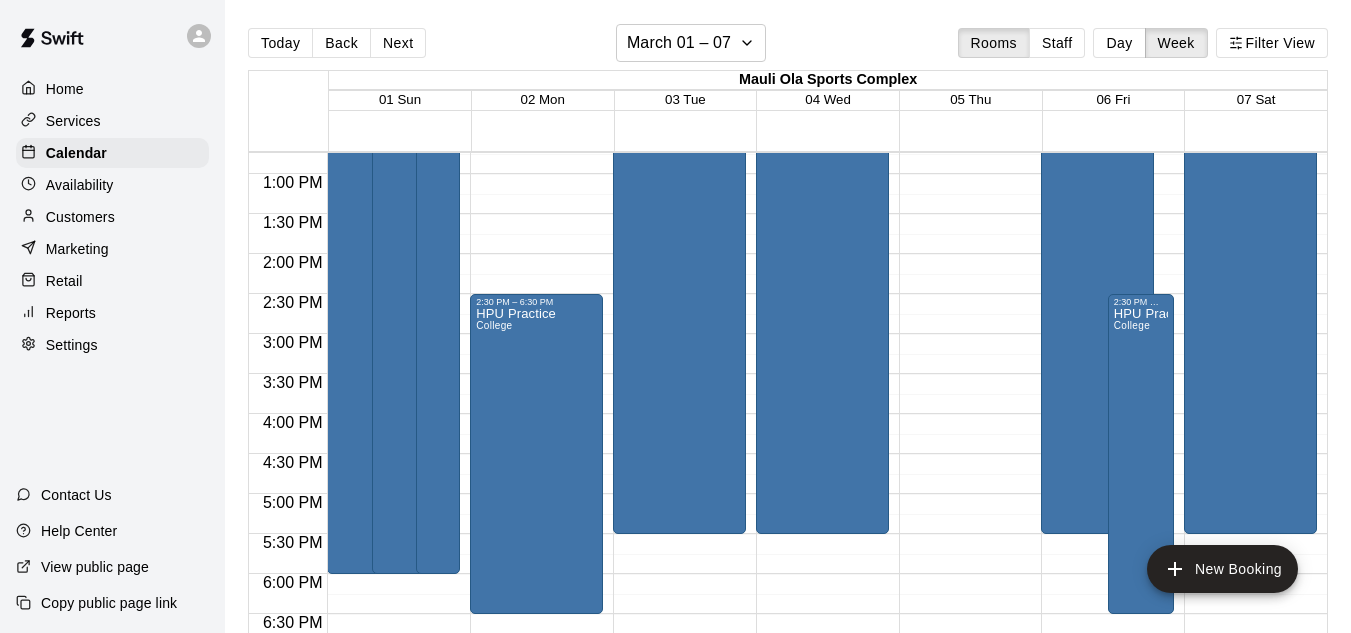 click on "Done" at bounding box center [24, 3706] 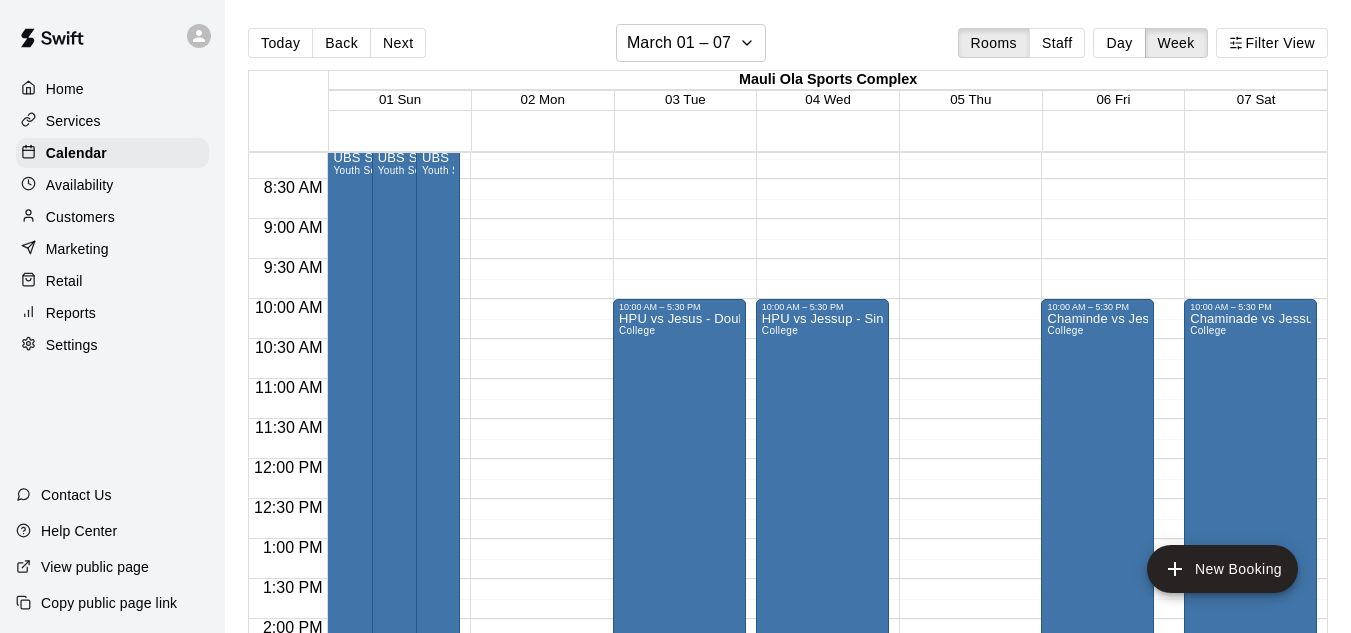 scroll, scrollTop: 647, scrollLeft: 0, axis: vertical 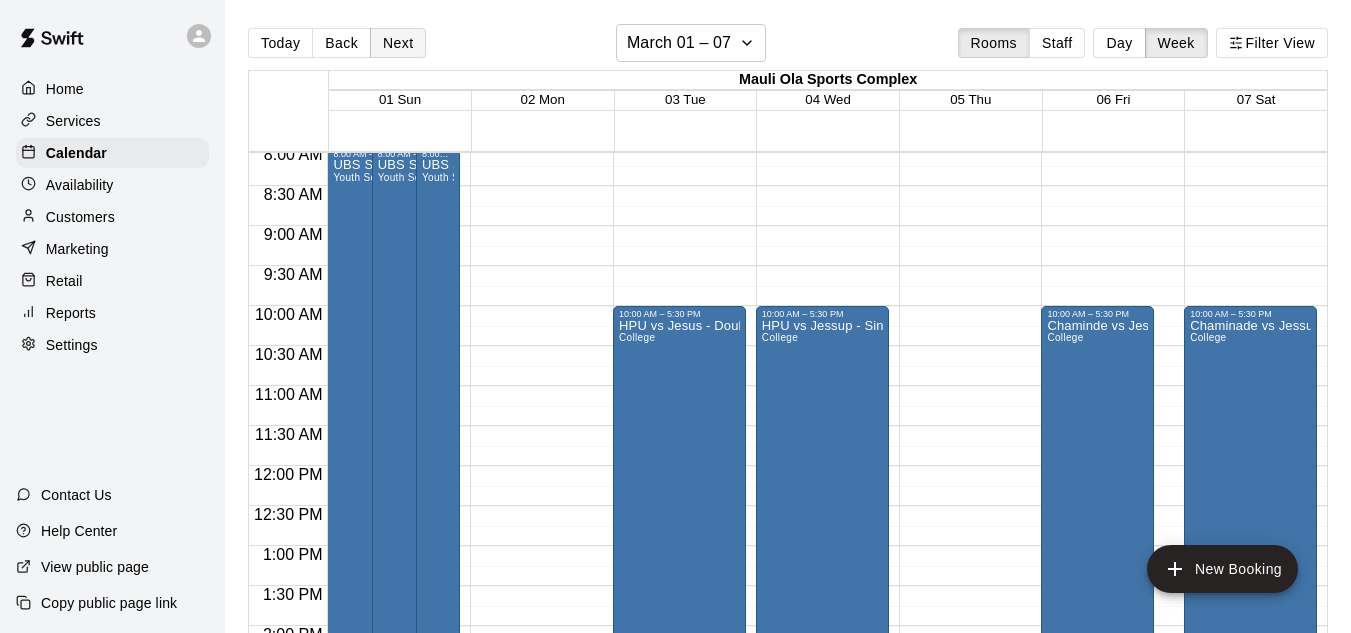 click on "Next" at bounding box center [398, 43] 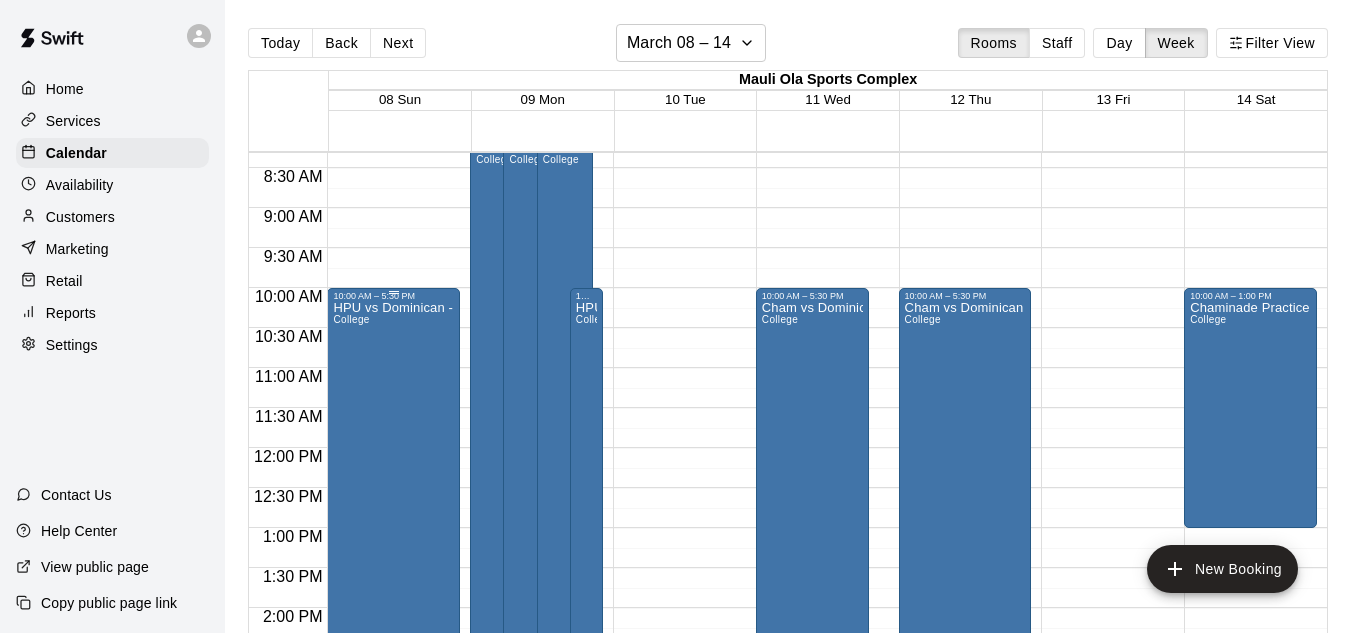 scroll, scrollTop: 656, scrollLeft: 0, axis: vertical 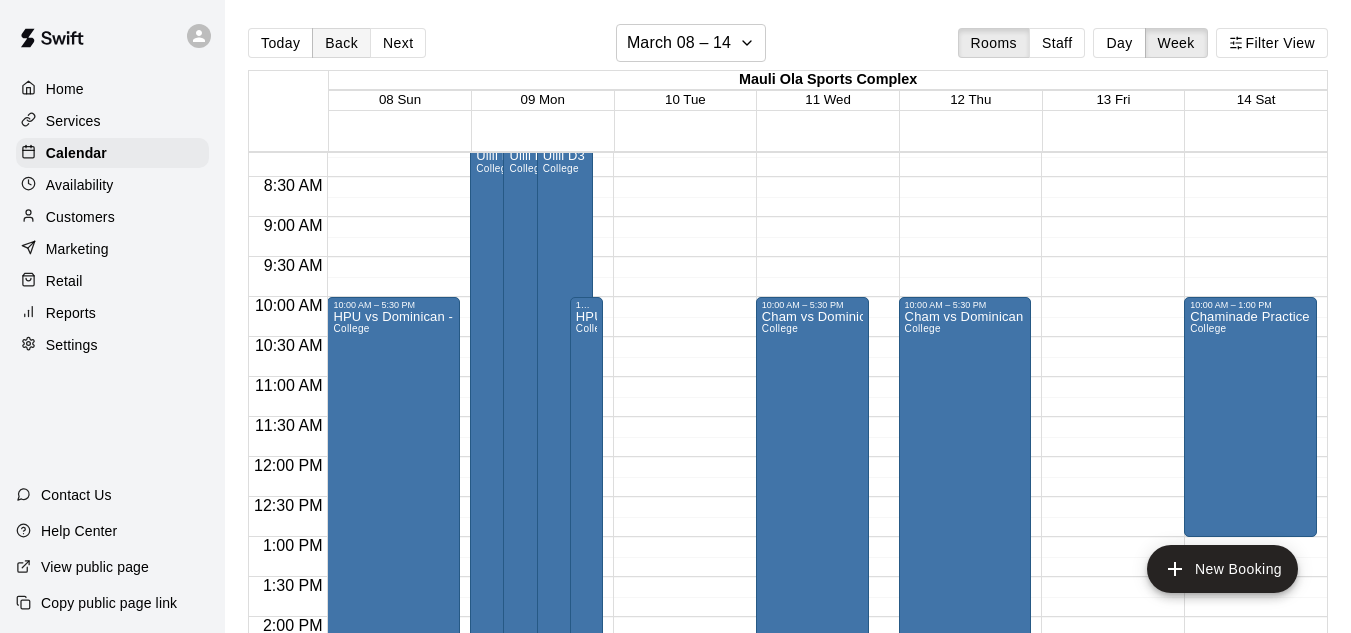 click on "Back" at bounding box center [341, 43] 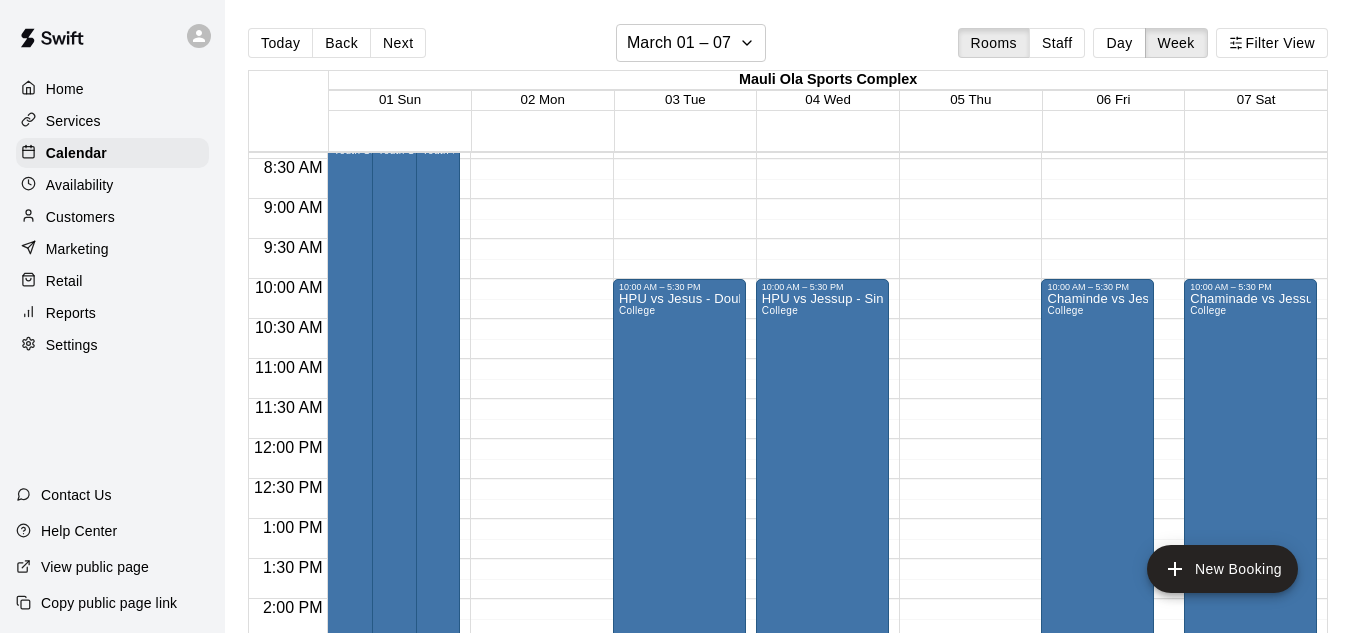 scroll, scrollTop: 677, scrollLeft: 0, axis: vertical 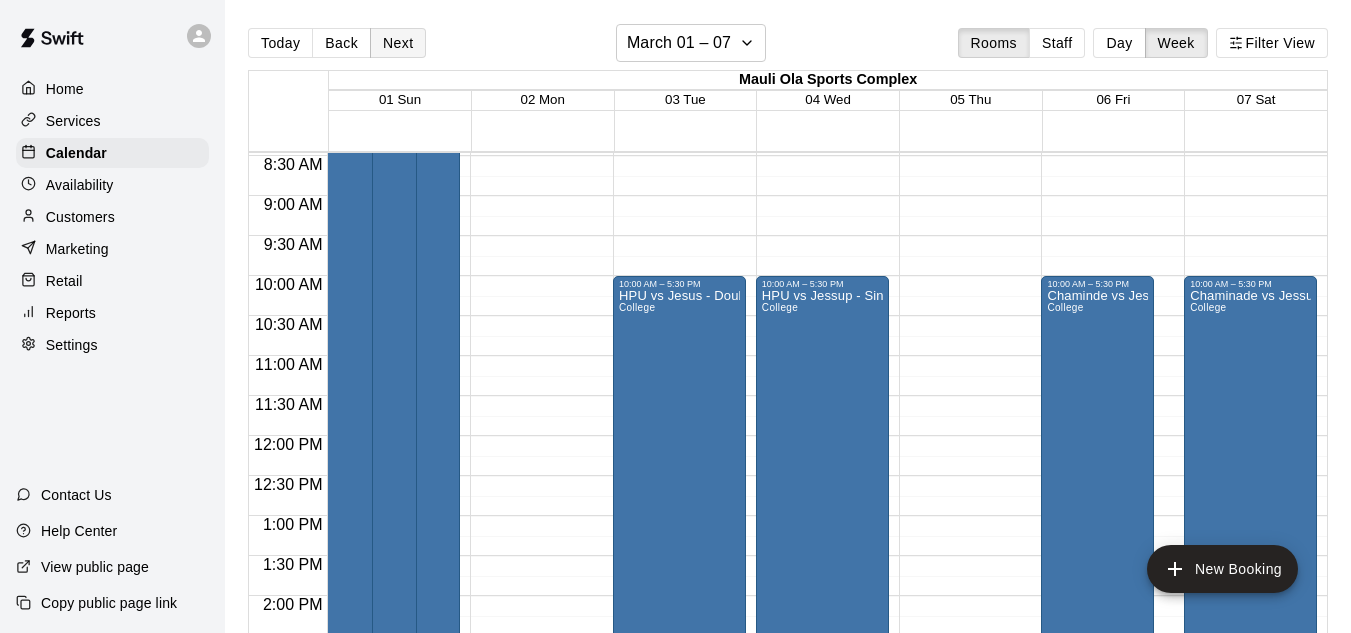 click on "Next" at bounding box center (398, 43) 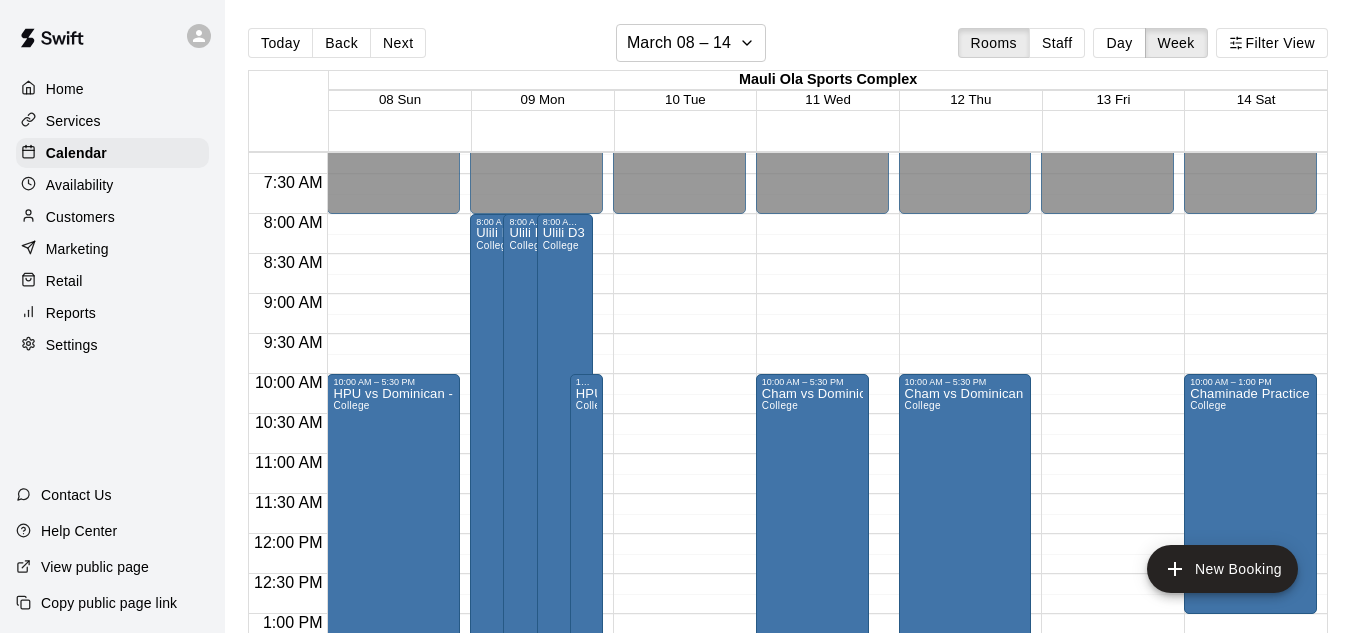 scroll, scrollTop: 508, scrollLeft: 0, axis: vertical 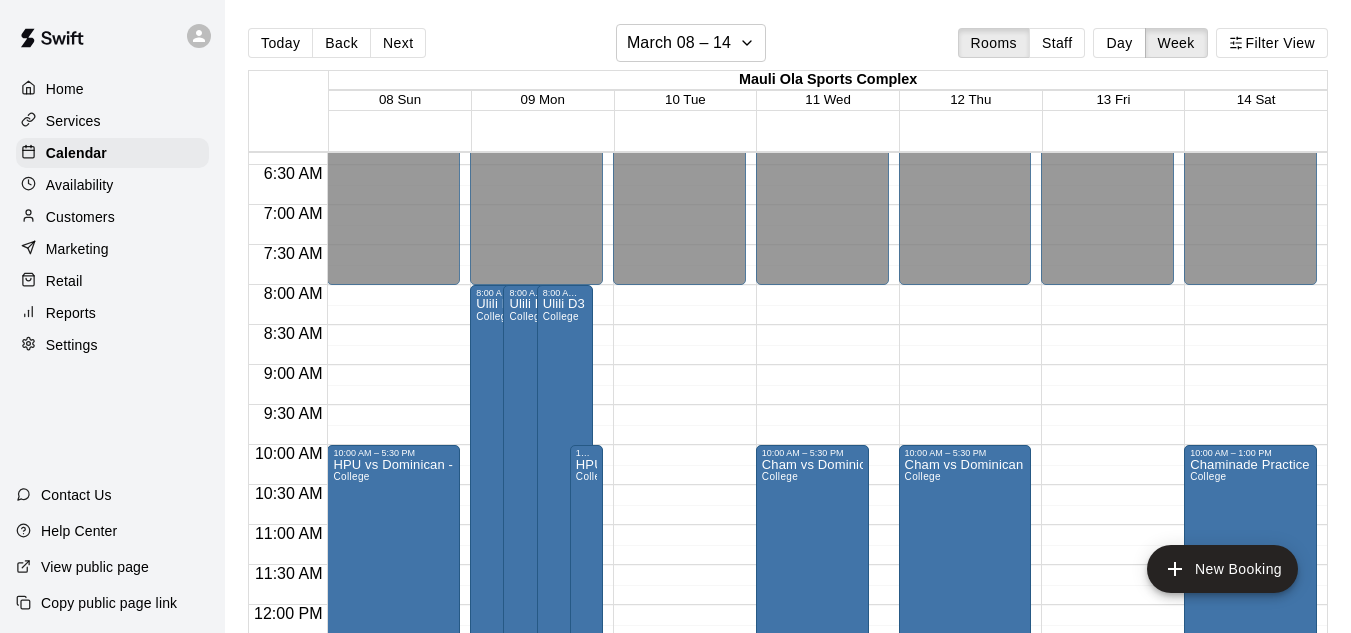 click on "12:00 AM – 8:00 AM Closed 10:00 AM – 5:30 PM HPU vs Dominican - Single game College 7:00 PM – 11:59 PM Closed" at bounding box center (393, 605) 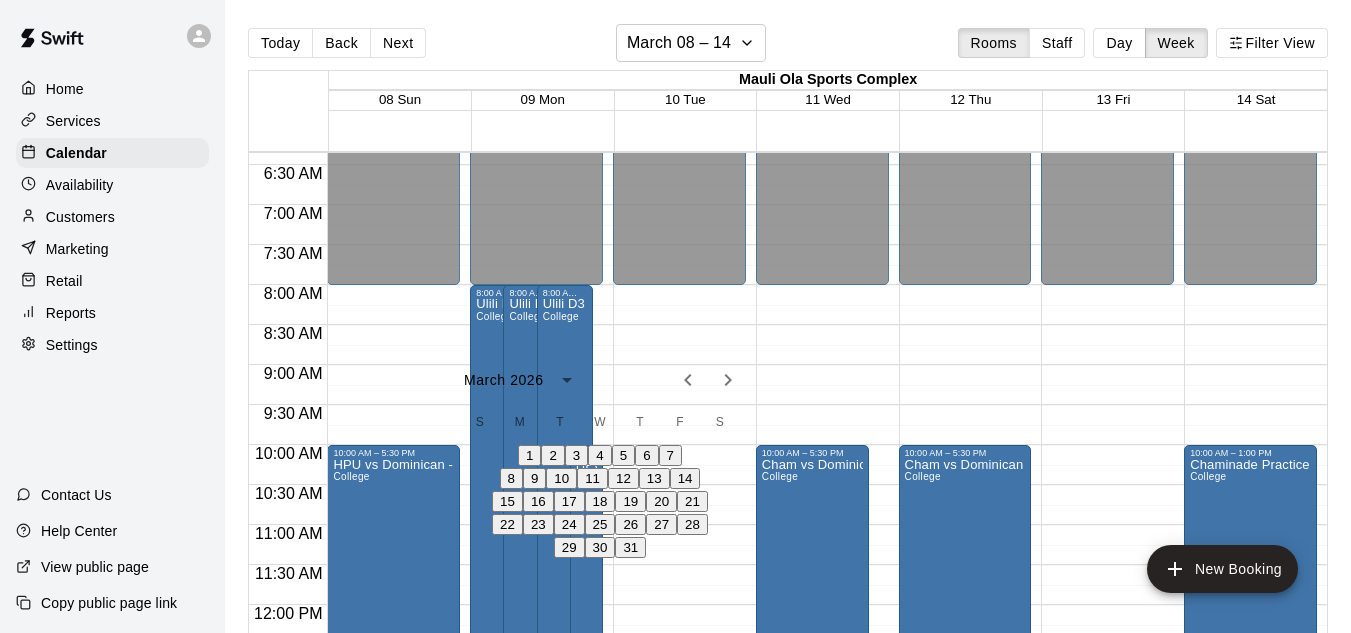 click on "********" at bounding box center (1266, 3061) 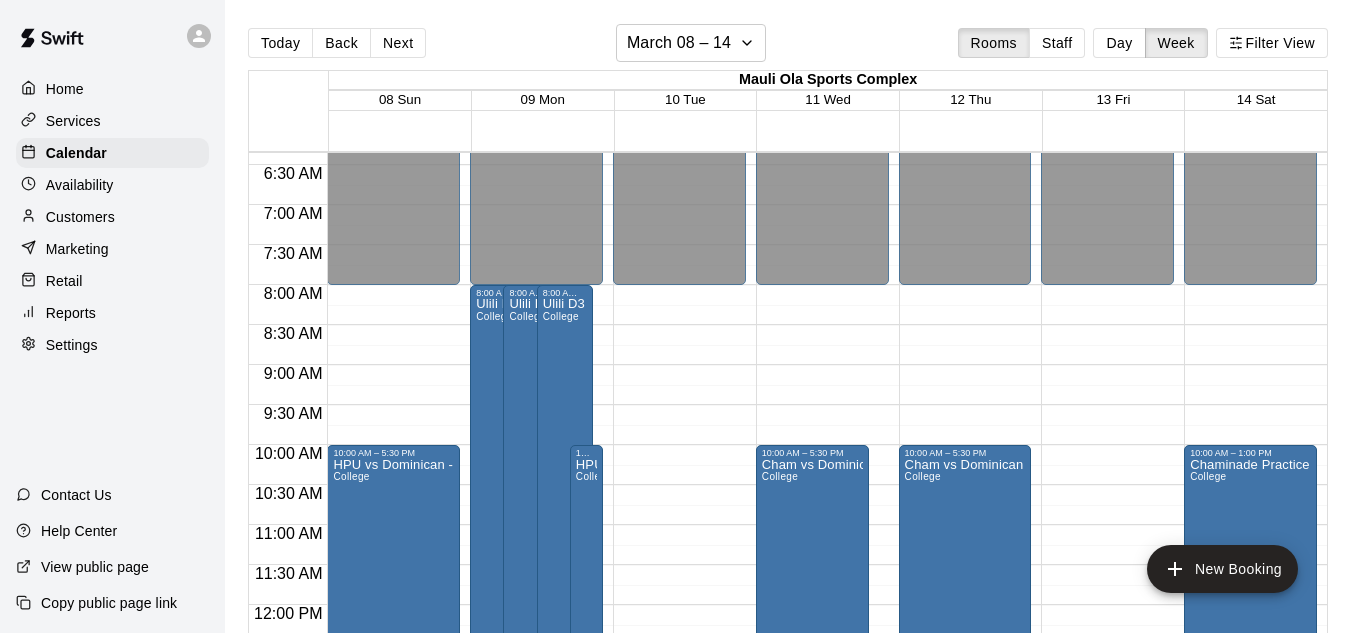 click on "********" at bounding box center [1266, 3157] 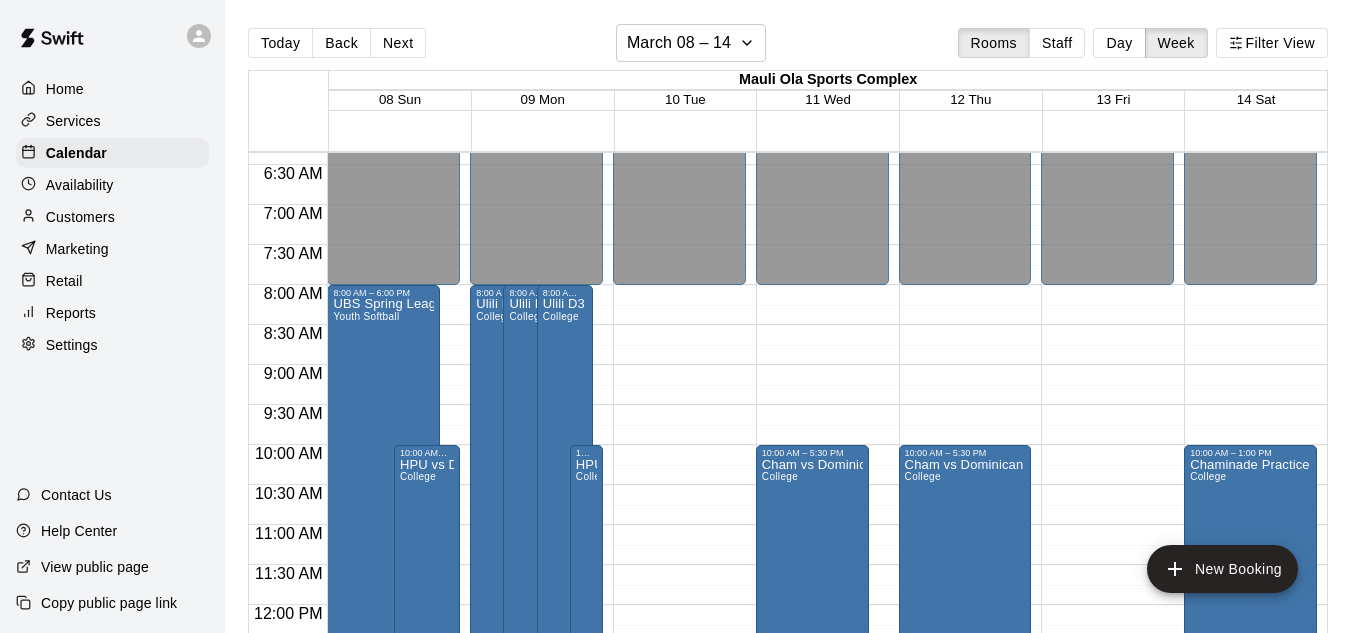 click on "Done" at bounding box center [24, 3706] 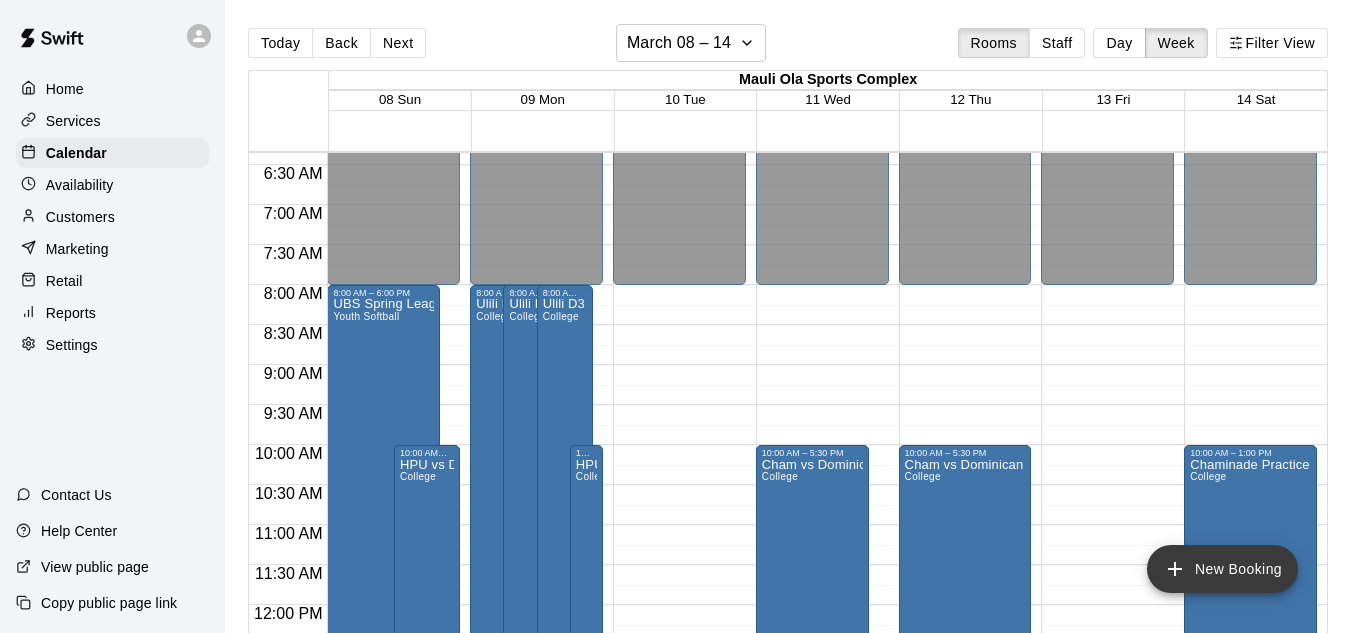 click 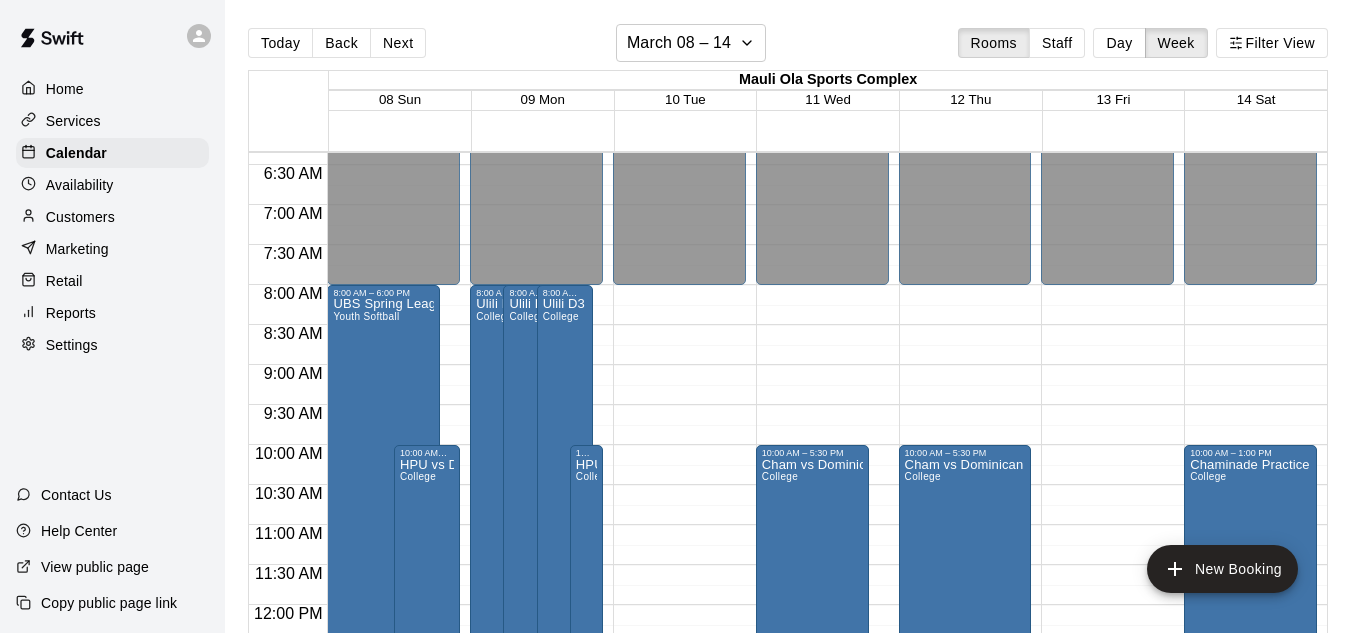 click on "********" at bounding box center [1280, 3096] 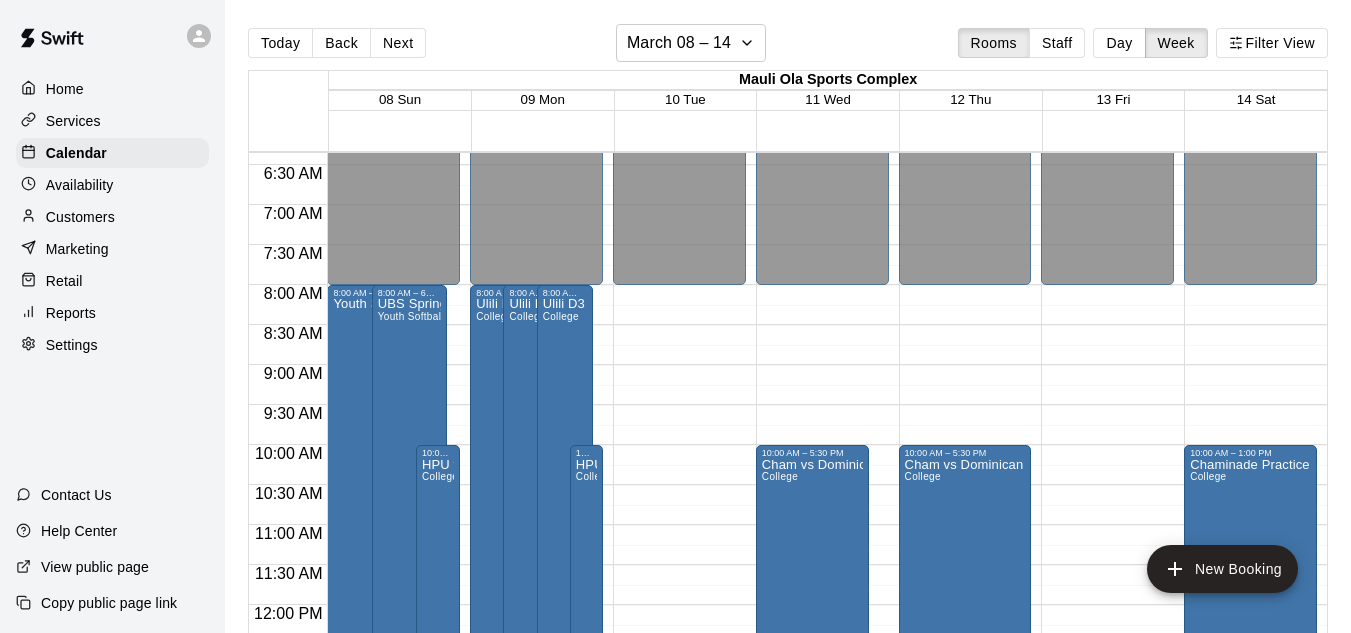 click on "Done" at bounding box center (24, 3706) 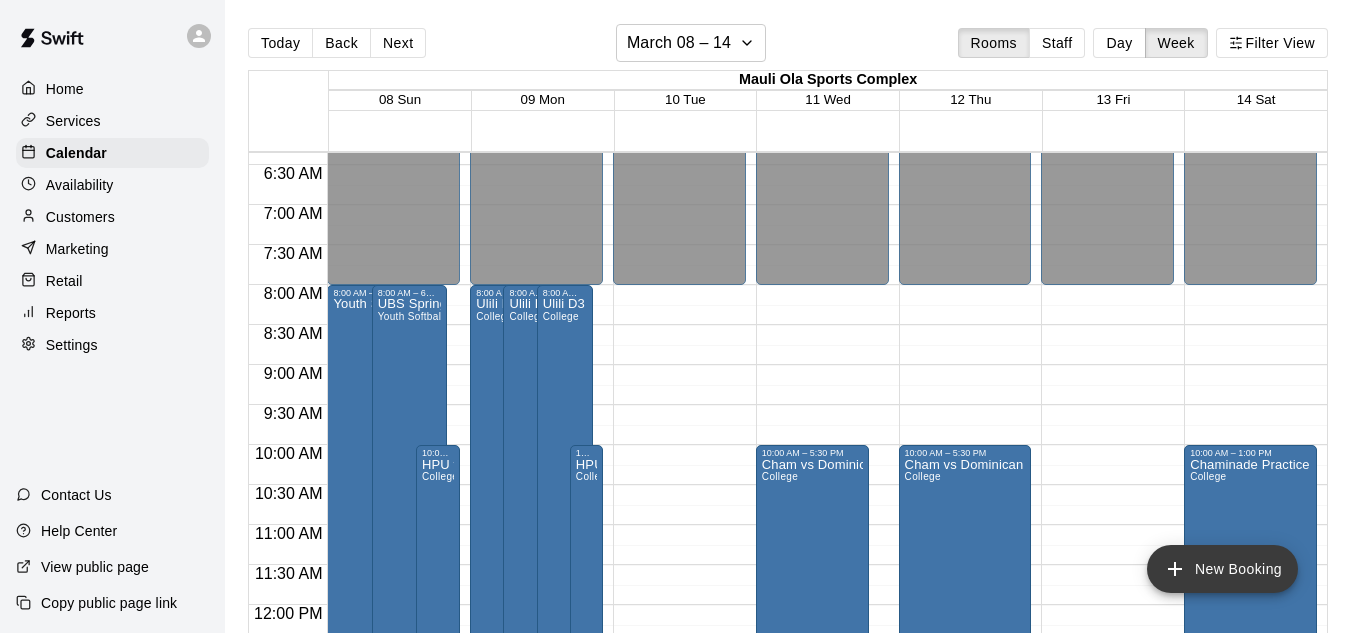 click on "New Booking" at bounding box center [1222, 569] 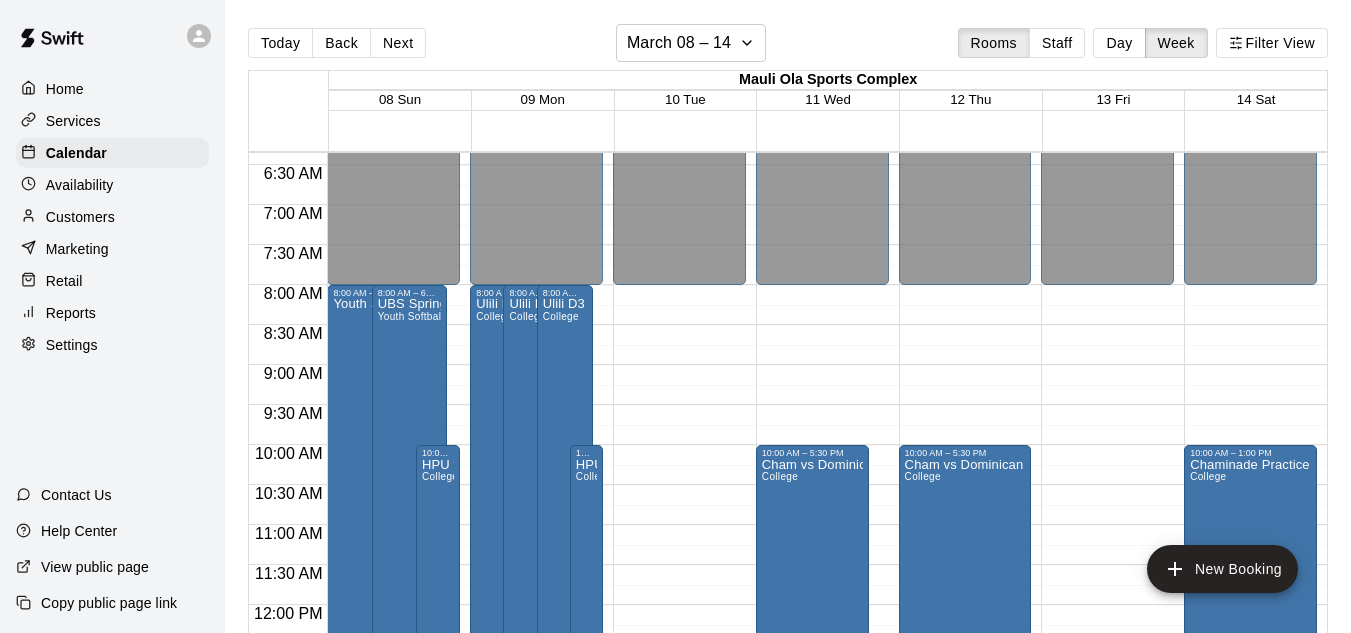 type on "**********" 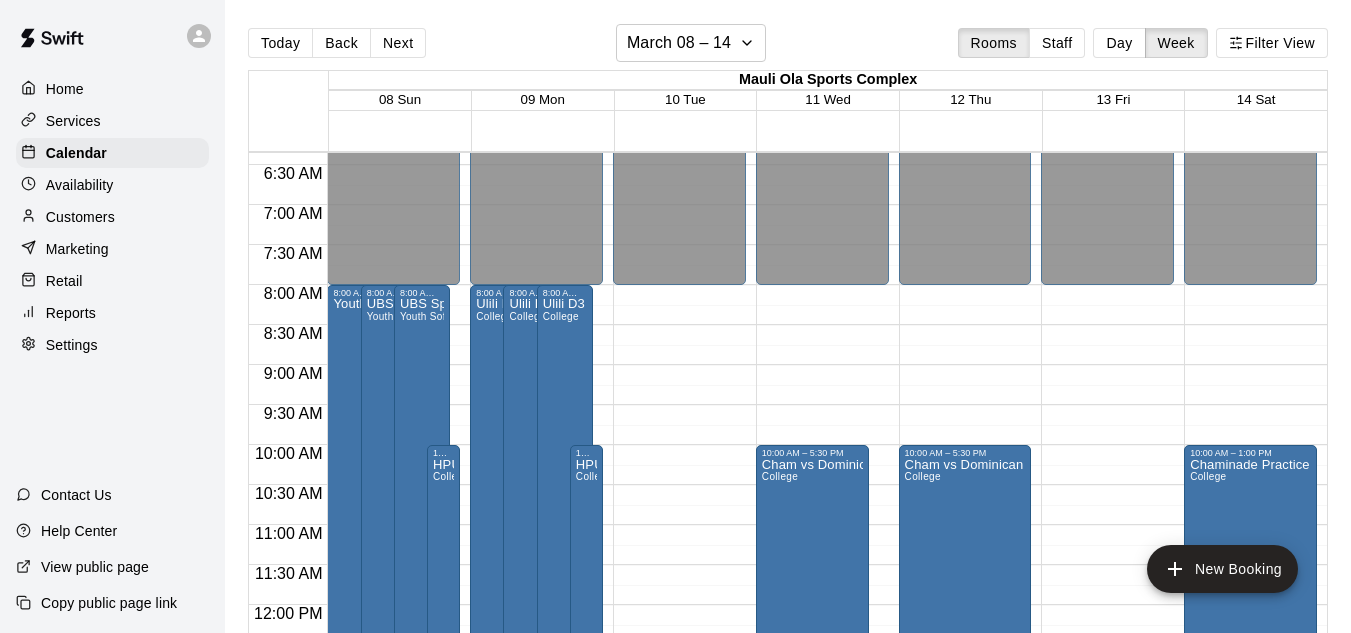 click on "Done" at bounding box center [24, 3706] 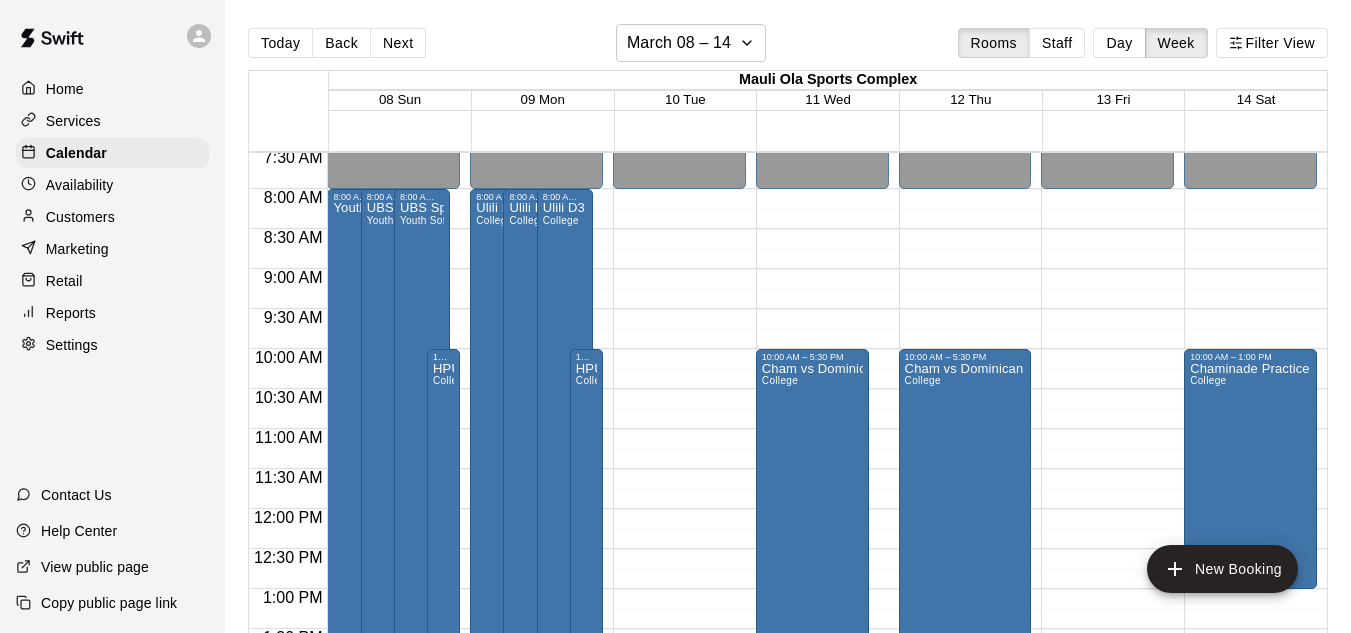 scroll, scrollTop: 605, scrollLeft: 0, axis: vertical 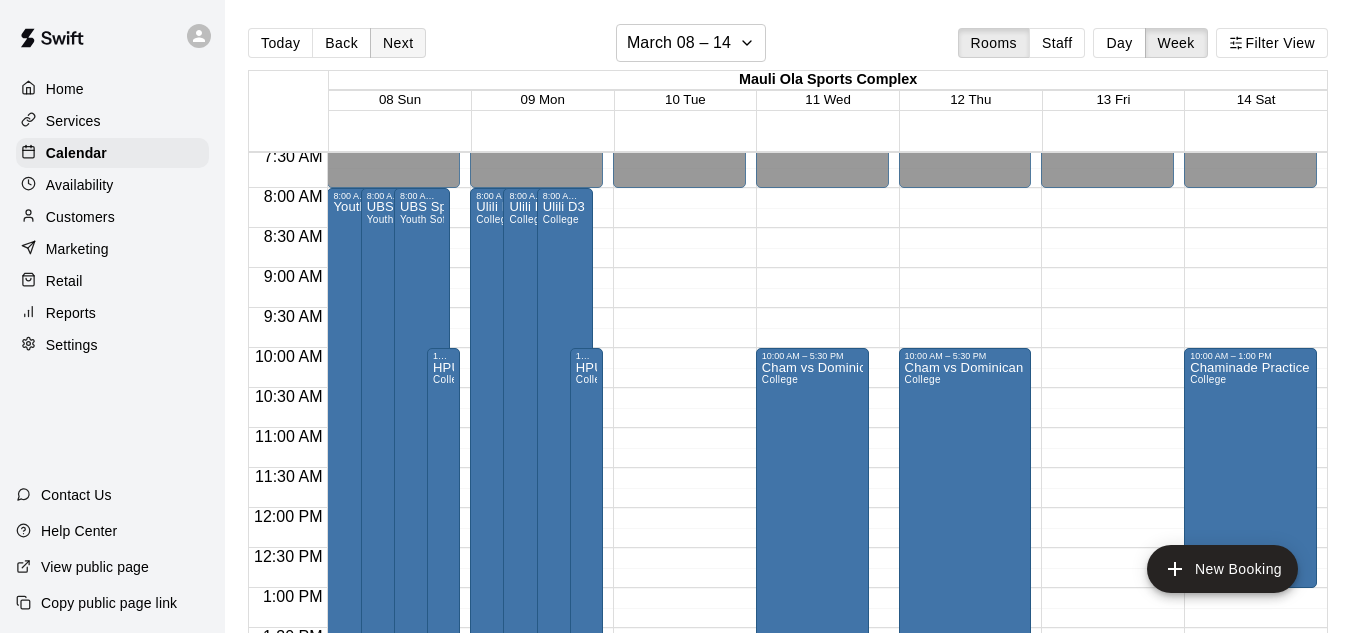 click on "Next" at bounding box center [398, 43] 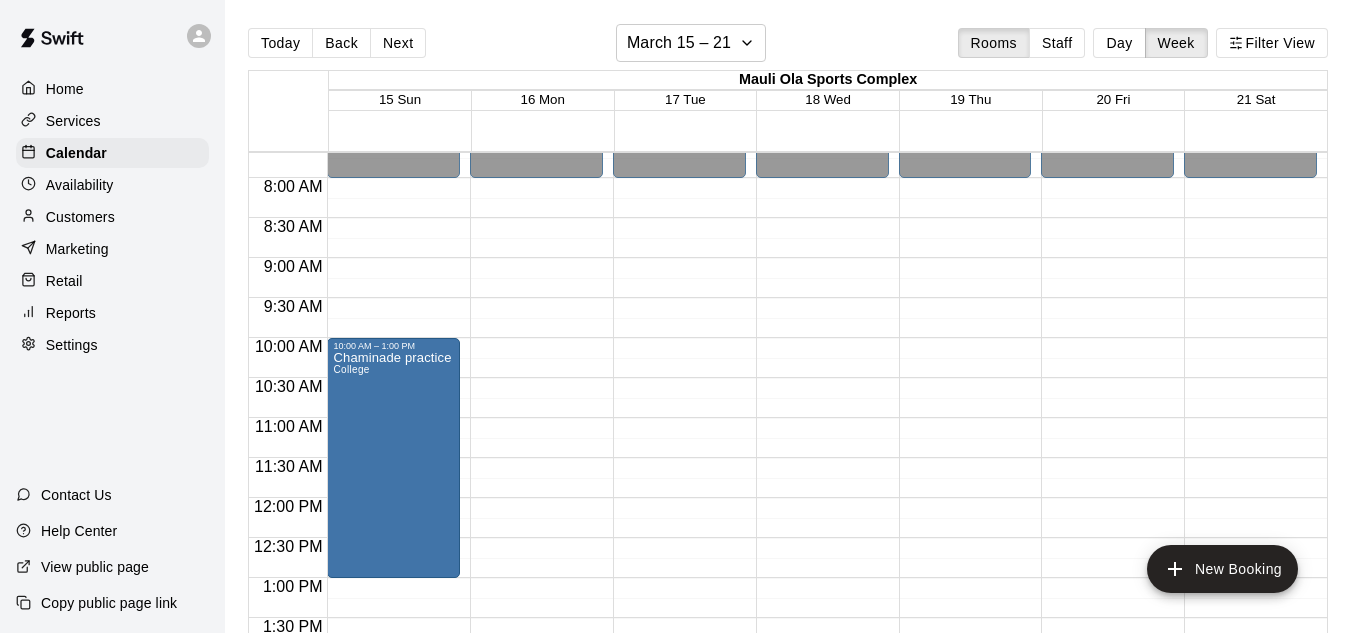 scroll, scrollTop: 616, scrollLeft: 0, axis: vertical 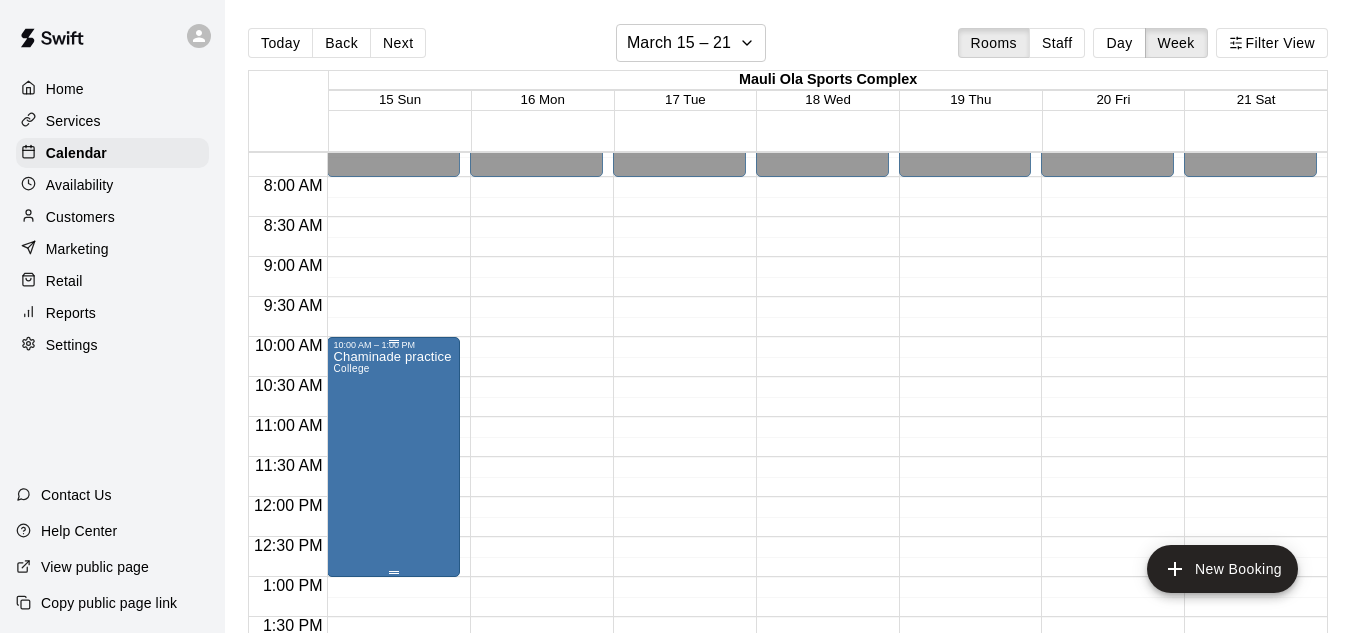 click on "Chaminade practice College" at bounding box center (392, 666) 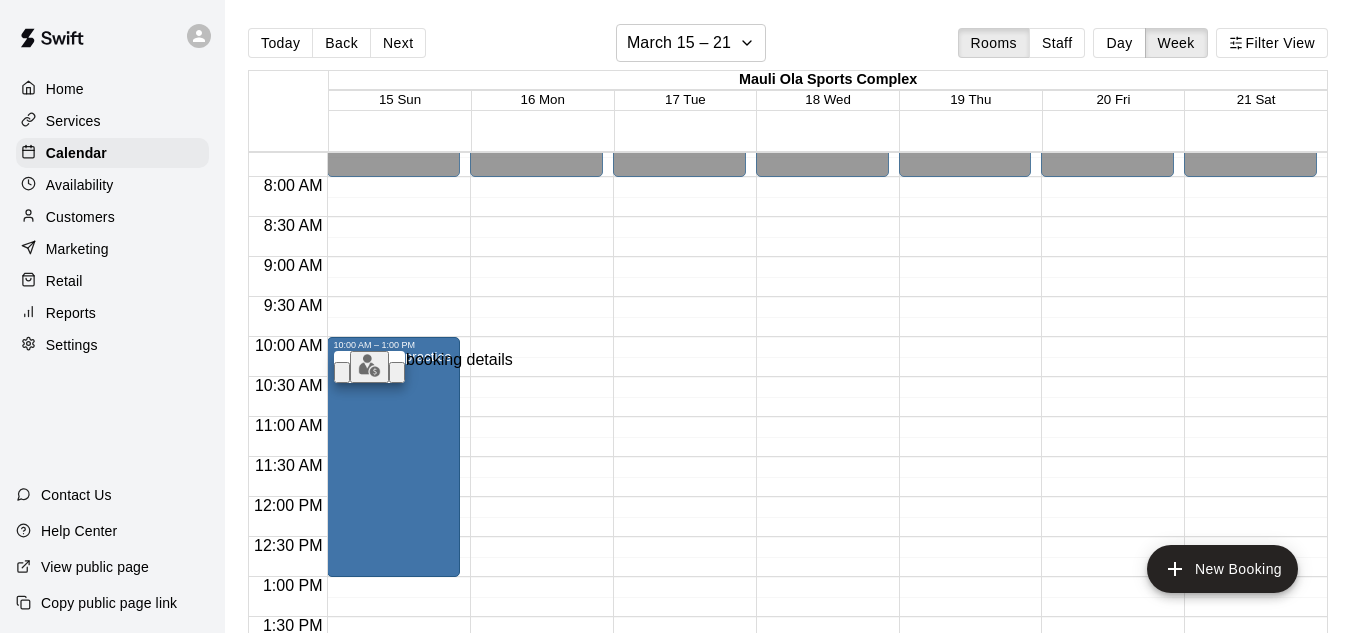 click 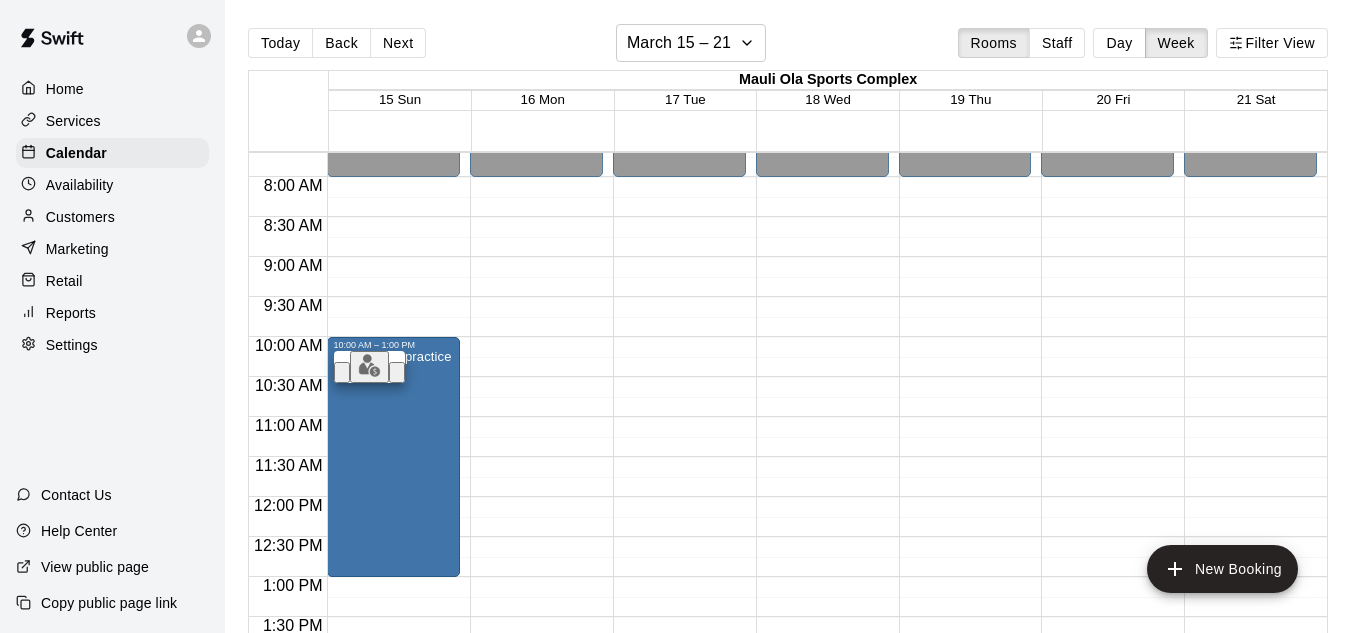 click on "********" at bounding box center (1266, 3061) 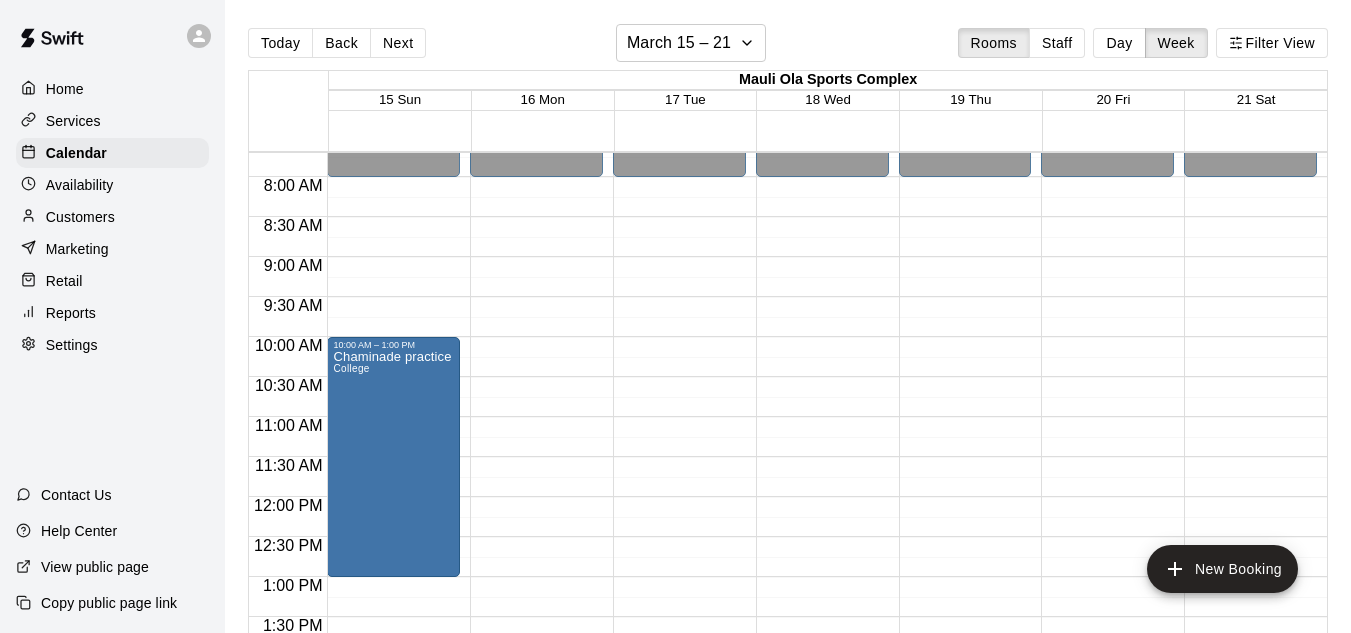 click on "Confirm" at bounding box center (89, 6051) 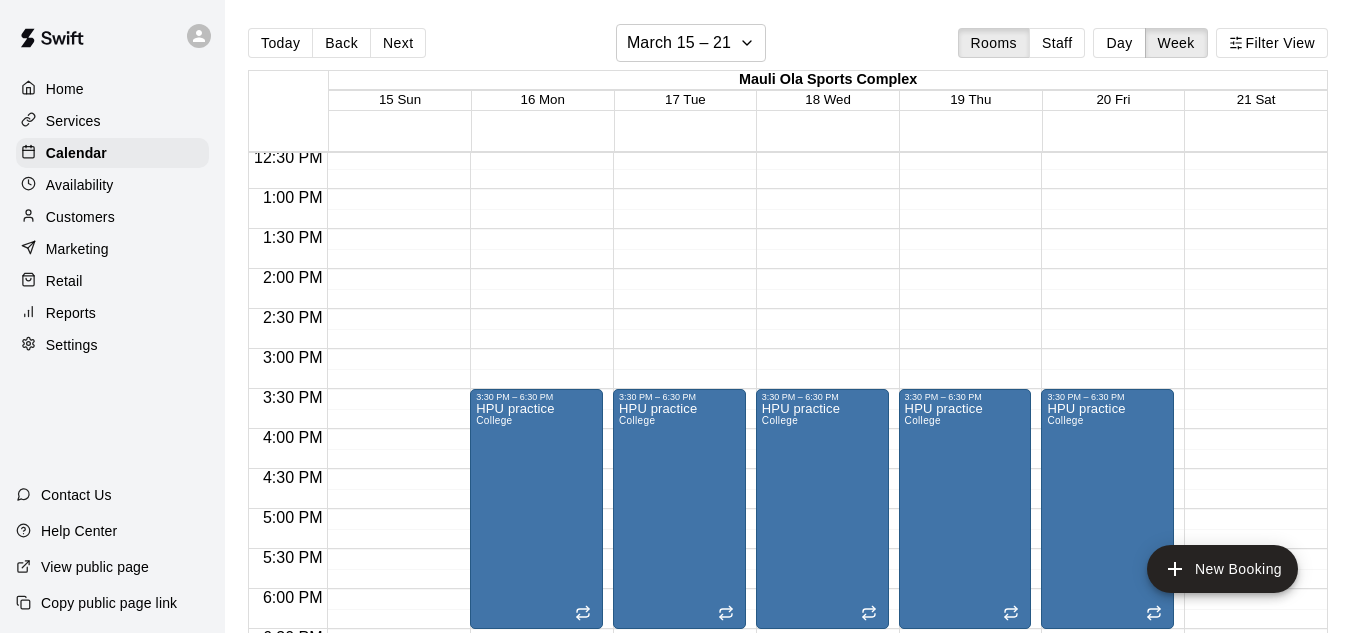 scroll, scrollTop: 1015, scrollLeft: 0, axis: vertical 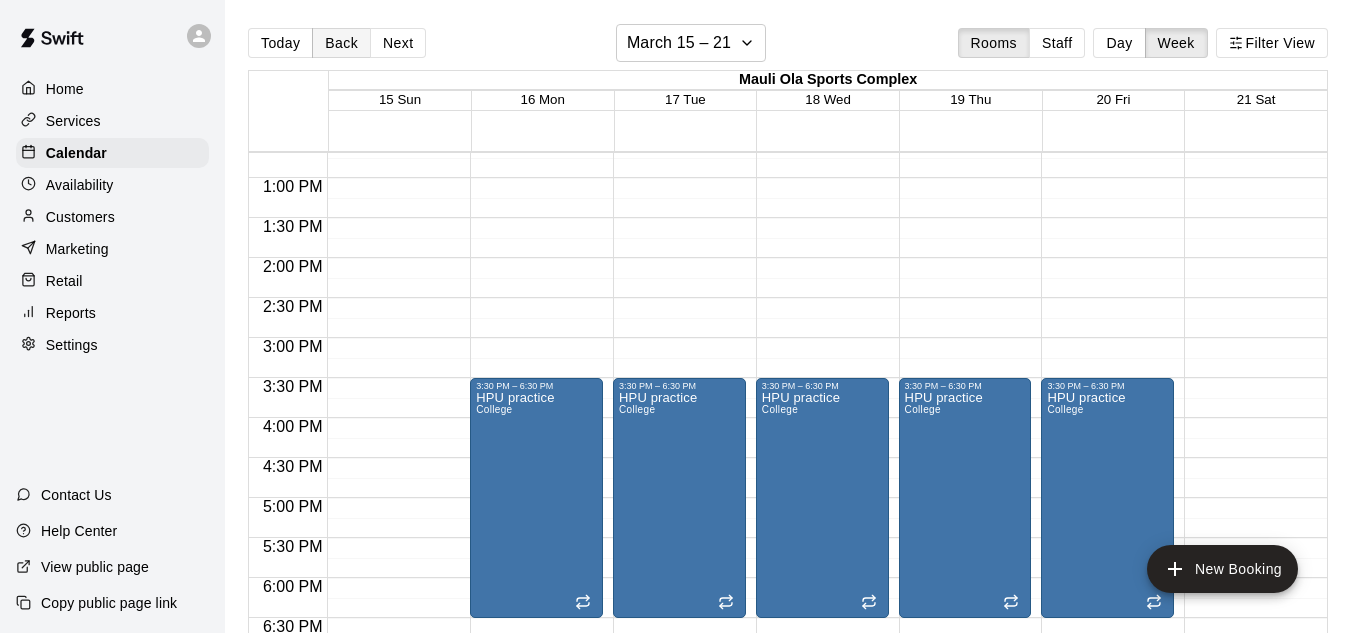 click on "Back" at bounding box center [341, 43] 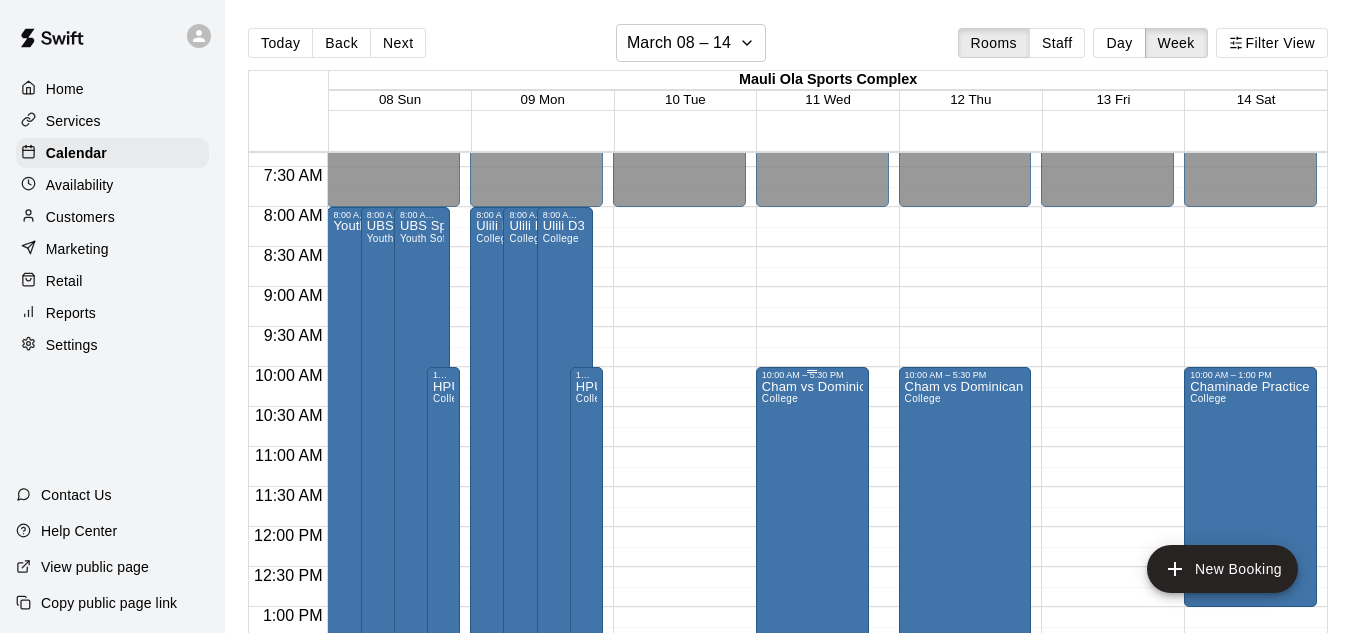 scroll, scrollTop: 585, scrollLeft: 0, axis: vertical 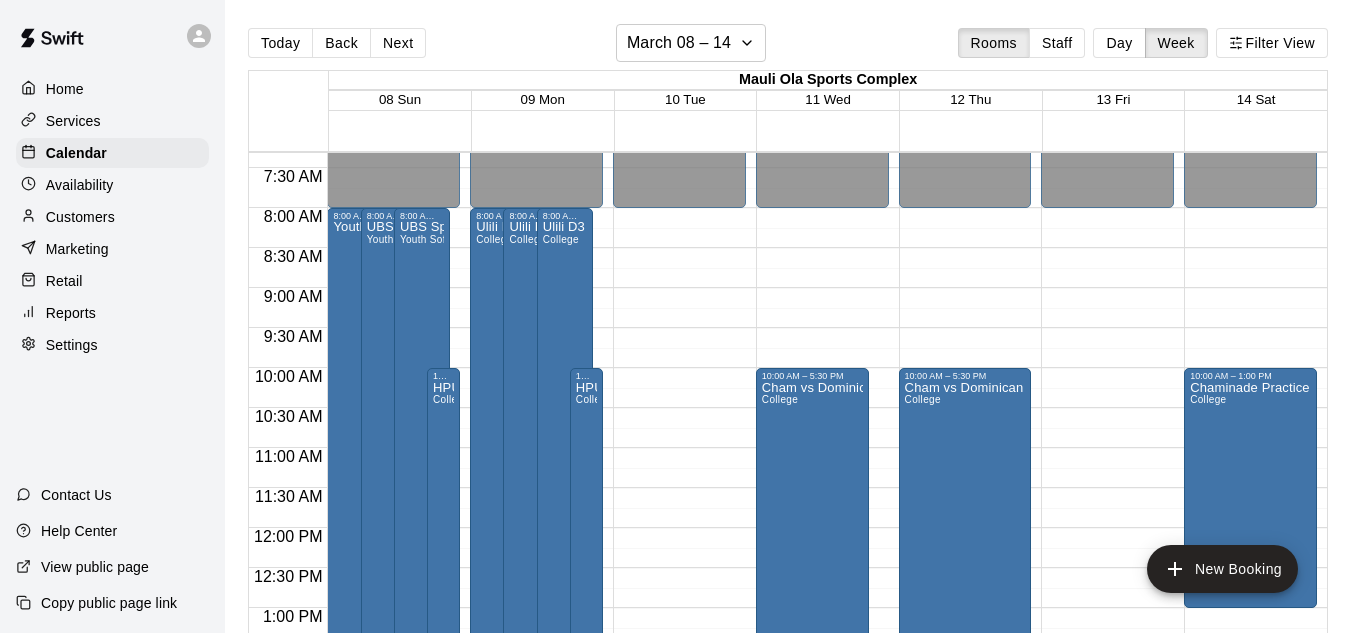 click on "12:00 AM – 8:00 AM Closed 3:30 PM – 6:30 PM Chaminade Practice College 7:00 PM – 11:59 PM Closed" at bounding box center (679, 528) 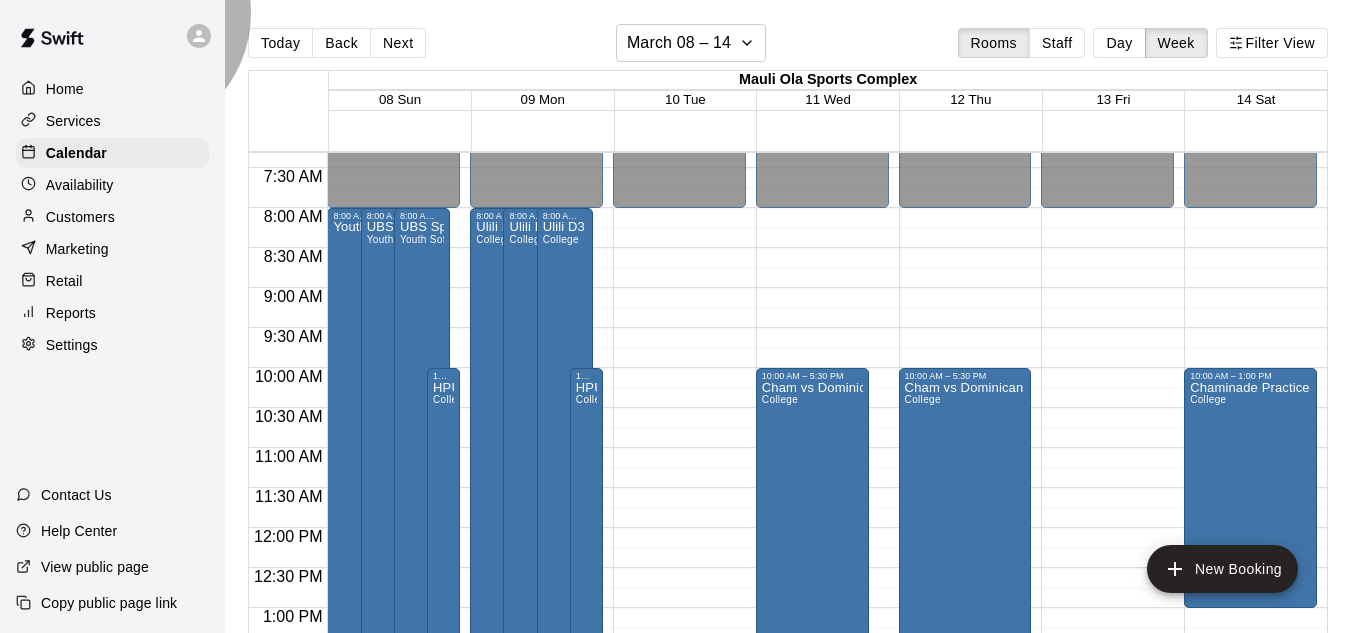 click on "Create booking & proceed" at bounding box center [143, 5243] 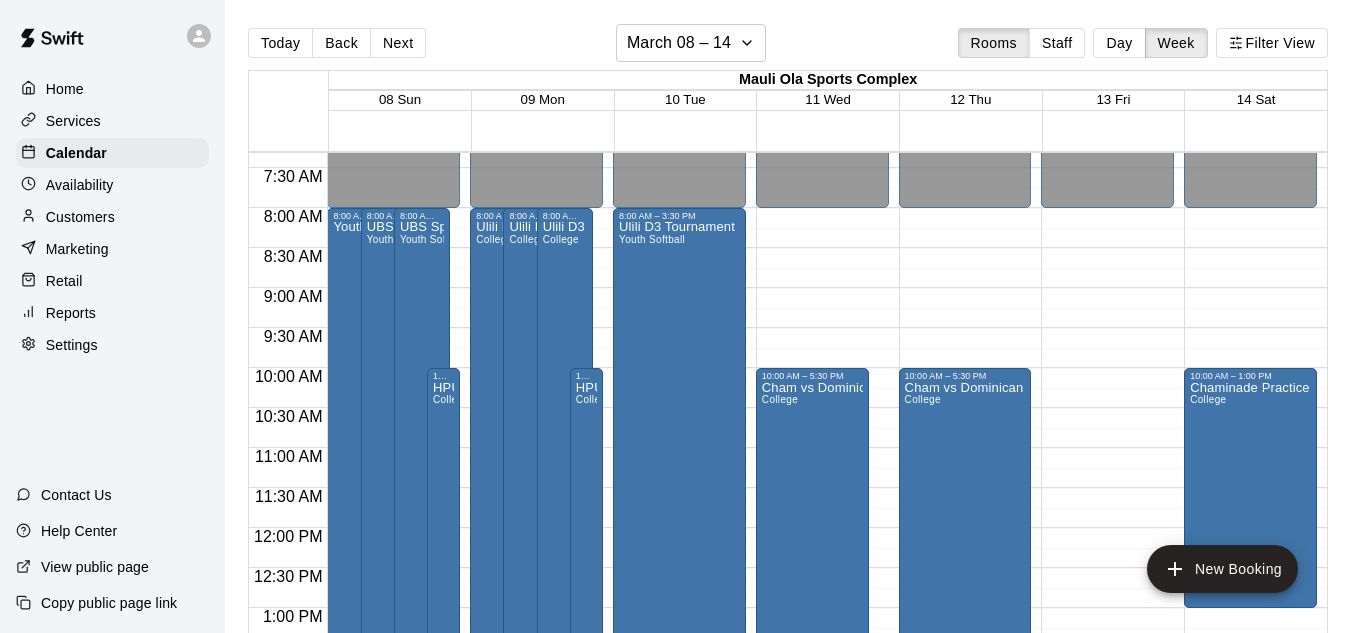 click on "Done" at bounding box center [24, 3706] 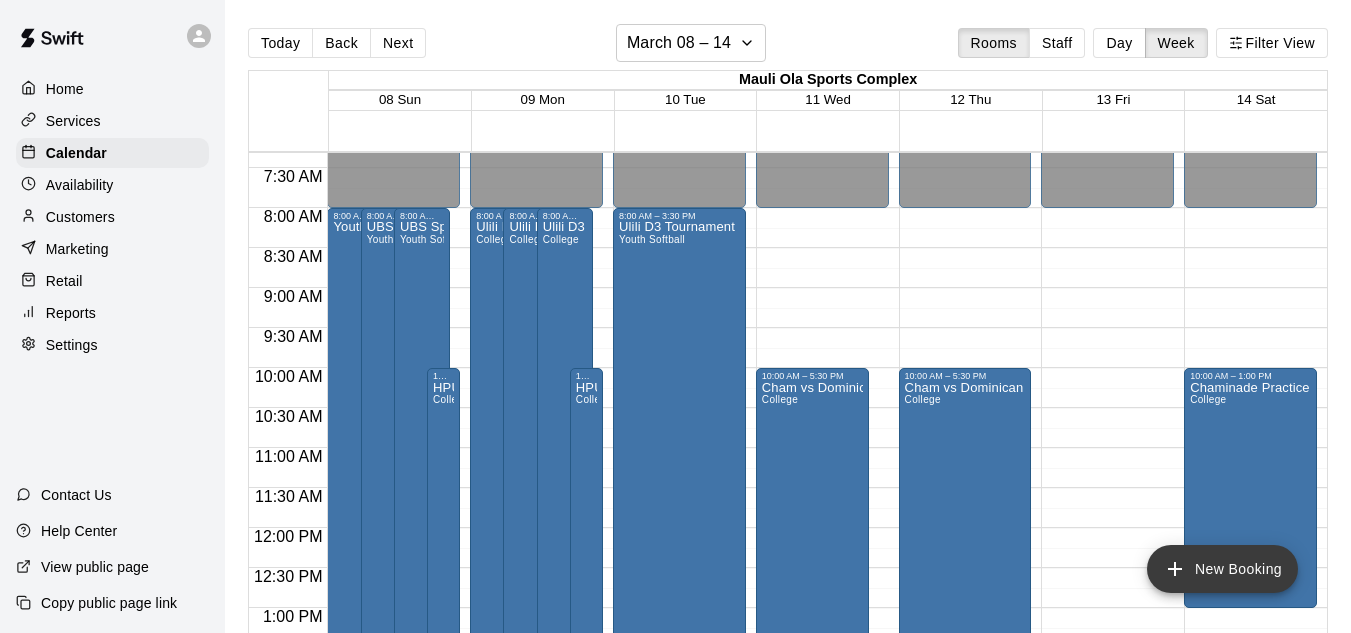 click on "New Booking" at bounding box center (1222, 569) 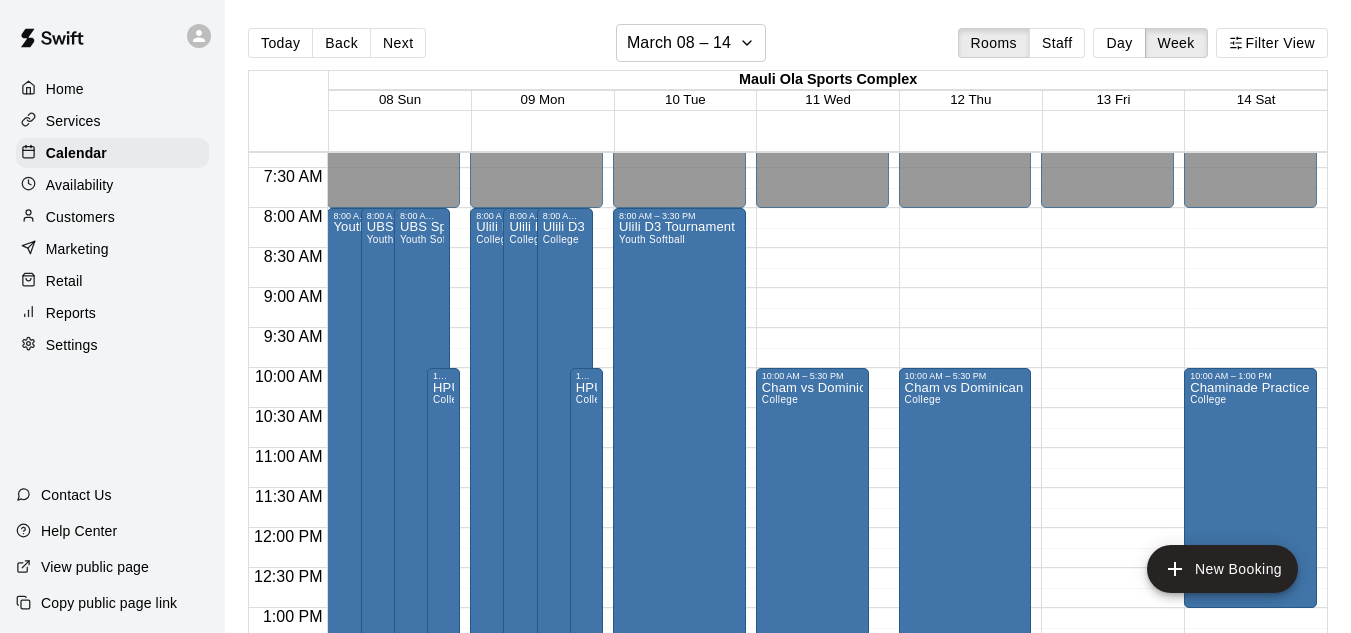 click at bounding box center (71, 704) 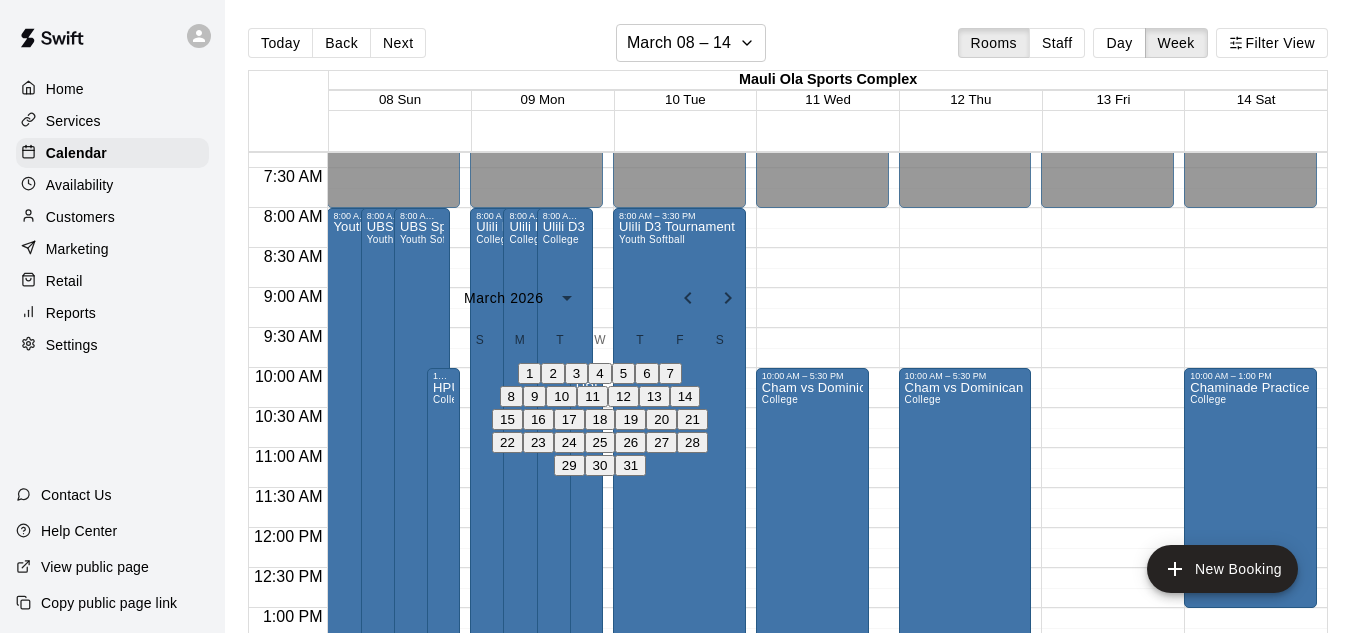 click on "10" at bounding box center [561, 396] 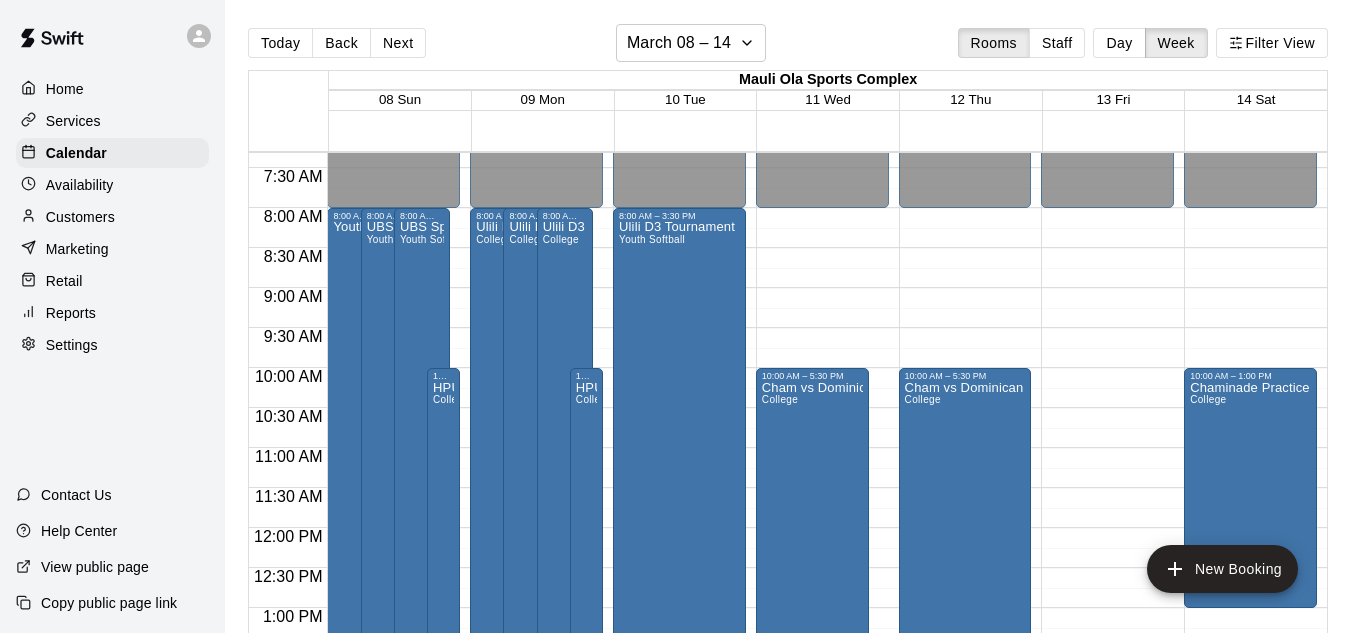 scroll, scrollTop: 185, scrollLeft: 0, axis: vertical 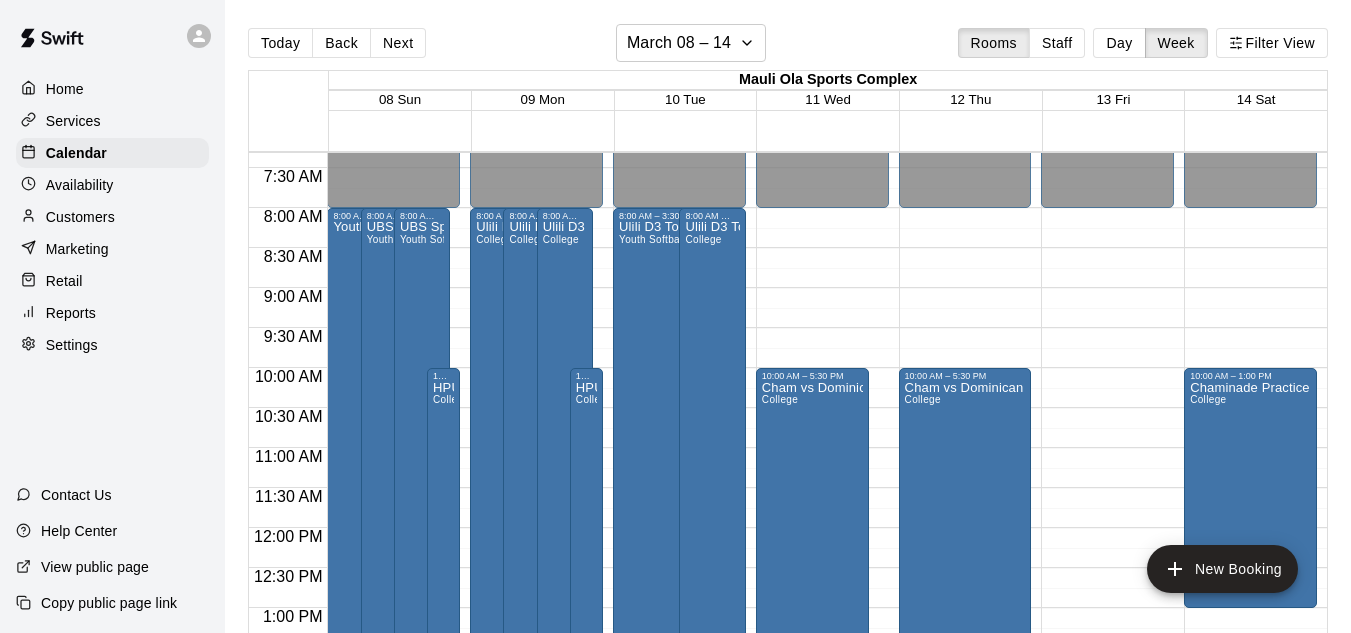click on "Done" at bounding box center [24, 3706] 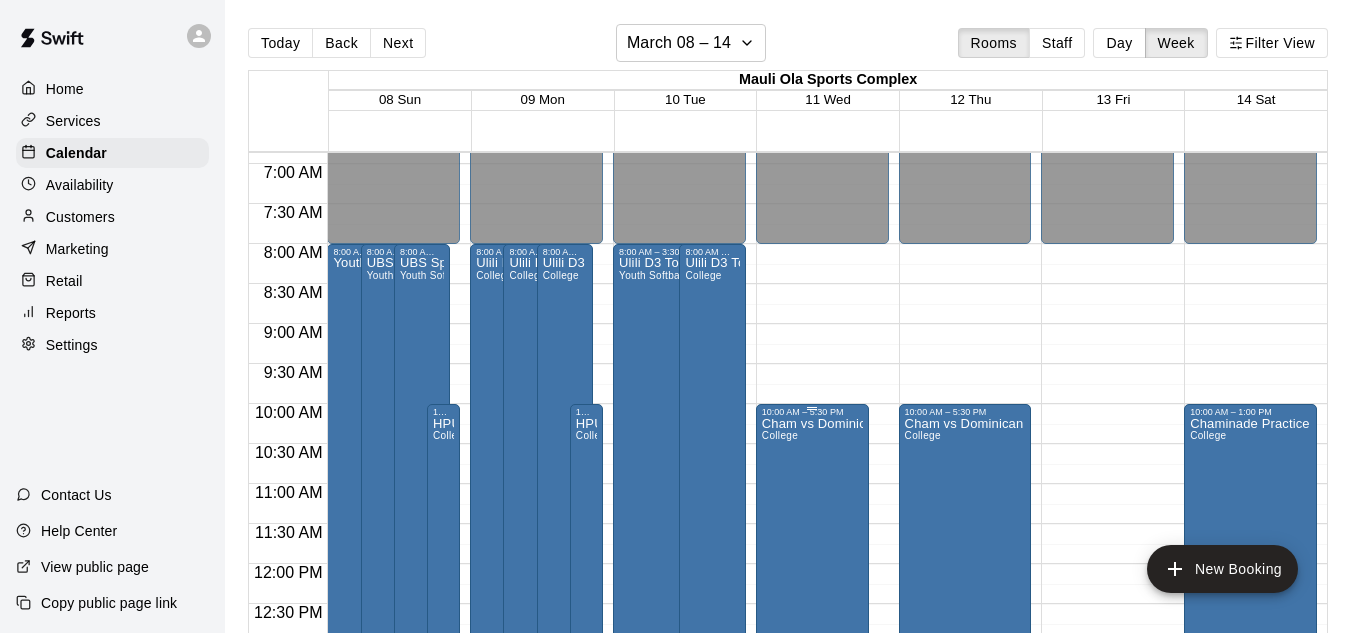 scroll, scrollTop: 545, scrollLeft: 0, axis: vertical 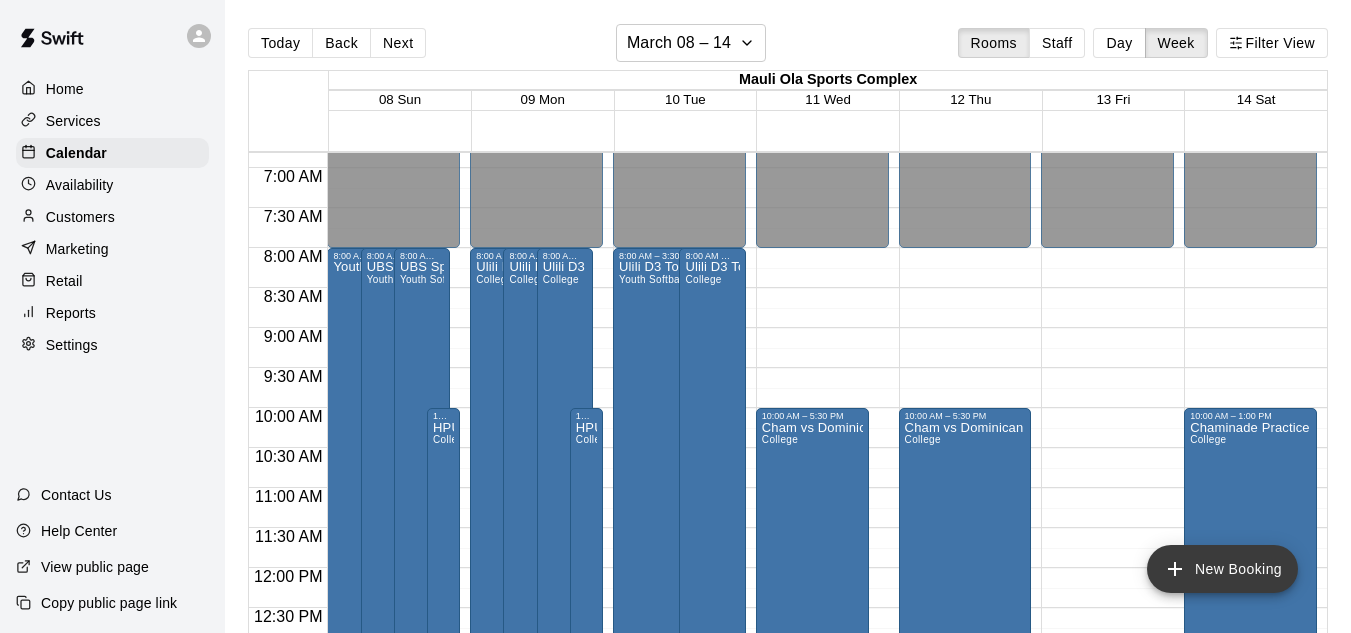 click on "New Booking" at bounding box center [1222, 569] 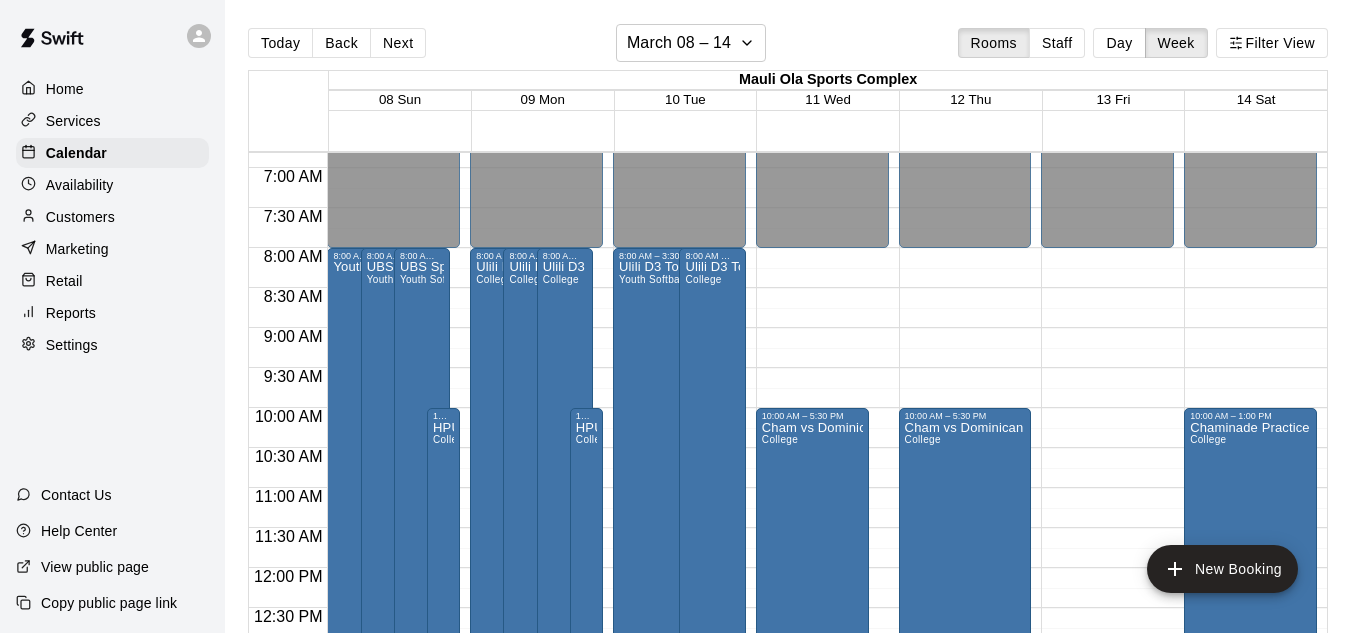type on "**********" 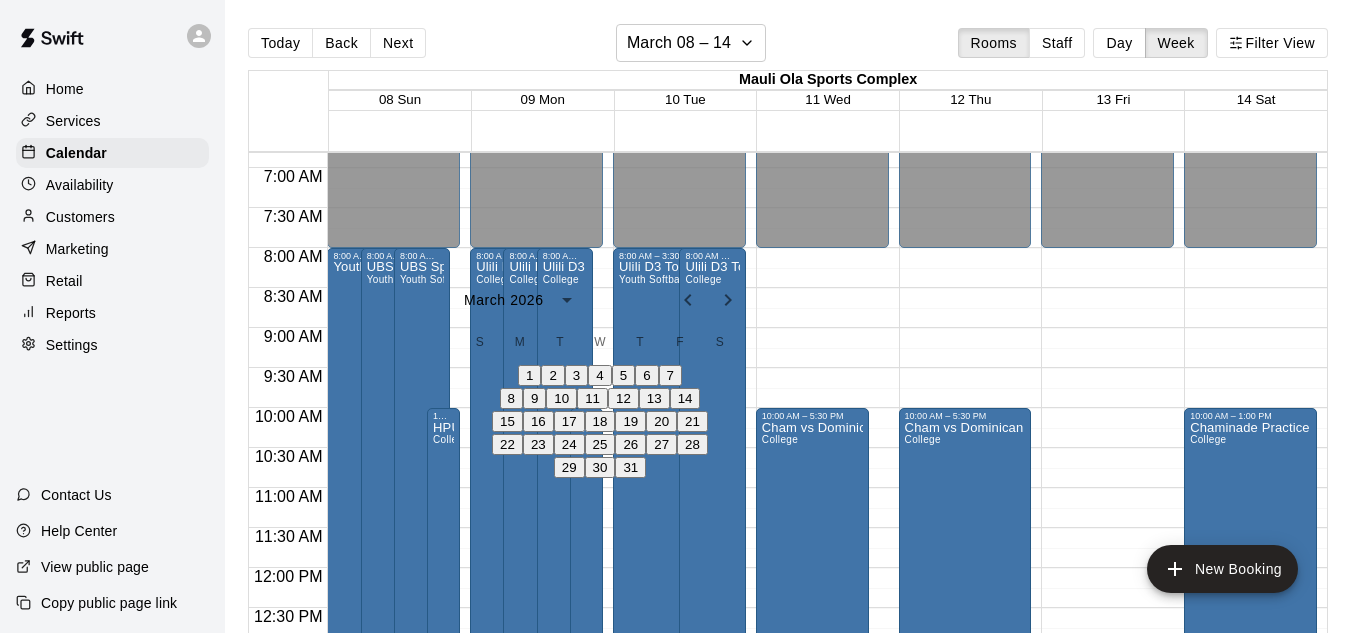 click on "10" at bounding box center (561, 398) 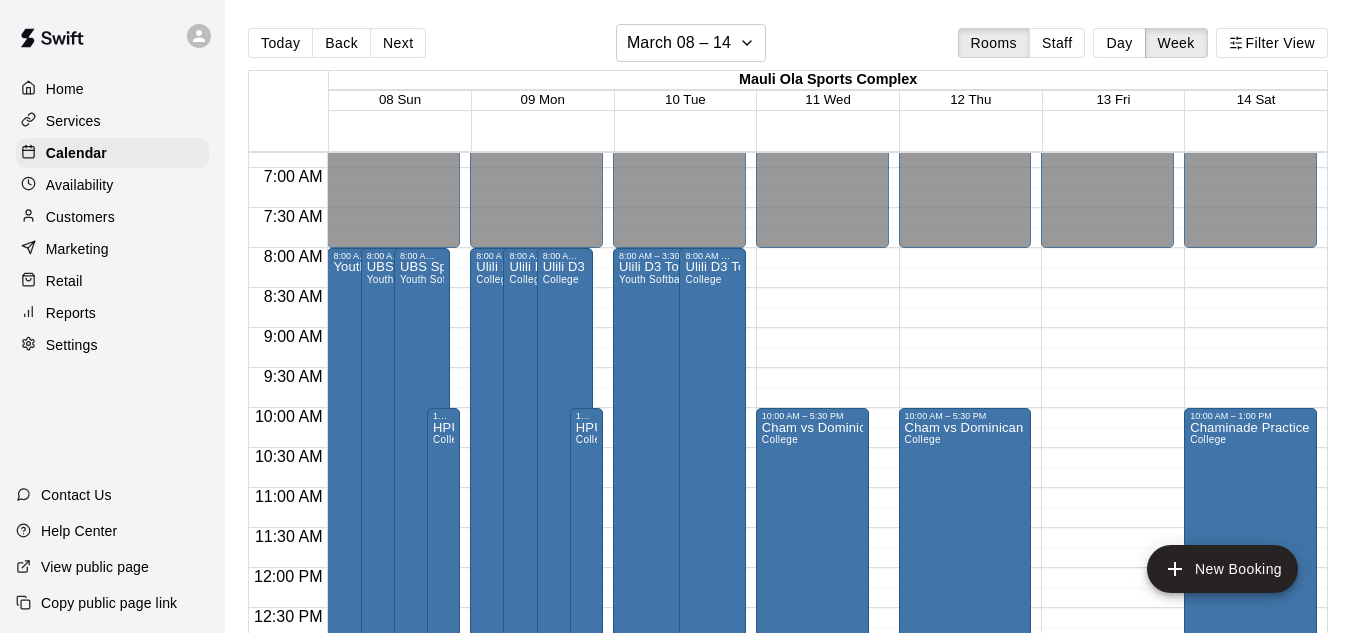type on "**********" 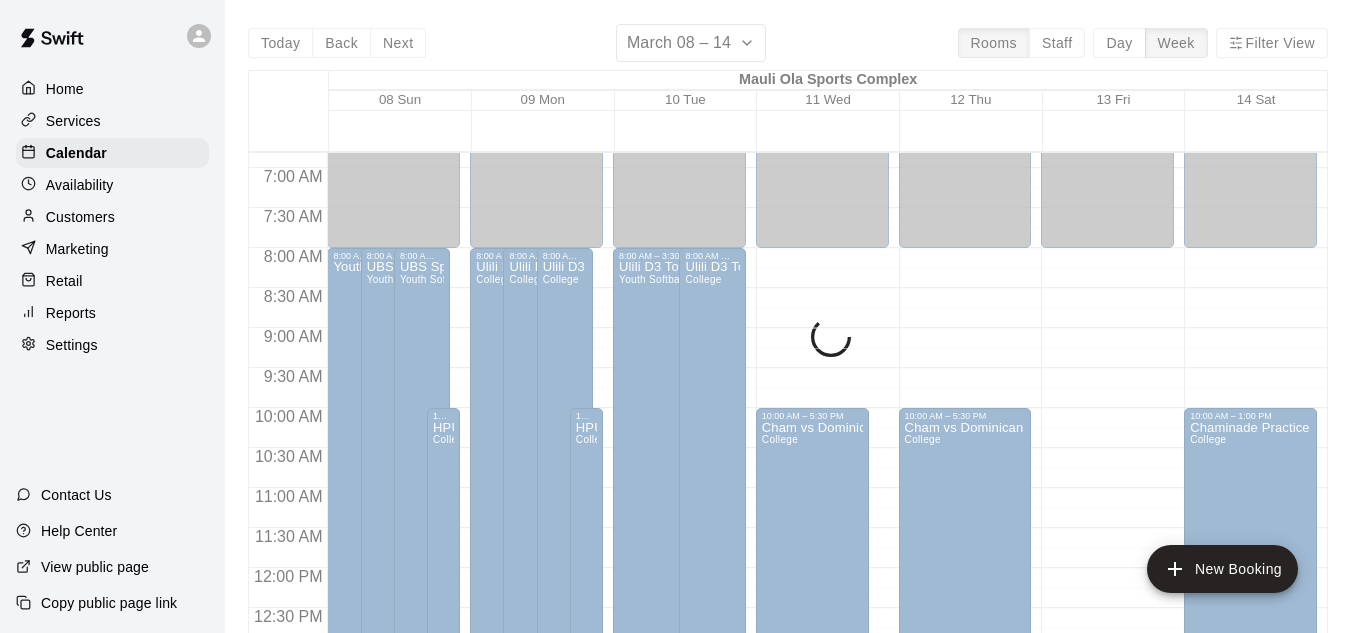 click on "Done" at bounding box center (24, 843) 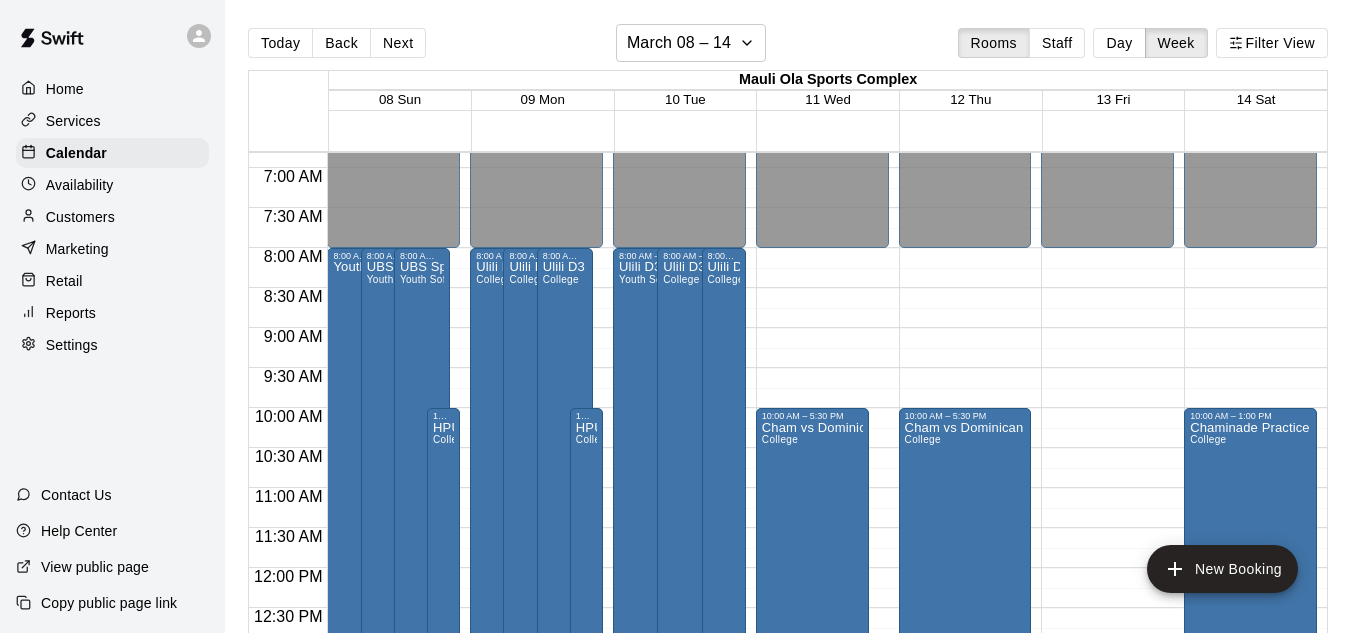 click on "12:00 AM – 8:00 AM Closed 10:00 AM – 5:30 PM Cham vs Dominican - Single game College 7:00 PM – 11:59 PM Closed" at bounding box center [965, 568] 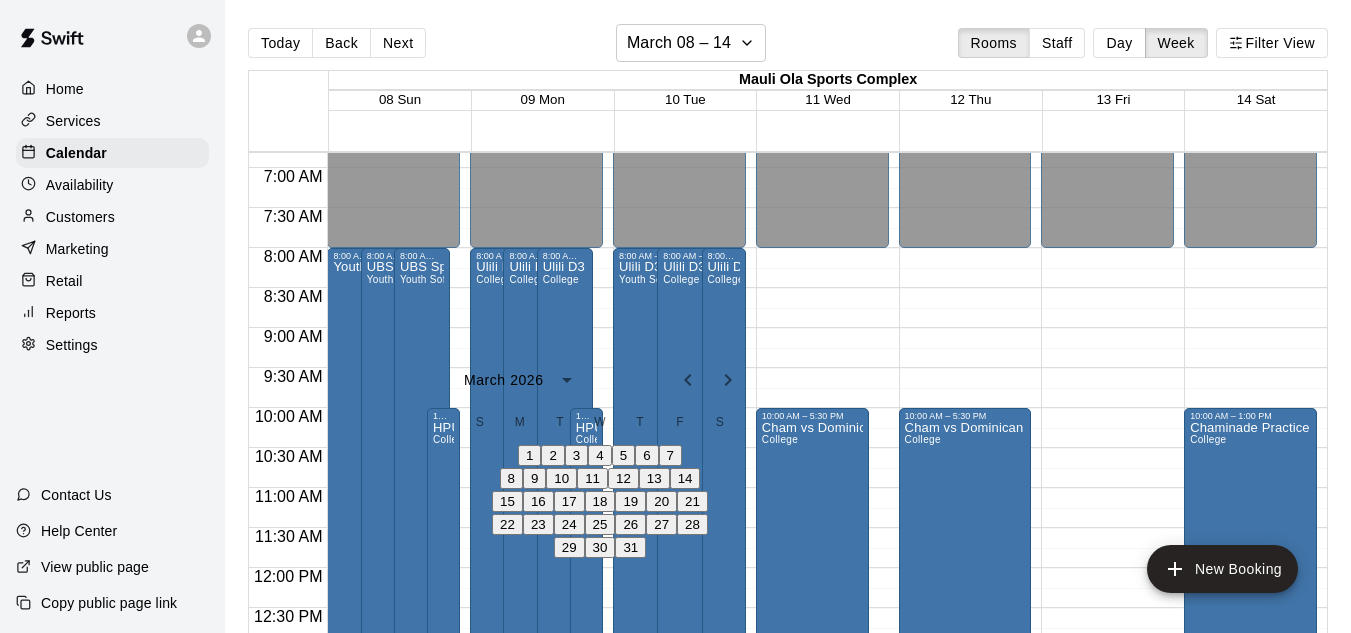 click on "**********" at bounding box center (675, 3127) 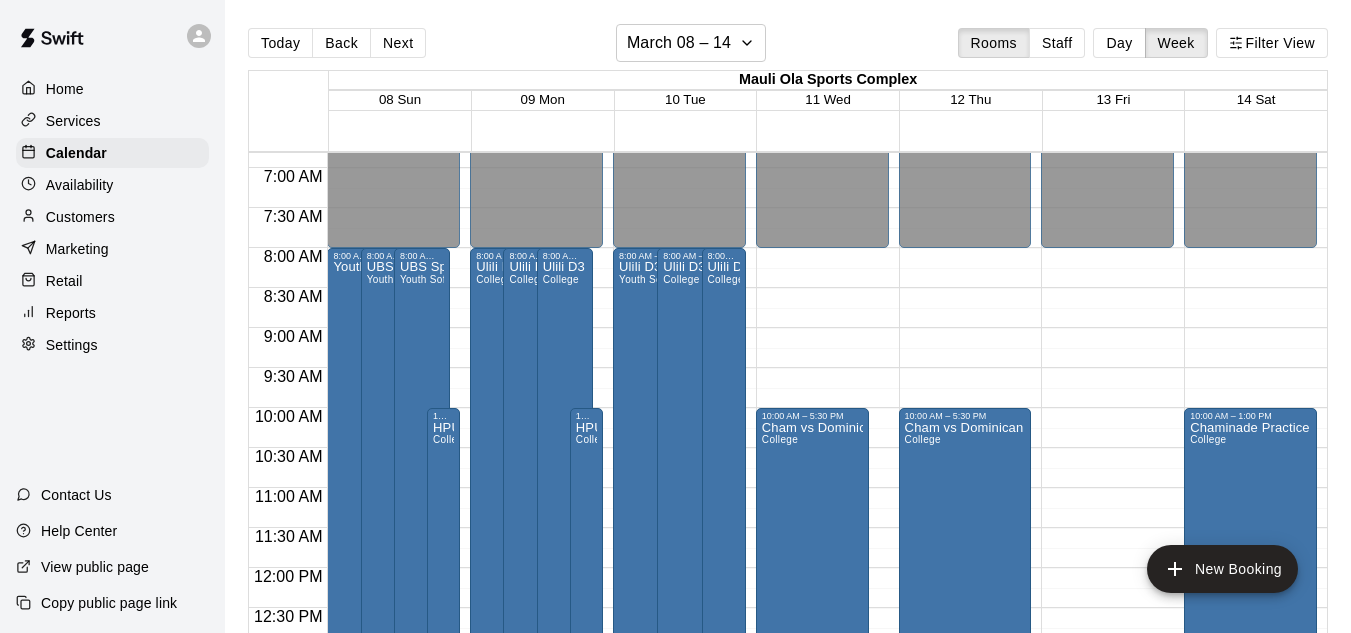 click on "********" at bounding box center [1266, 3157] 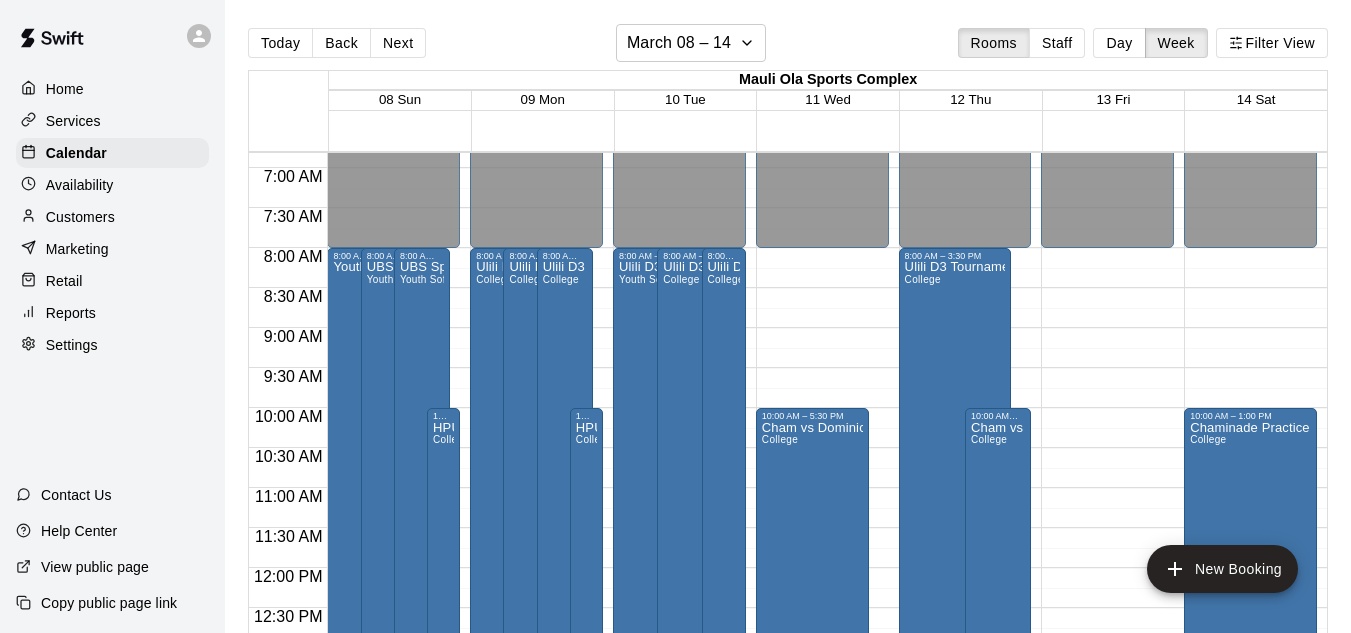 click on "Done" at bounding box center (24, 843) 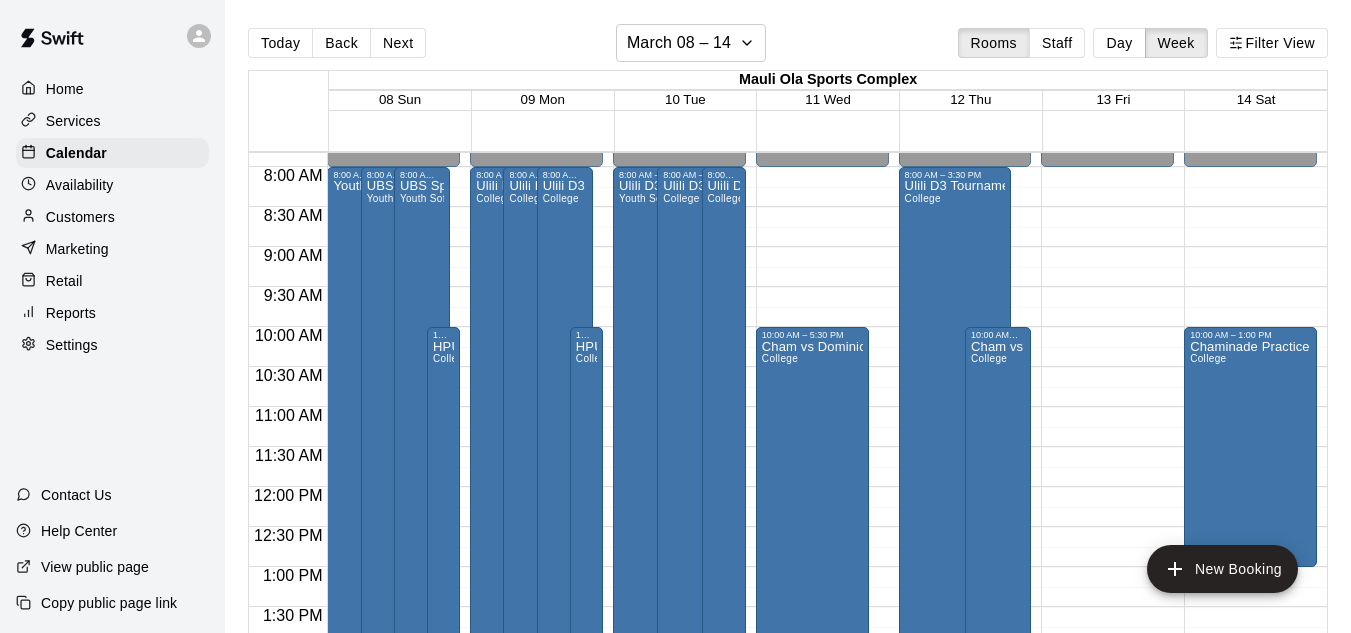 scroll, scrollTop: 612, scrollLeft: 0, axis: vertical 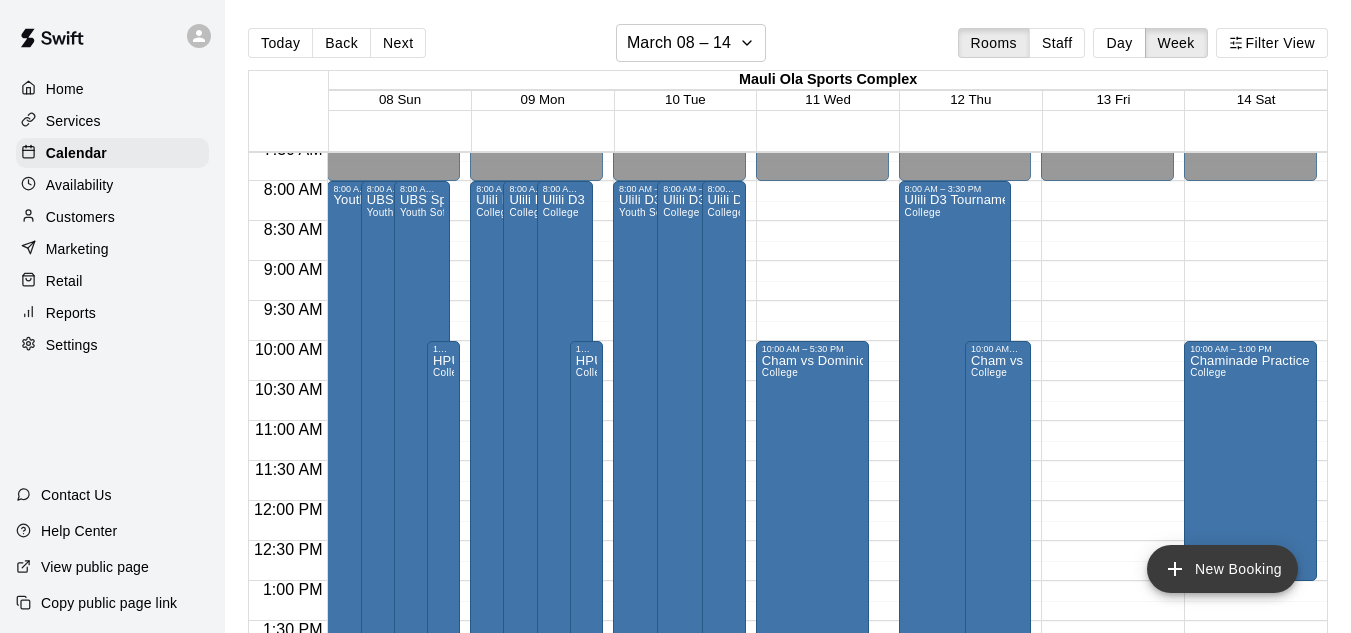 click on "New Booking" at bounding box center (1222, 569) 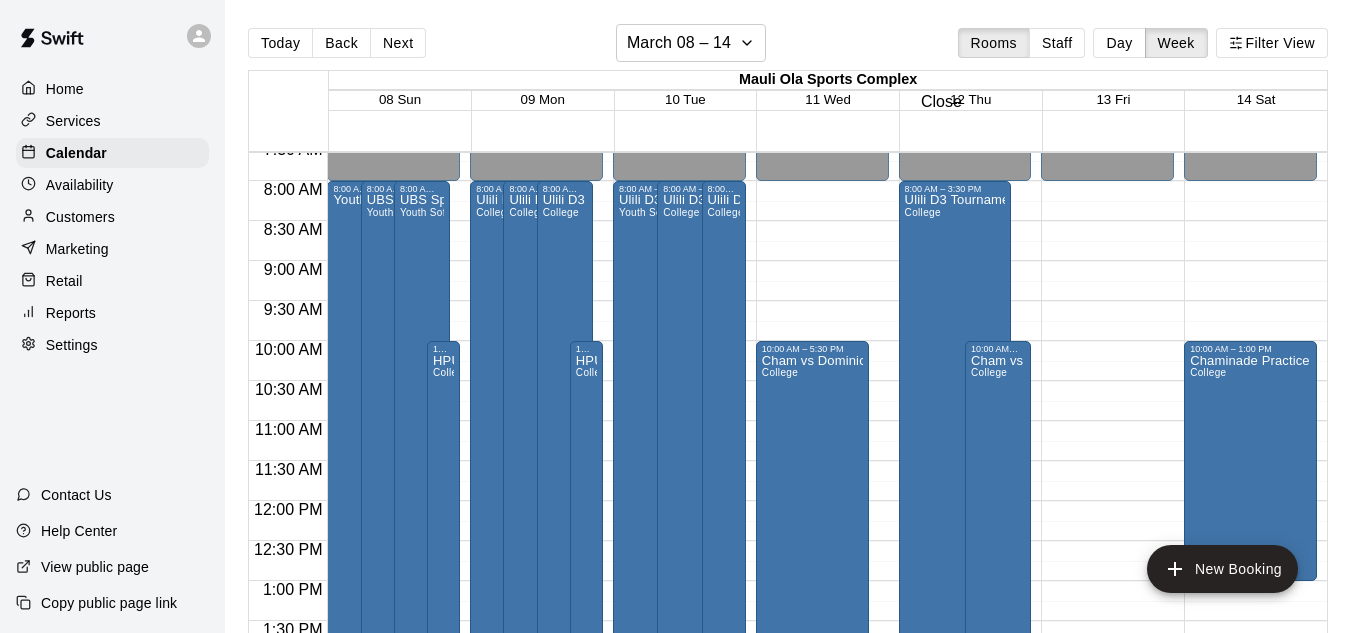 click 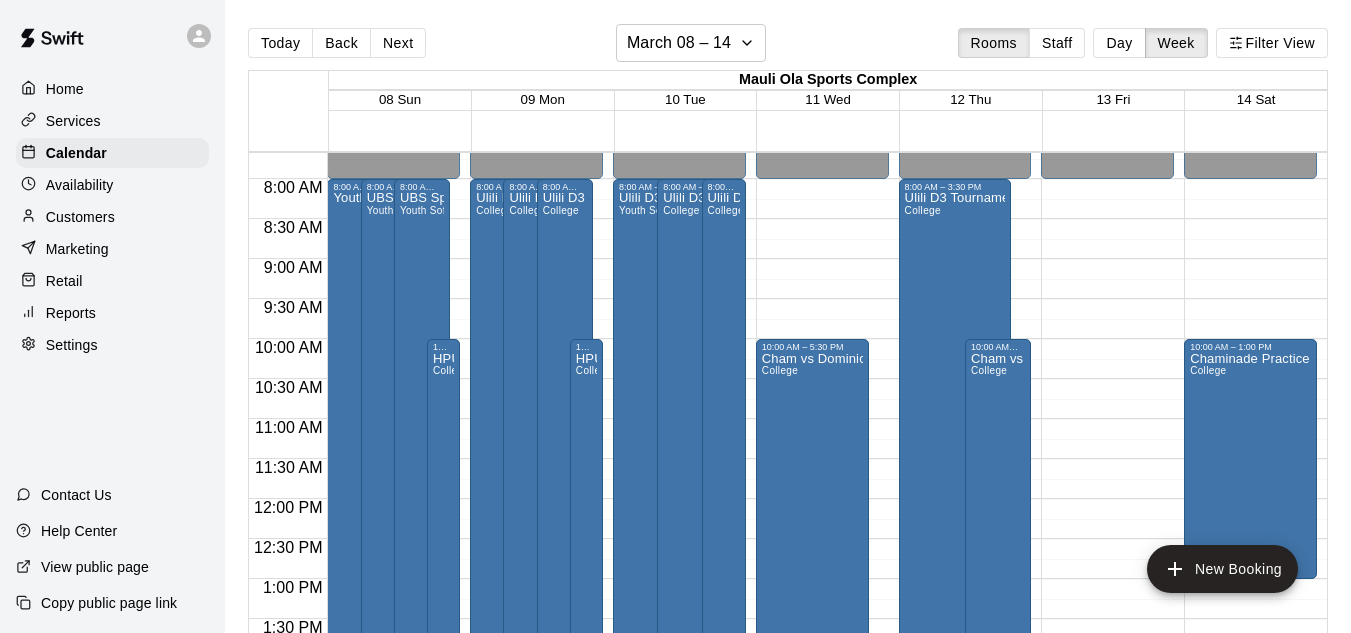 scroll, scrollTop: 620, scrollLeft: 0, axis: vertical 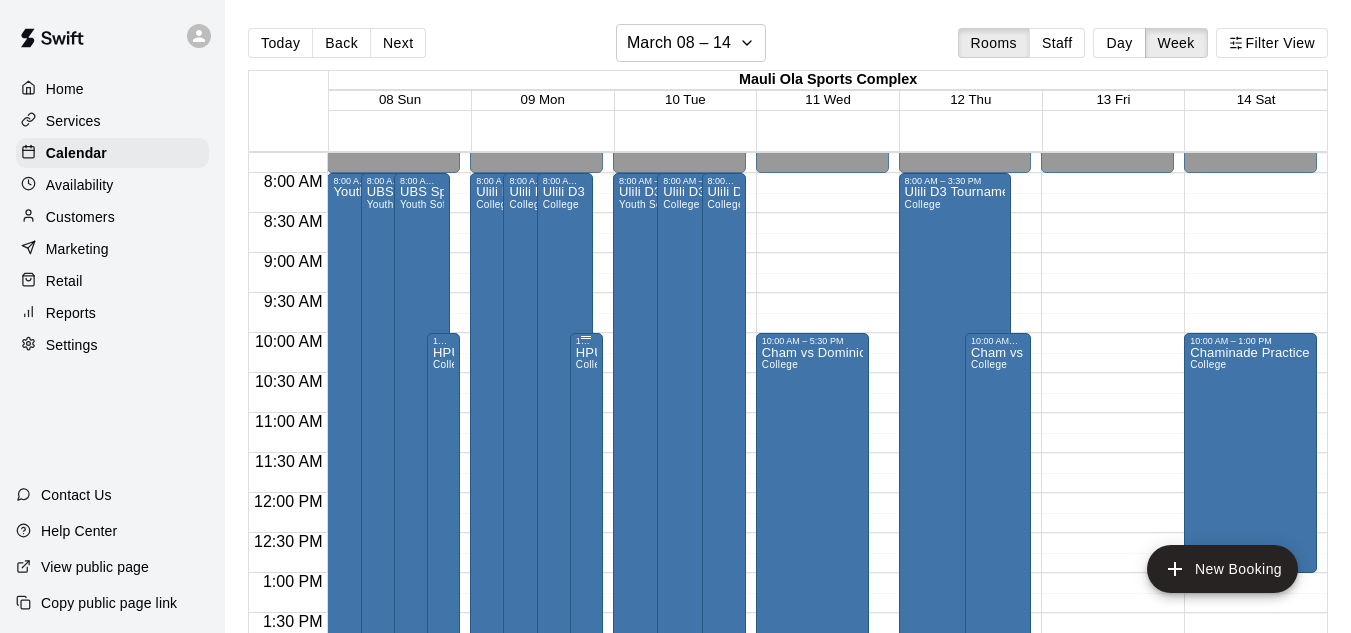 click on "College" at bounding box center [594, 364] 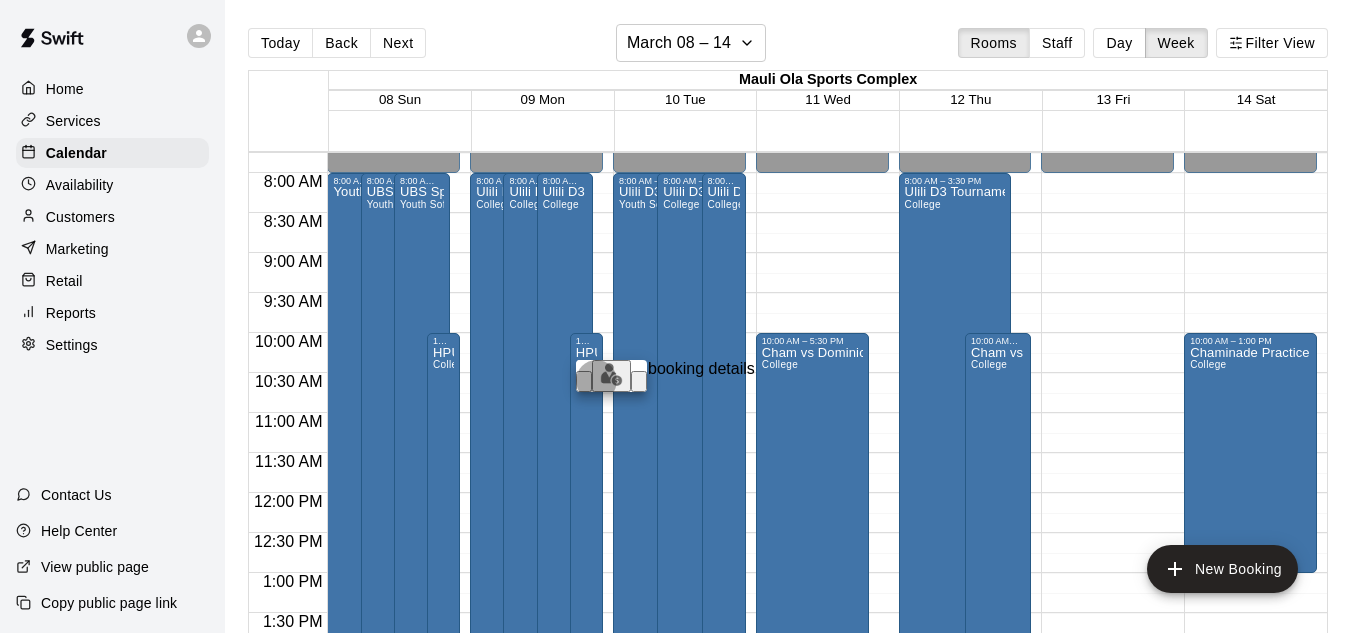 click 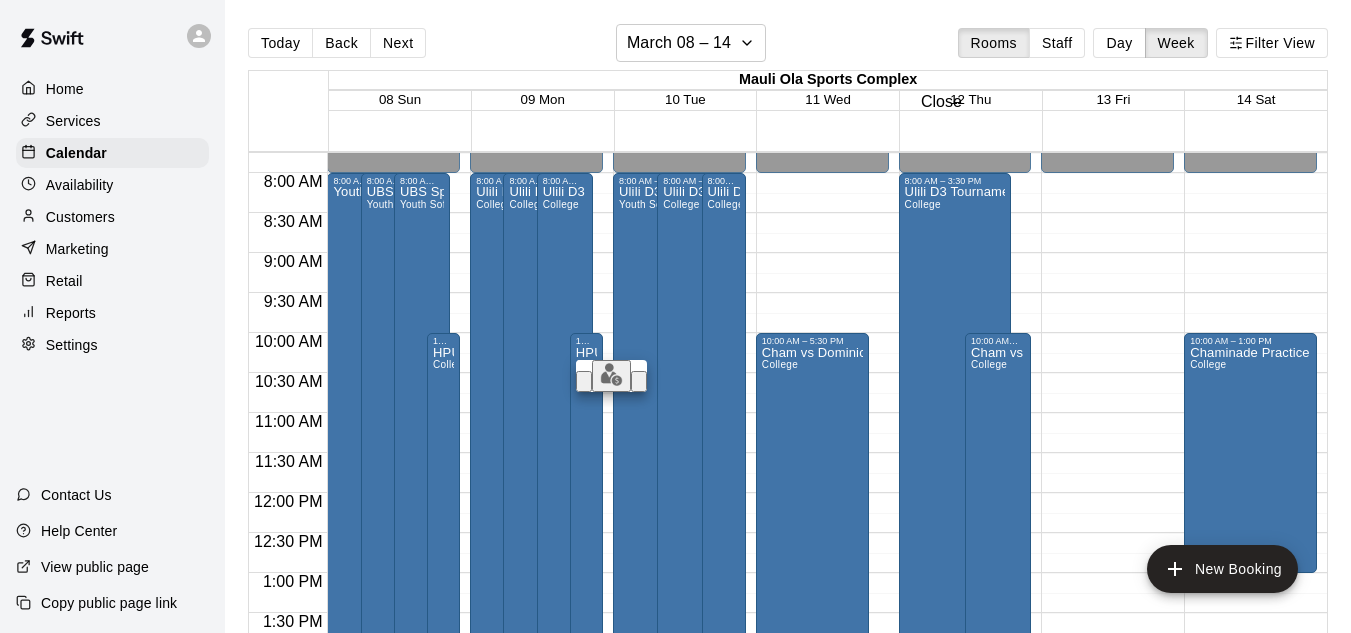 click 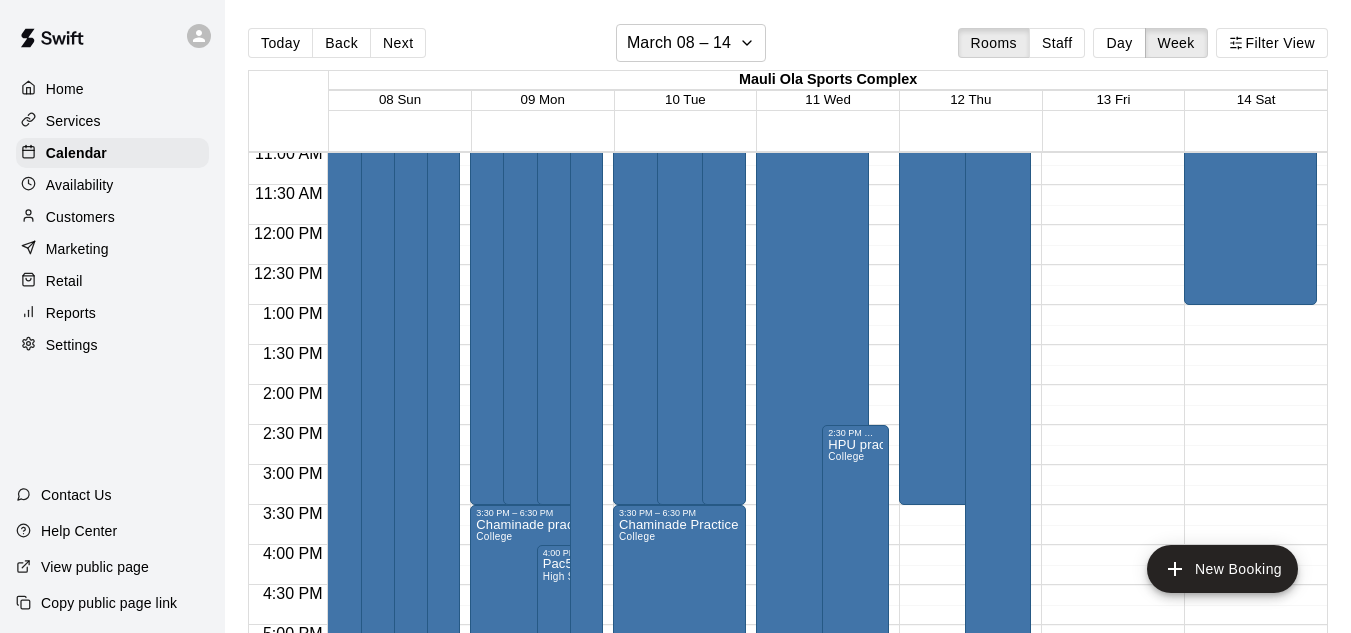 scroll, scrollTop: 894, scrollLeft: 0, axis: vertical 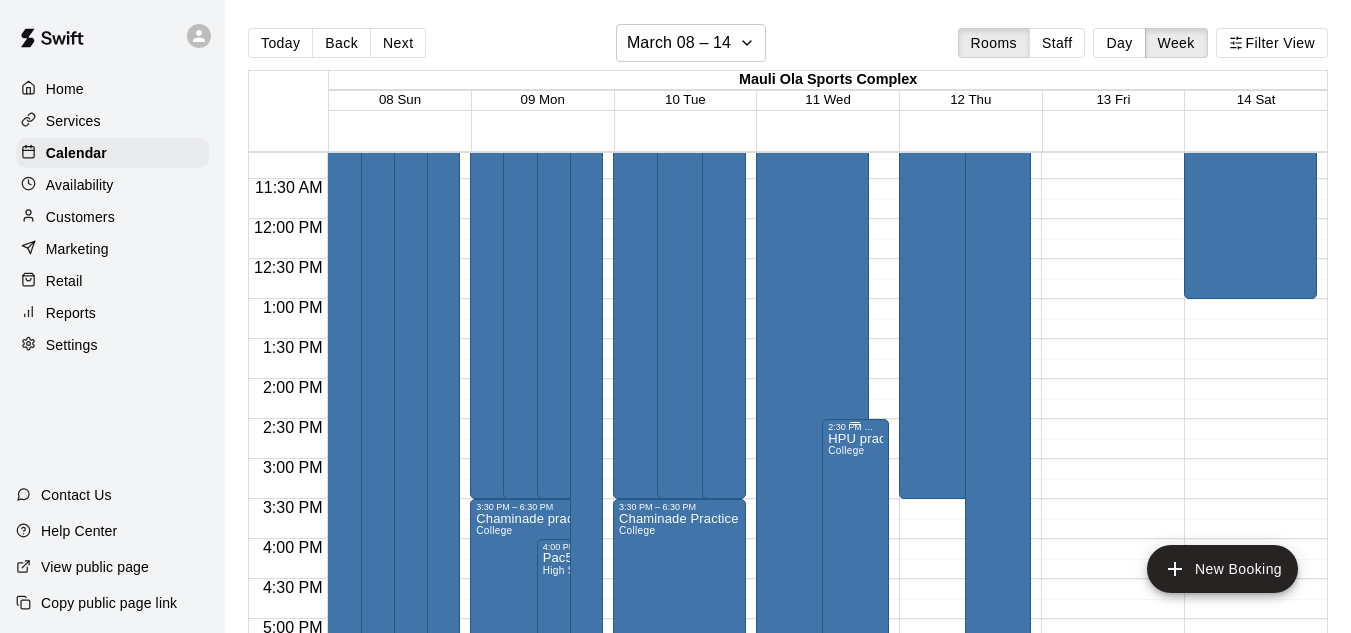 click on "HPU practice College" at bounding box center (855, 748) 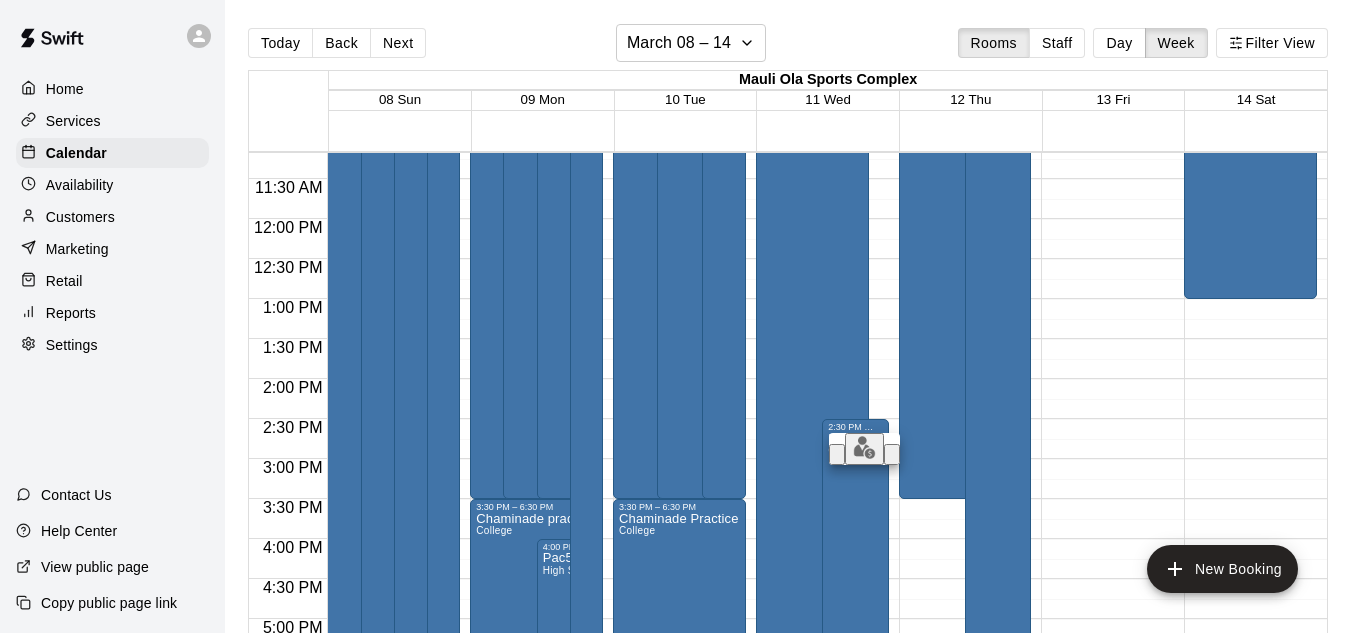 click at bounding box center [675, 316] 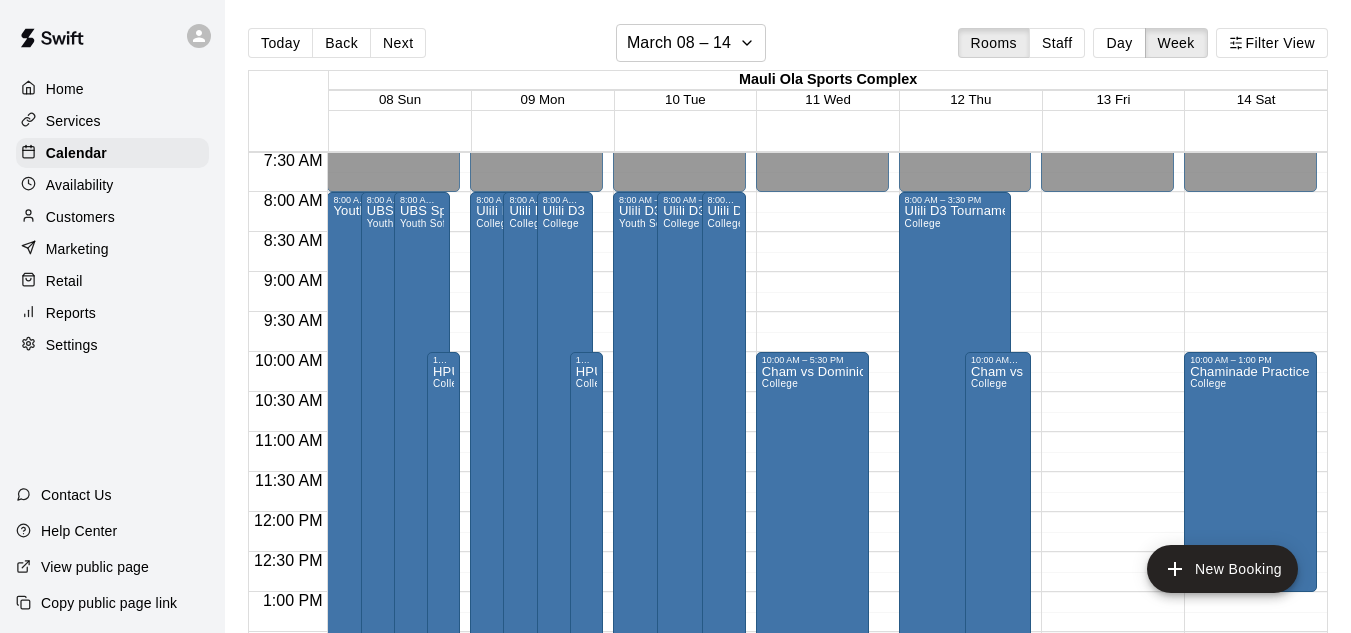 scroll, scrollTop: 607, scrollLeft: 0, axis: vertical 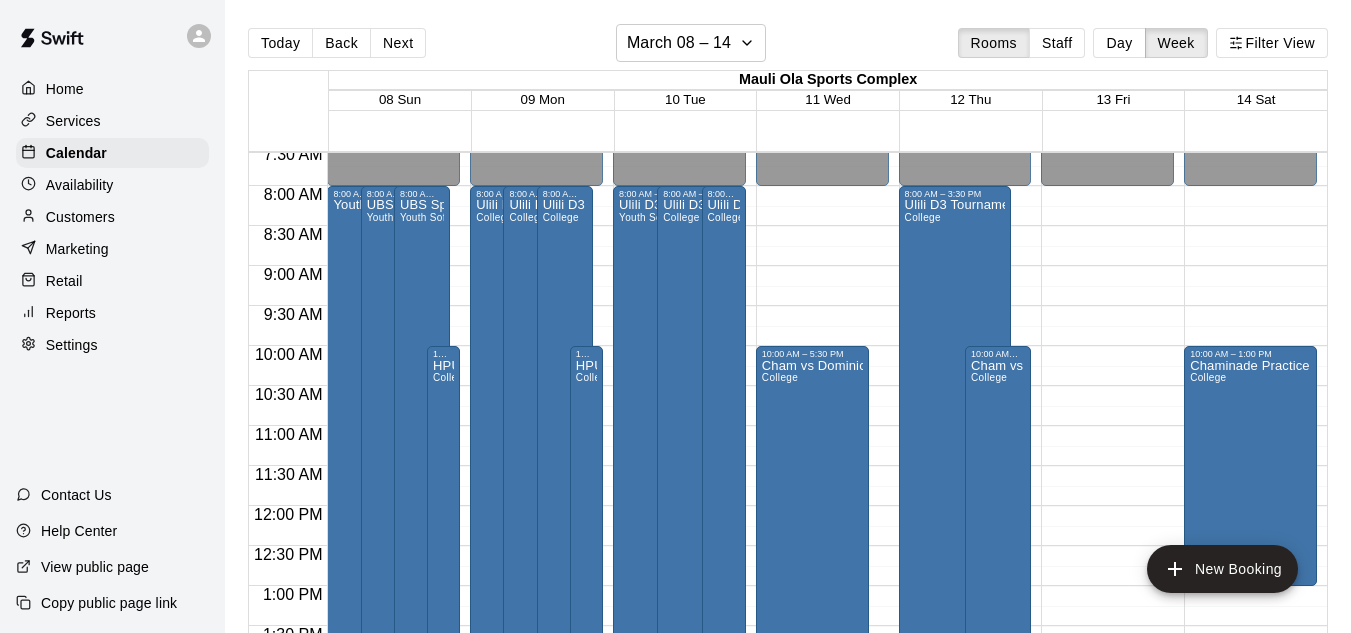 click on "12:00 AM – 8:00 AM Closed 8:00 AM – 3:30 PM Ulili D3 Tournament College 7:00 PM – 11:59 PM Closed 10:00 AM – 5:30 PM Cham vs Dominican - Single game College" at bounding box center [965, 506] 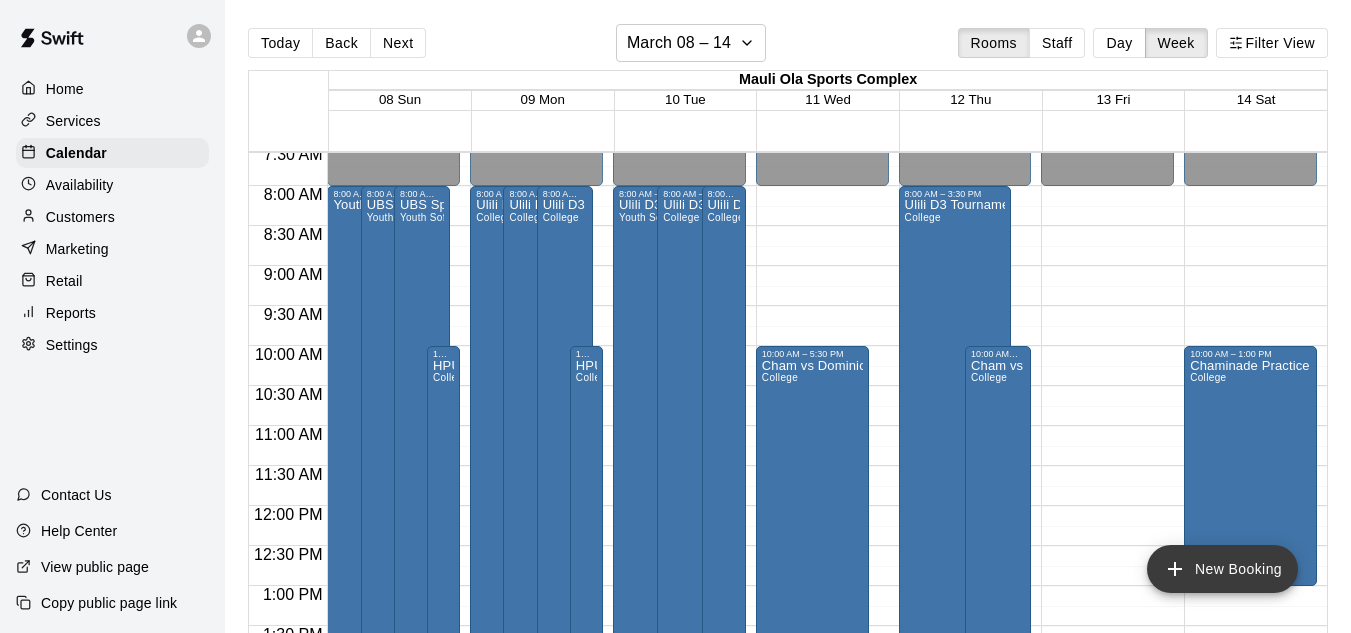 click on "New Booking" at bounding box center [1222, 569] 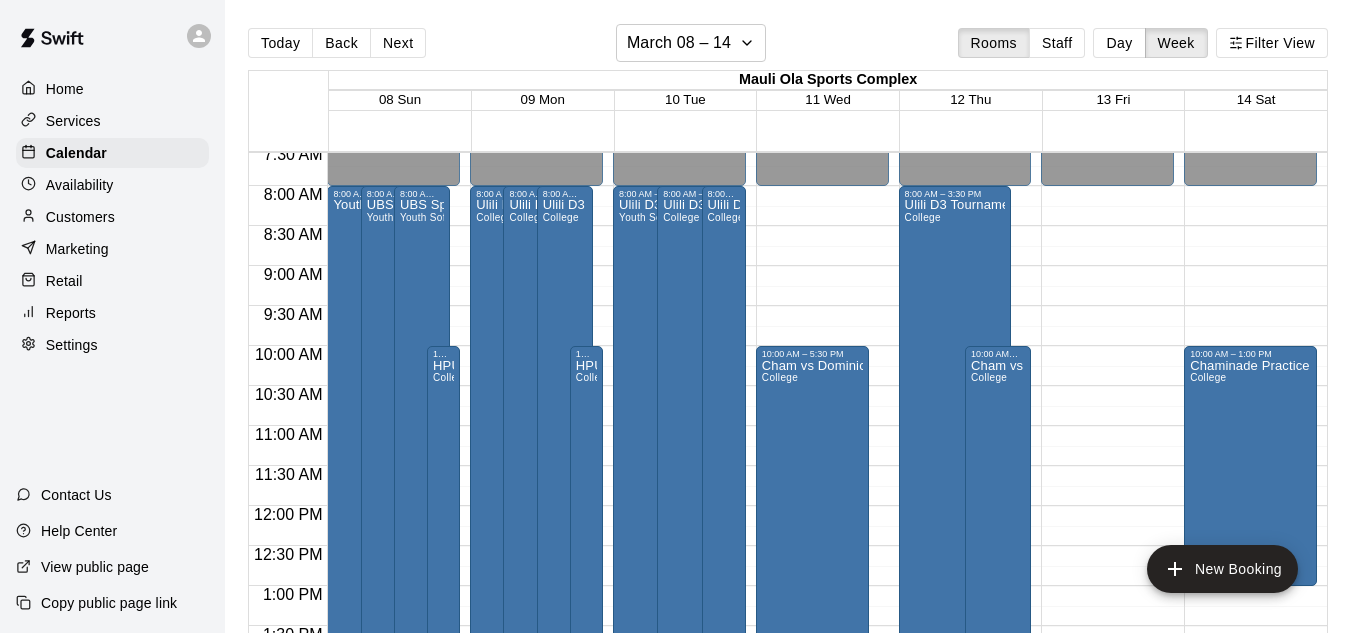 type on "**********" 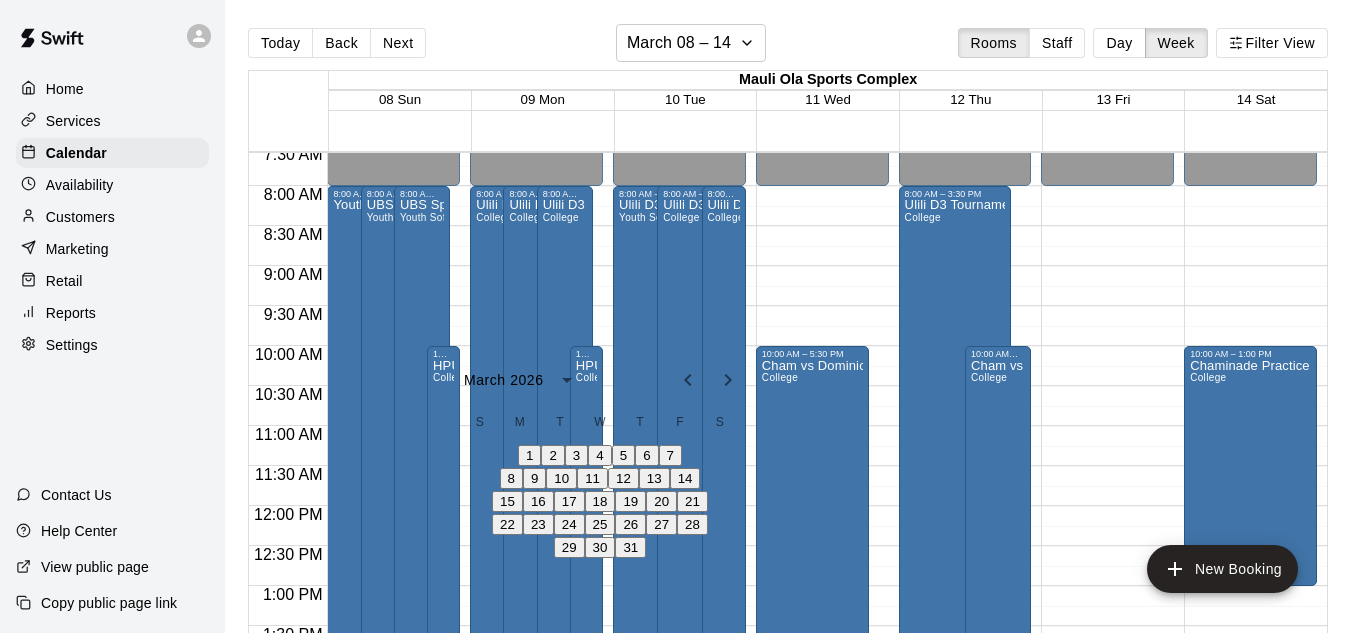 click on "12" at bounding box center (623, 478) 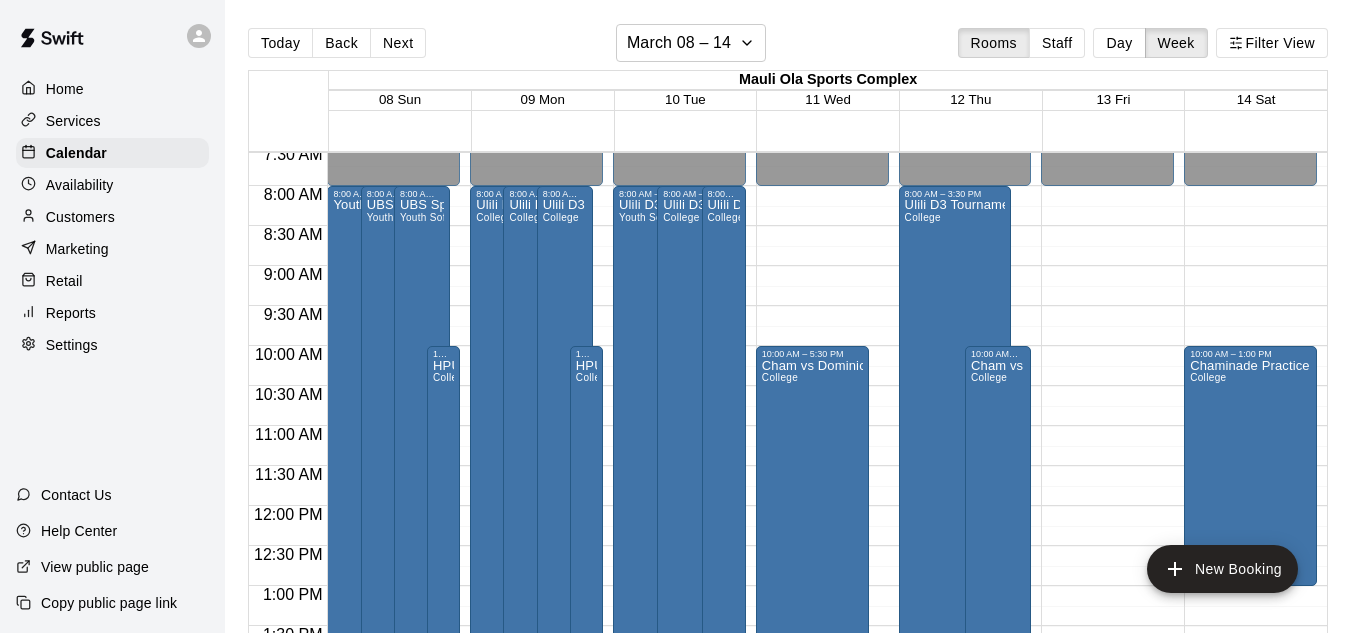 type on "**********" 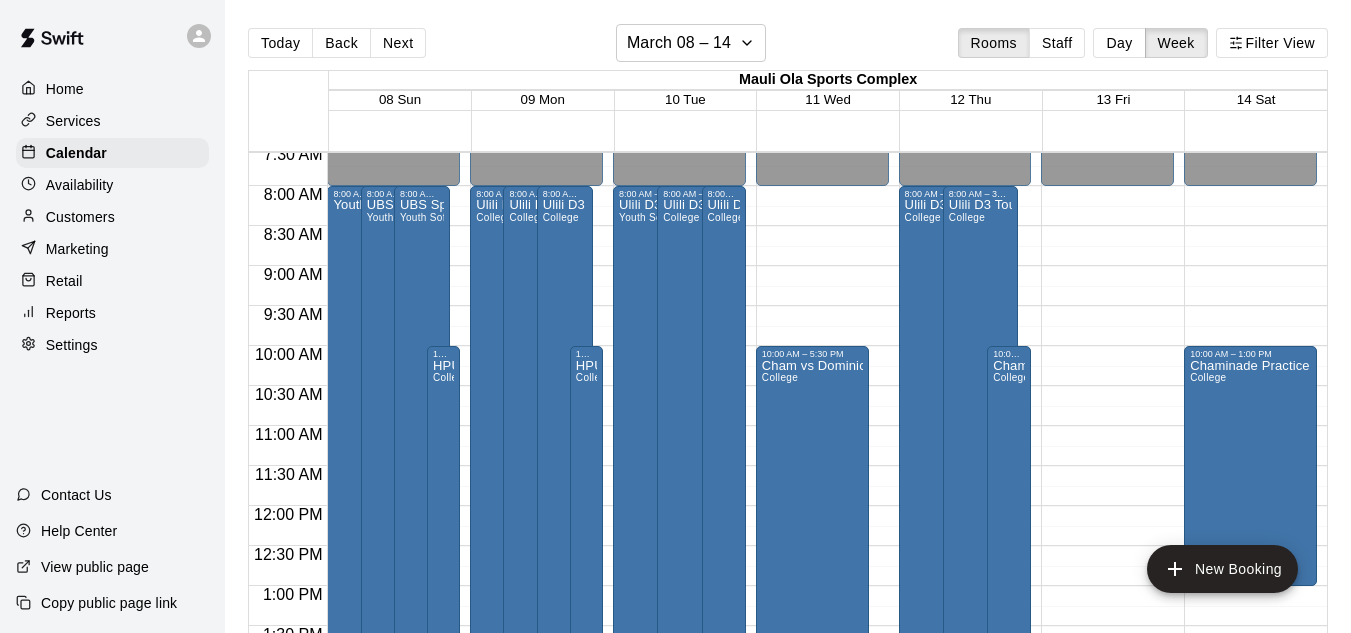 click on "Done" at bounding box center [24, 3706] 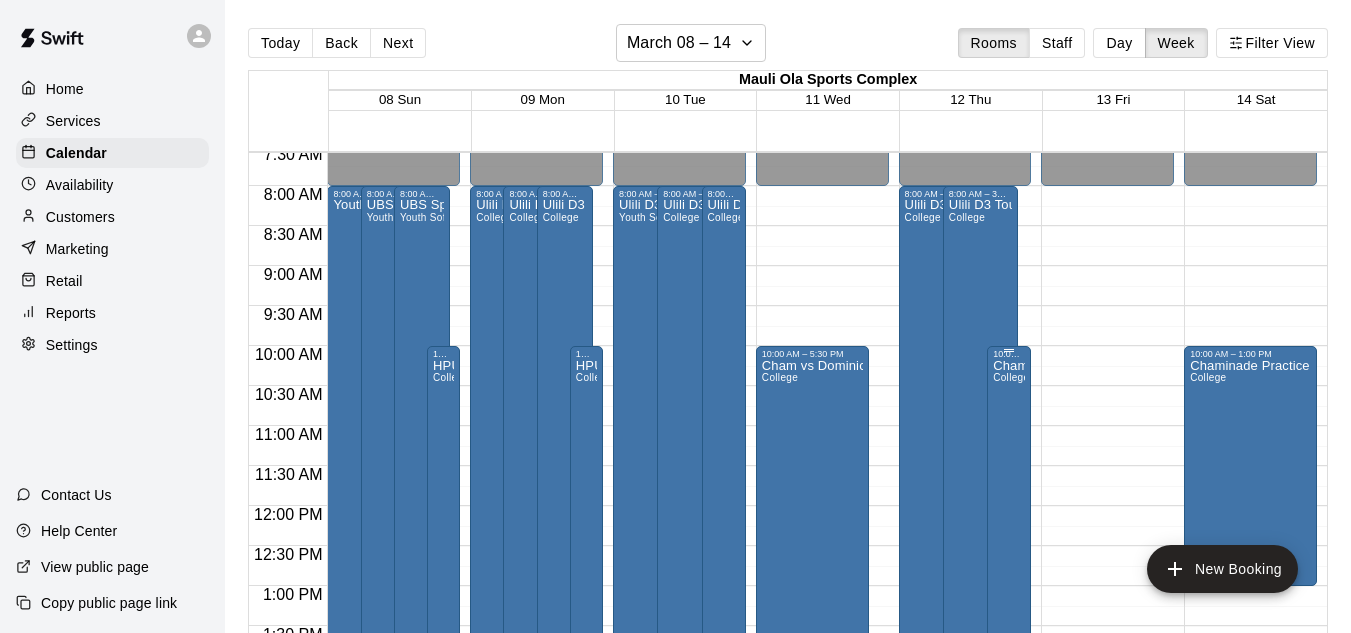 click on "Cham vs Dominican - Single game College" at bounding box center (1009, 675) 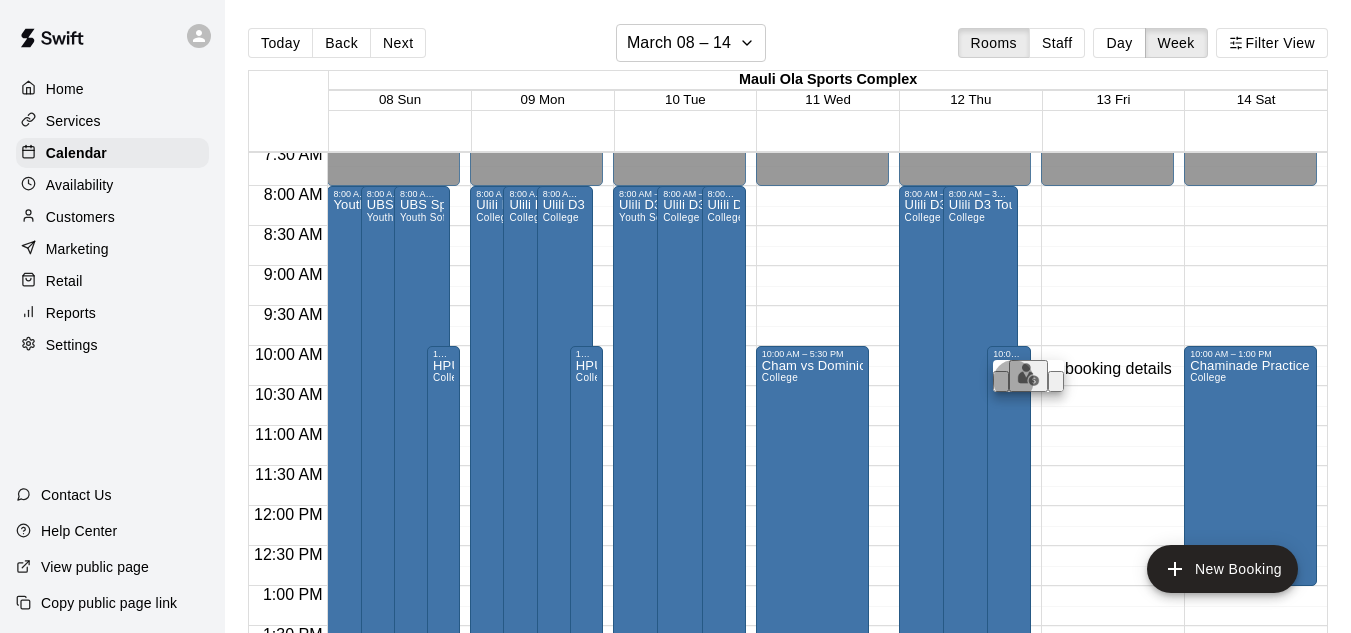 click 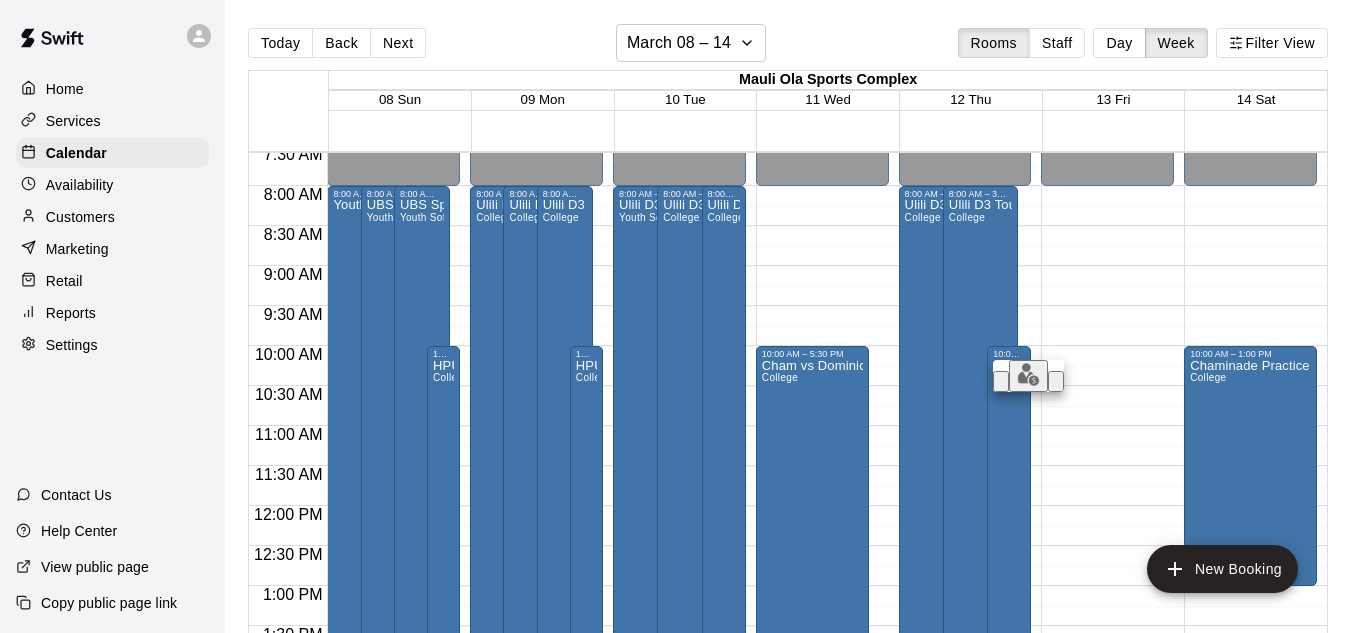 scroll, scrollTop: 375, scrollLeft: 0, axis: vertical 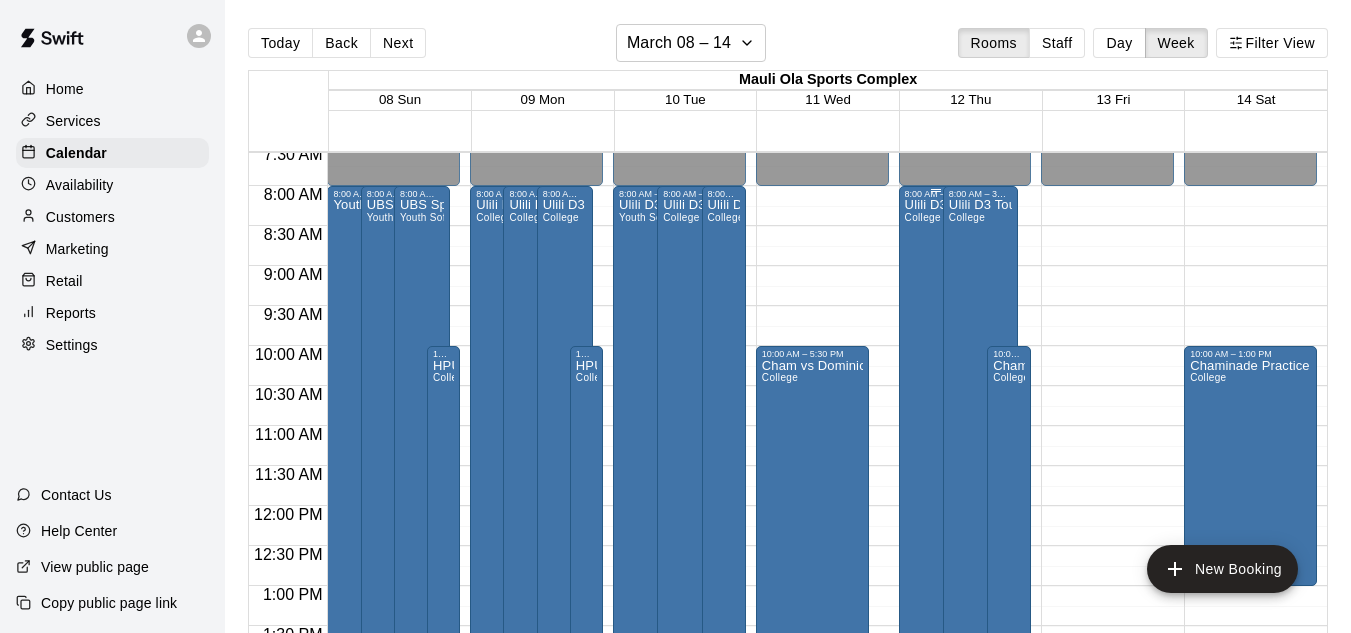 click on "Ulili D3 Tournament College" at bounding box center (936, 515) 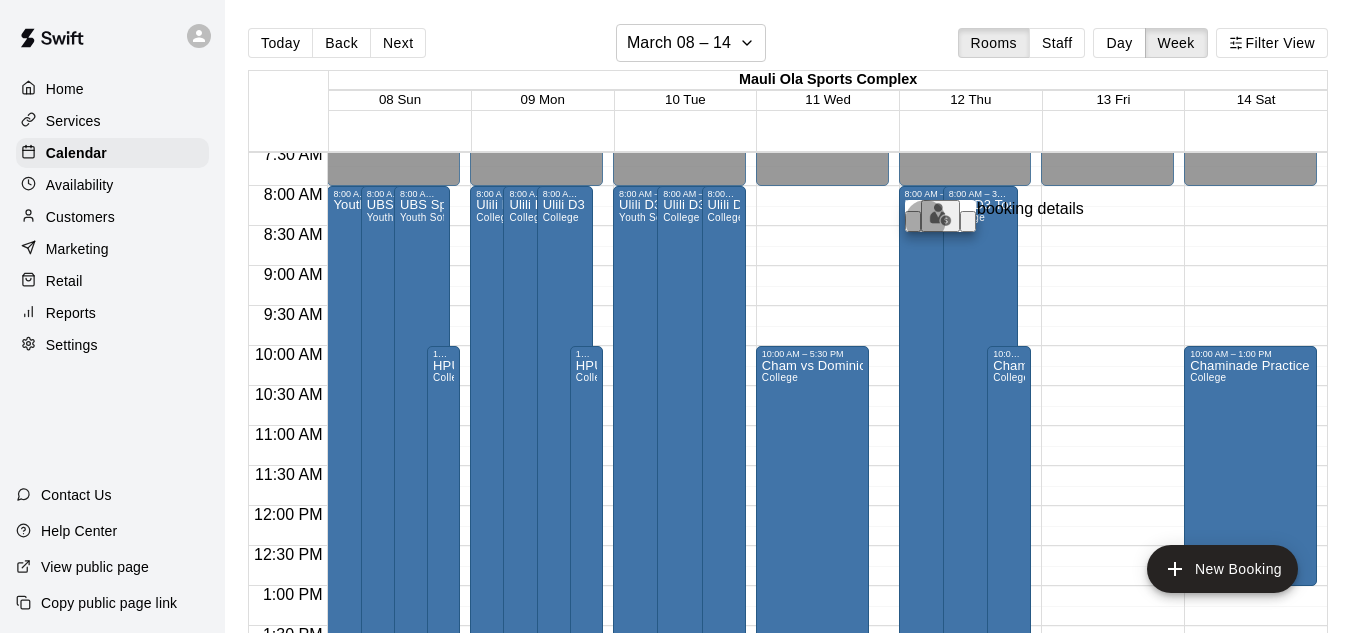 click 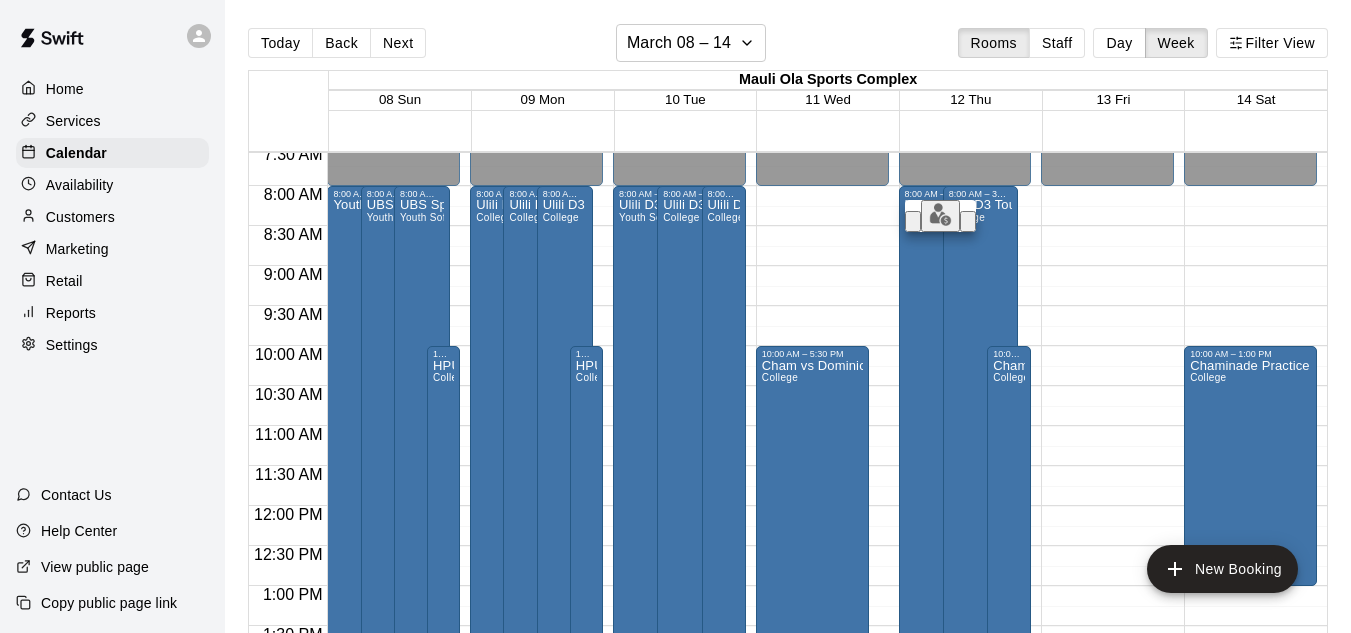scroll, scrollTop: 115, scrollLeft: 0, axis: vertical 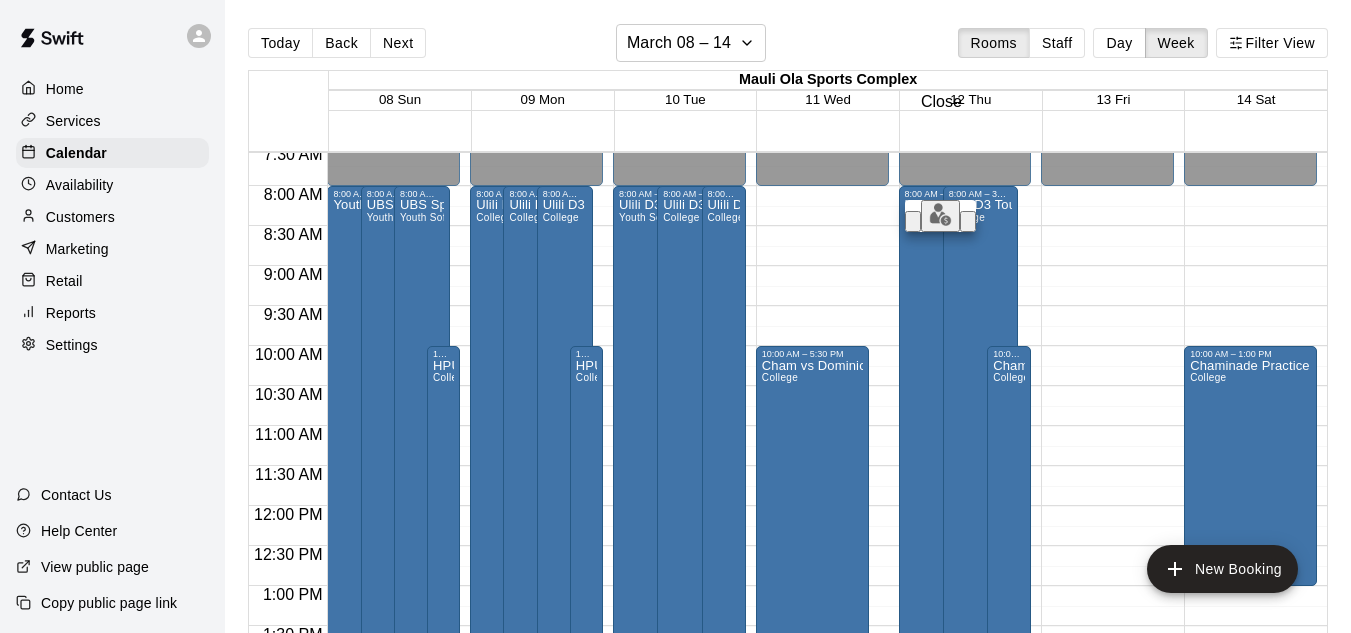 click 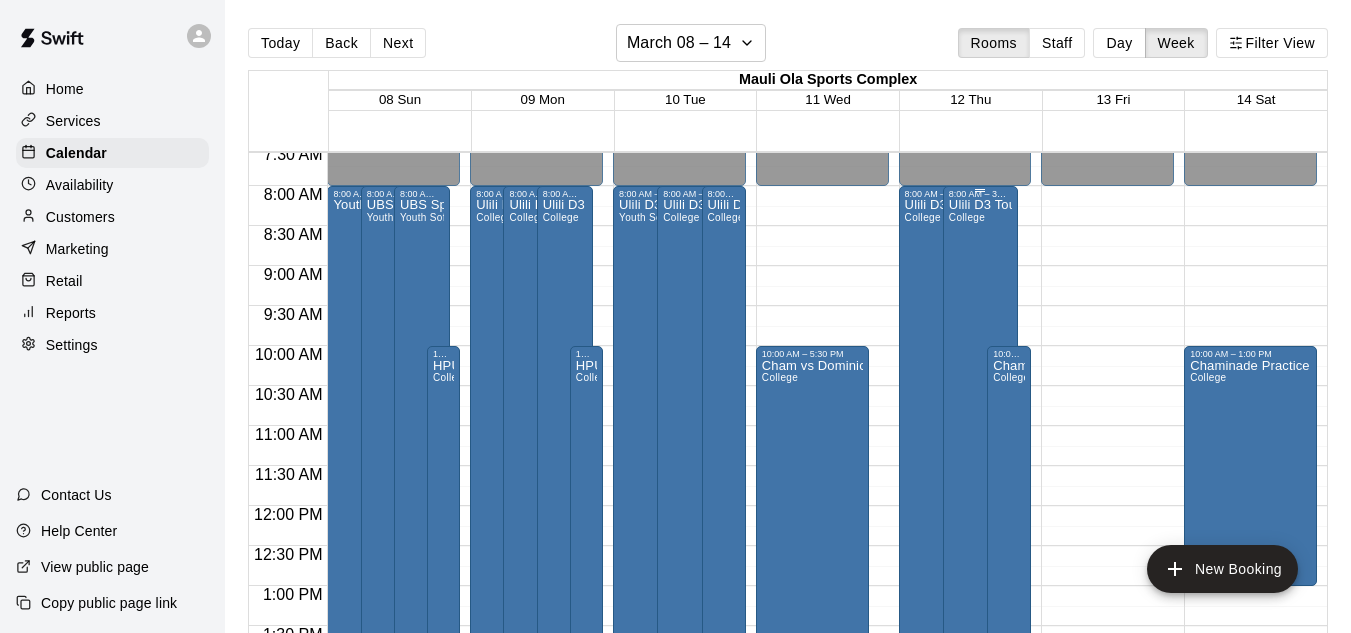 click on "College" at bounding box center [967, 217] 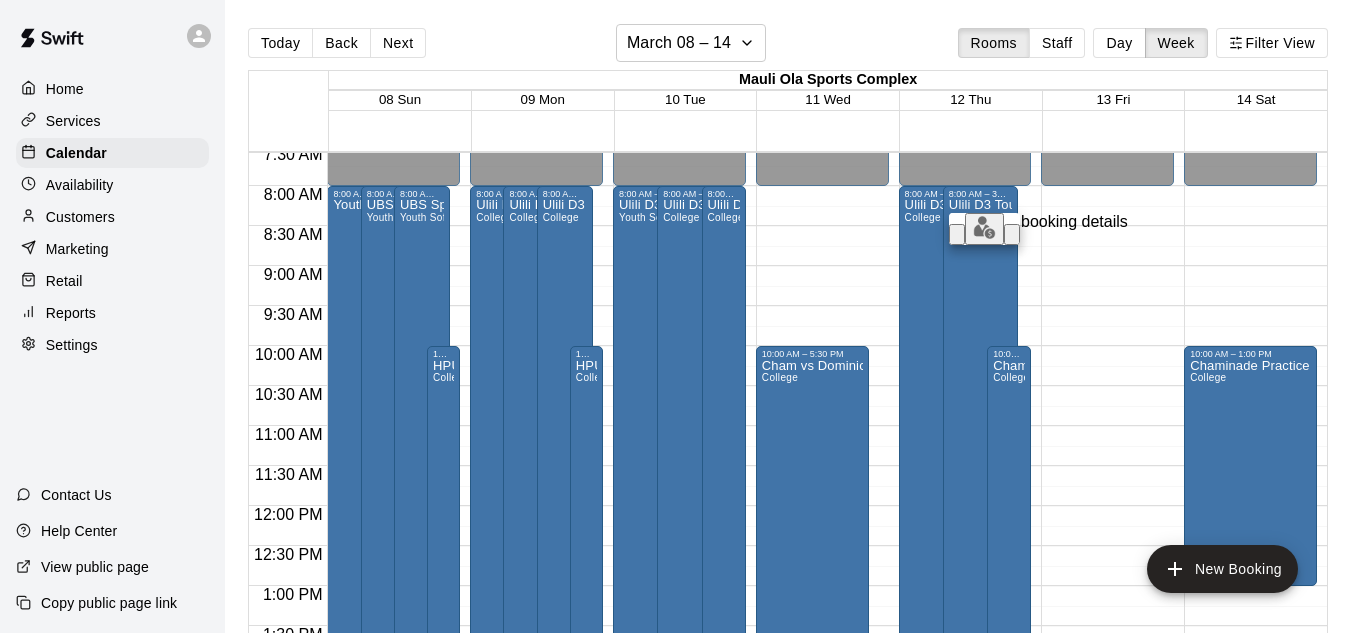 click 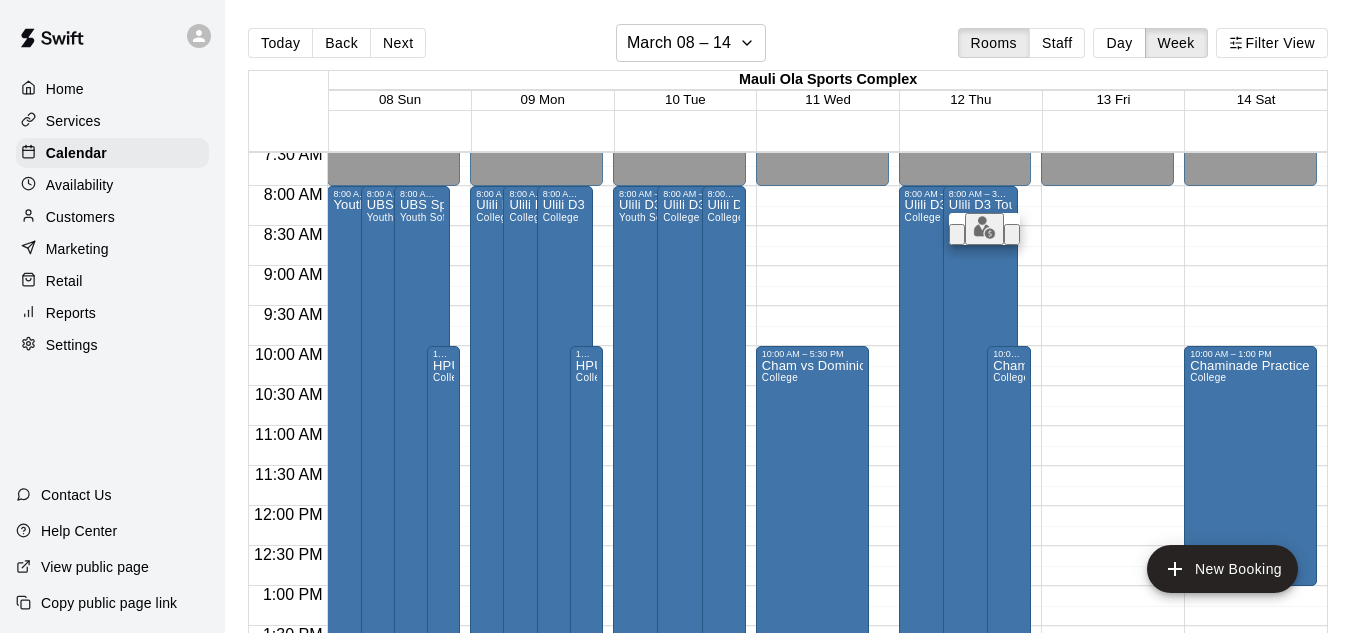 scroll, scrollTop: 258, scrollLeft: 0, axis: vertical 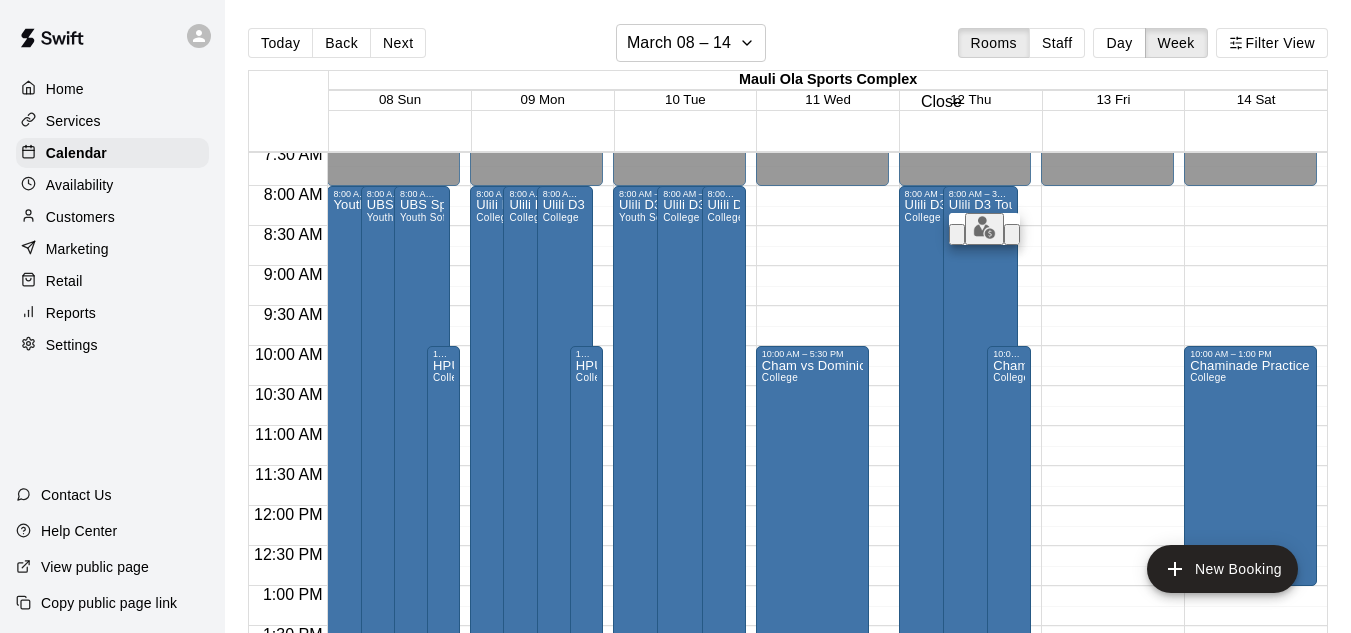 click 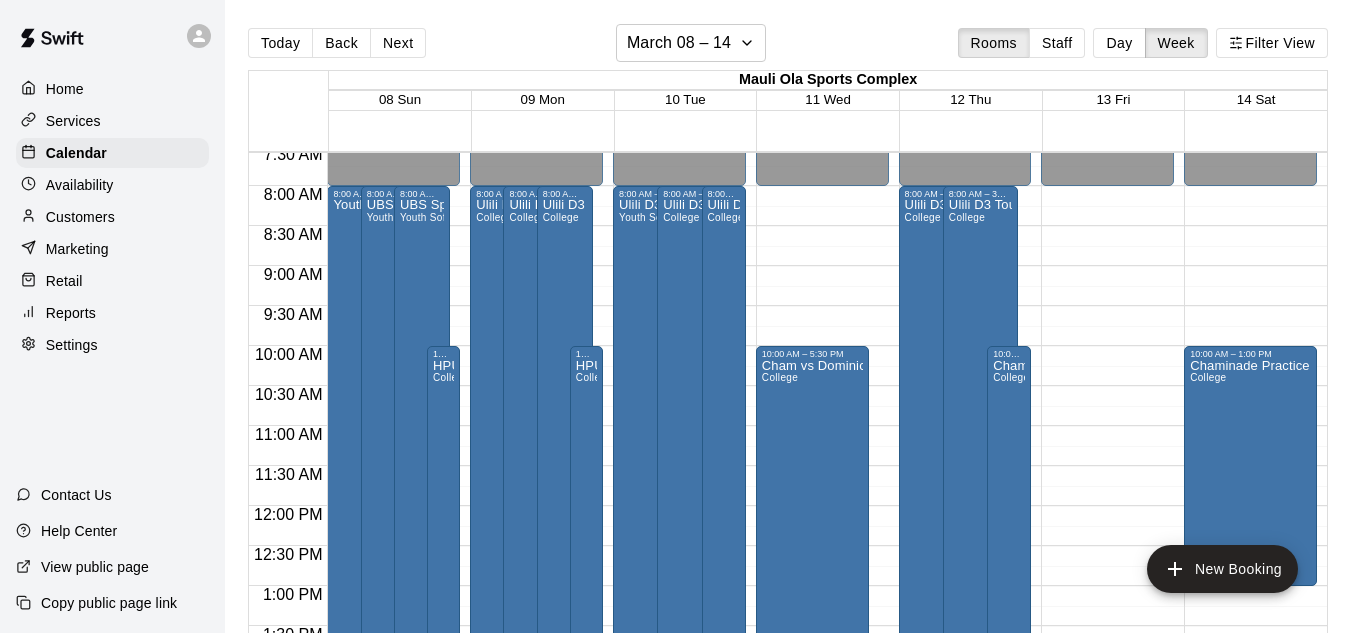 click at bounding box center (971, 196) 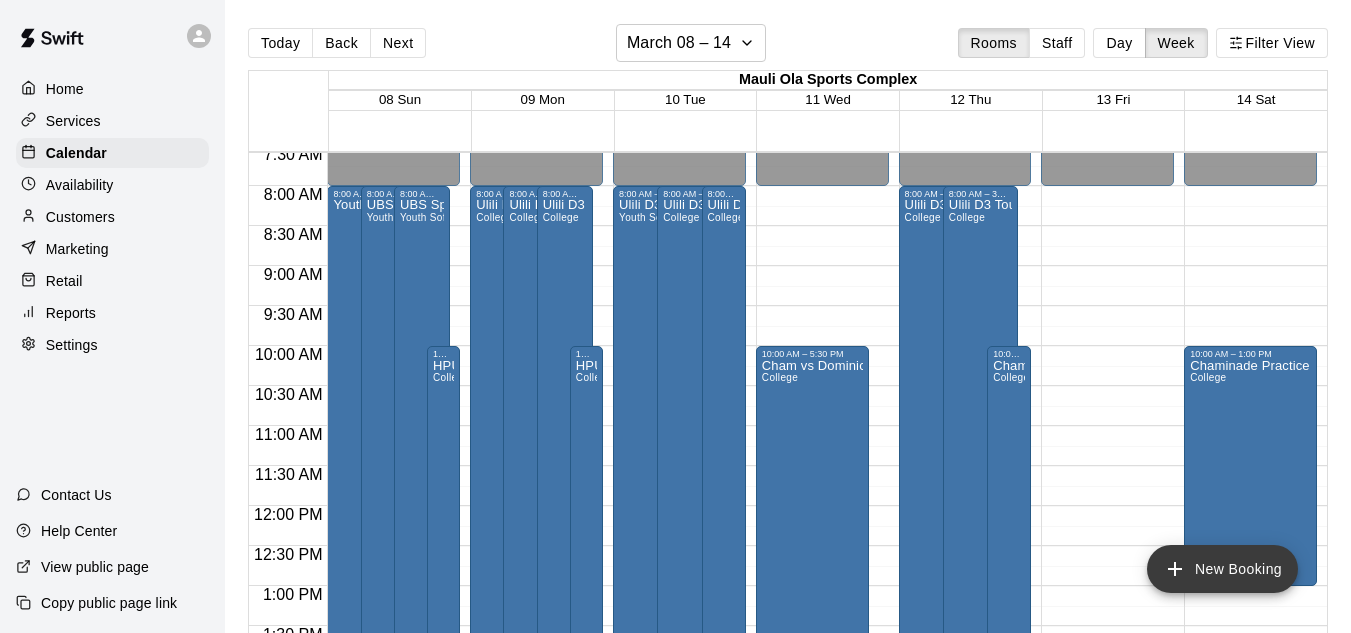 click on "New Booking" at bounding box center (1222, 569) 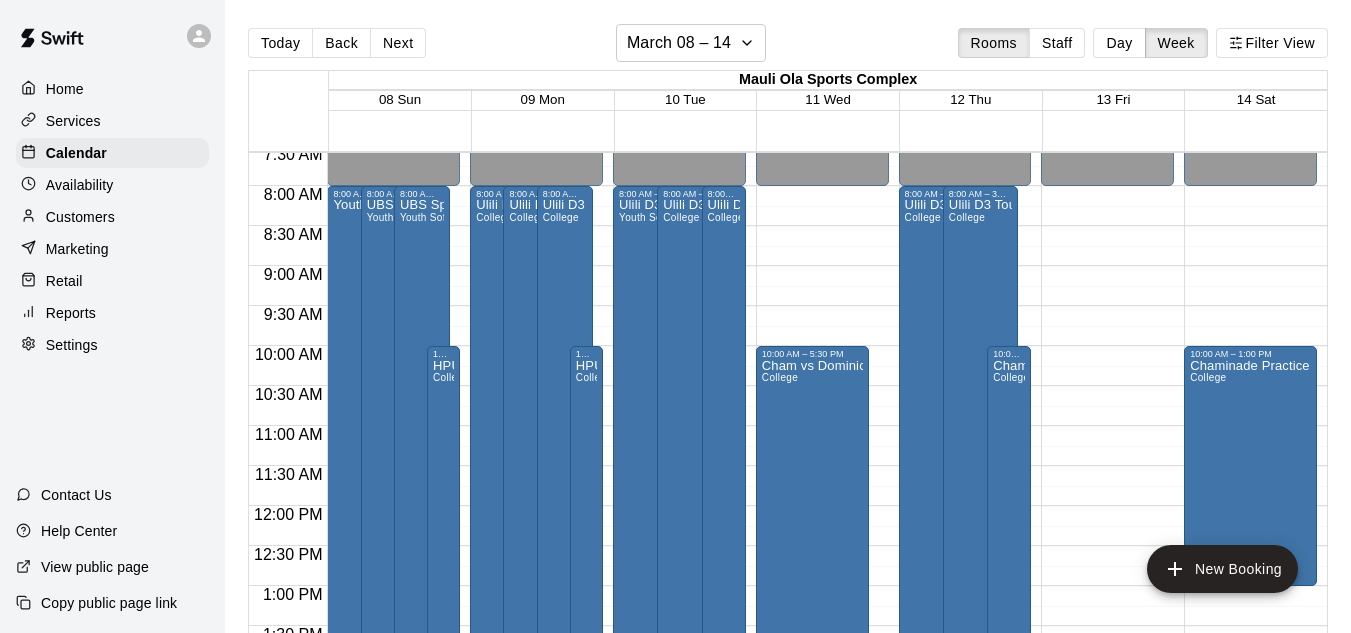 type on "*" 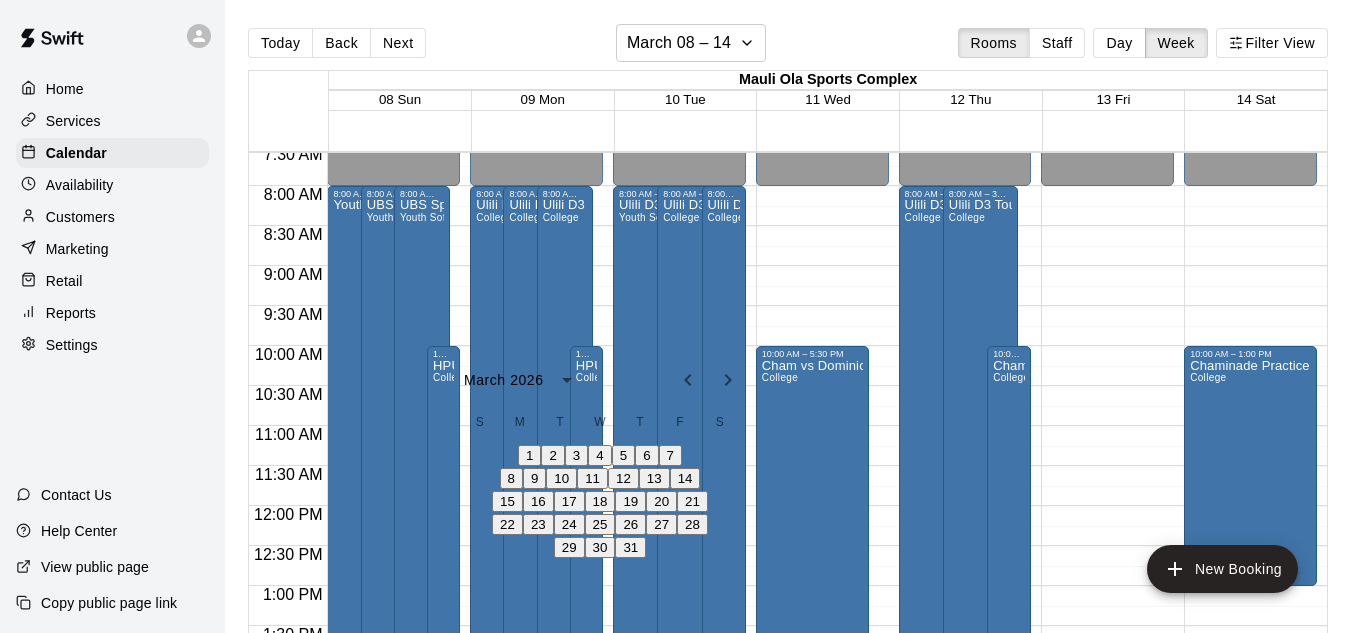 click on "12" at bounding box center [623, 478] 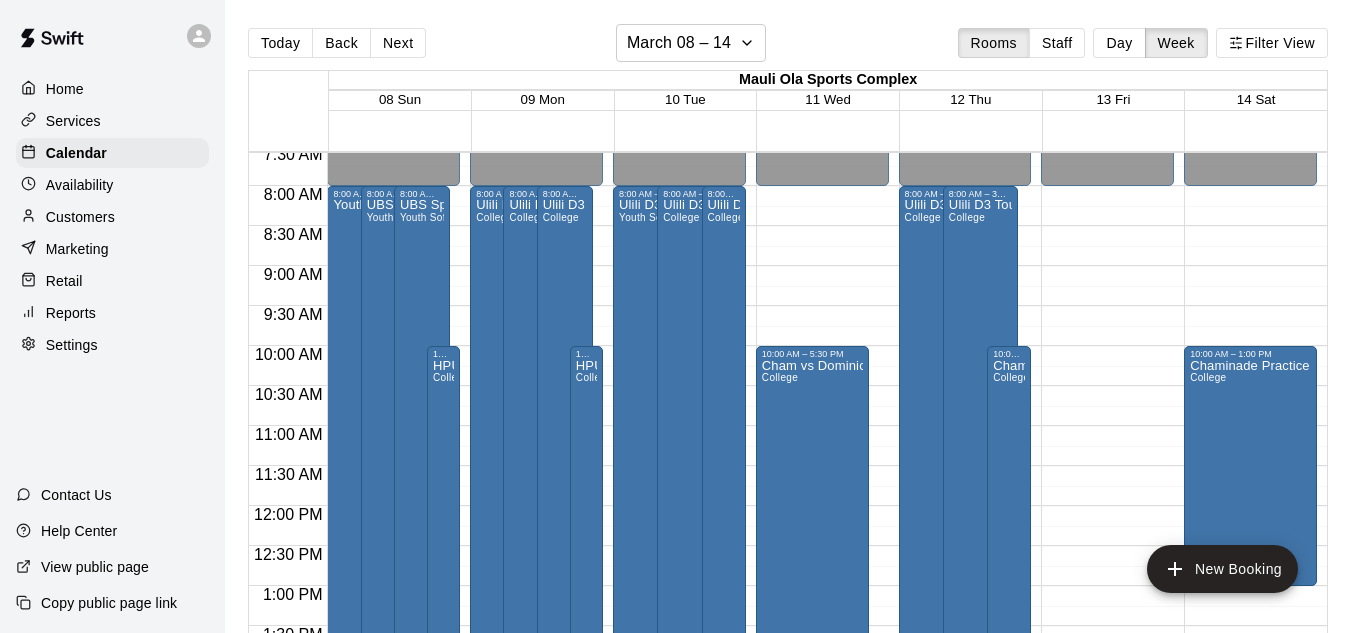 click on "********" at bounding box center (1280, 3096) 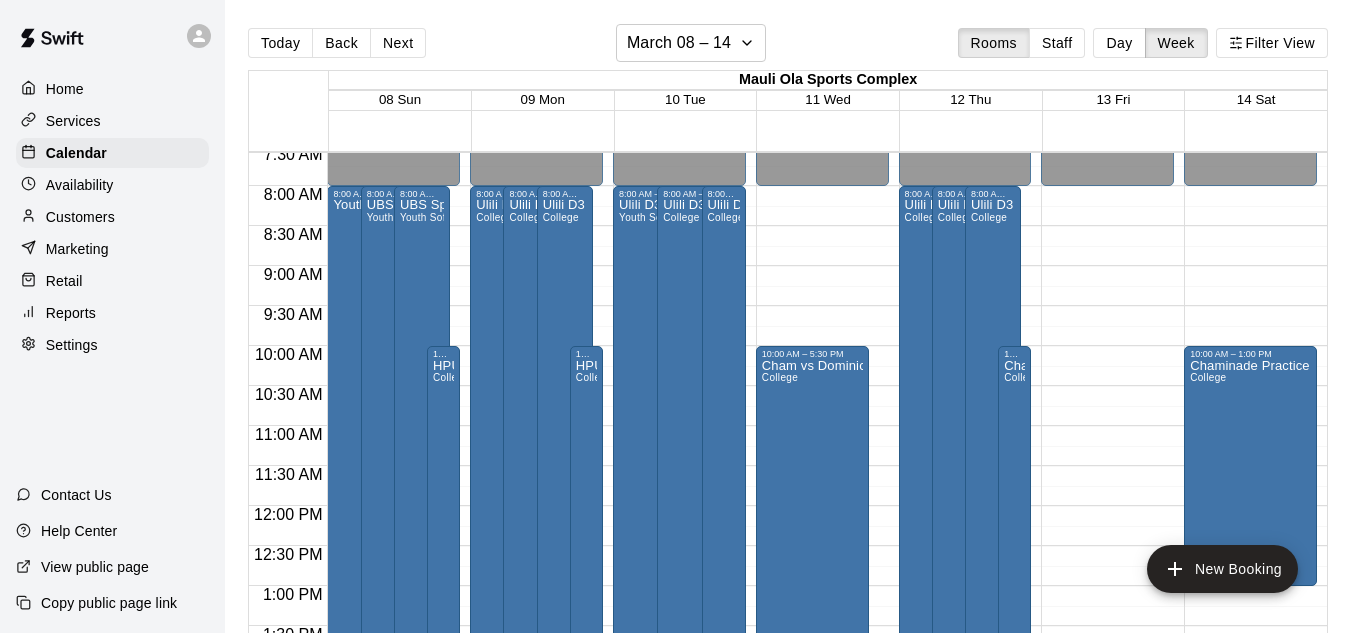 click on "Done" at bounding box center (24, 3706) 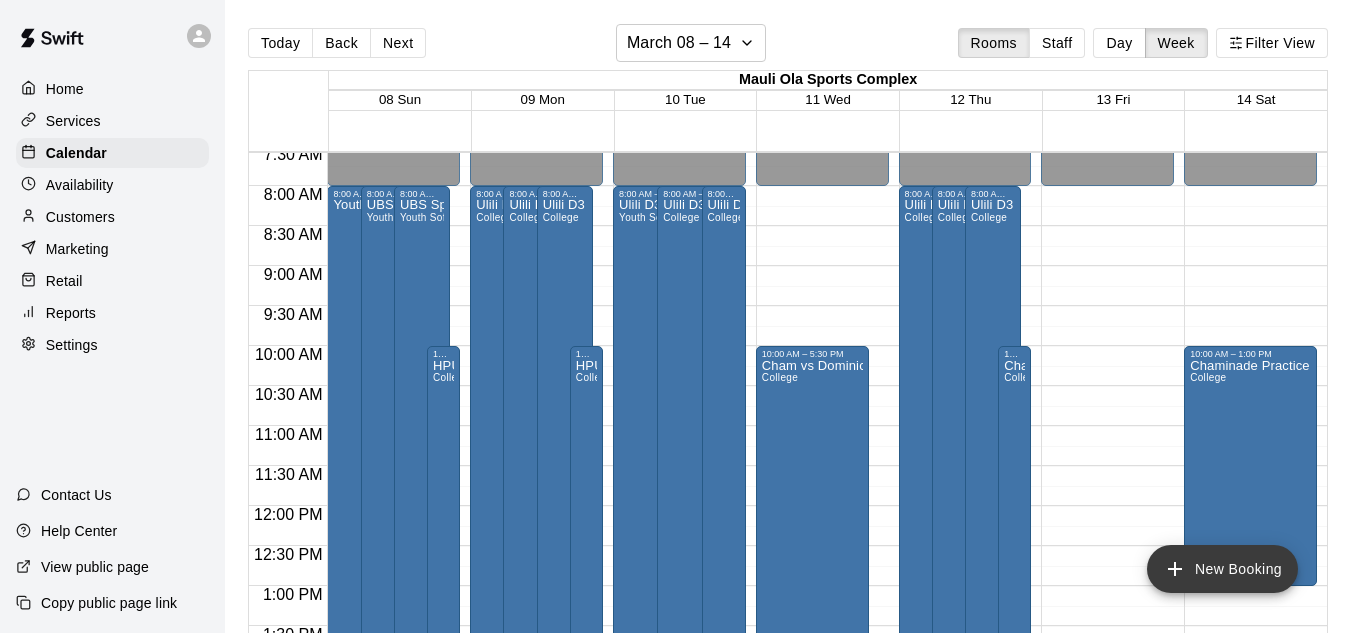 click on "New Booking" at bounding box center (1222, 569) 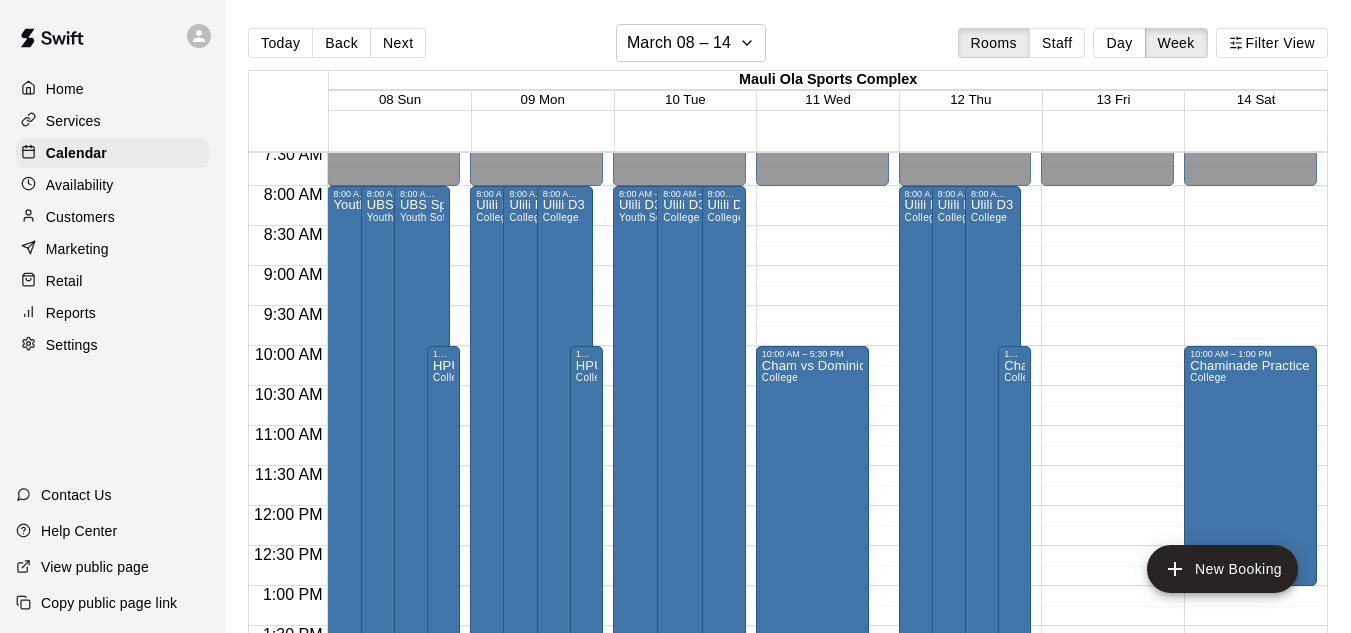 type on "**********" 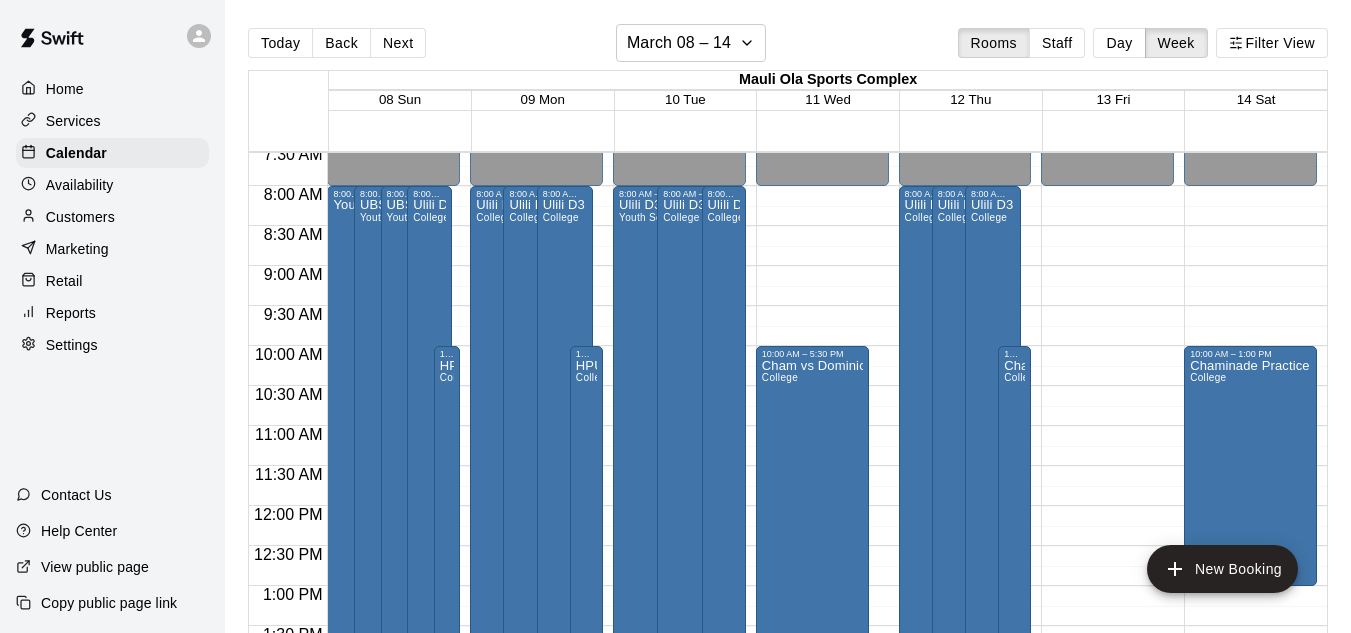 click on "Done" at bounding box center [24, 3706] 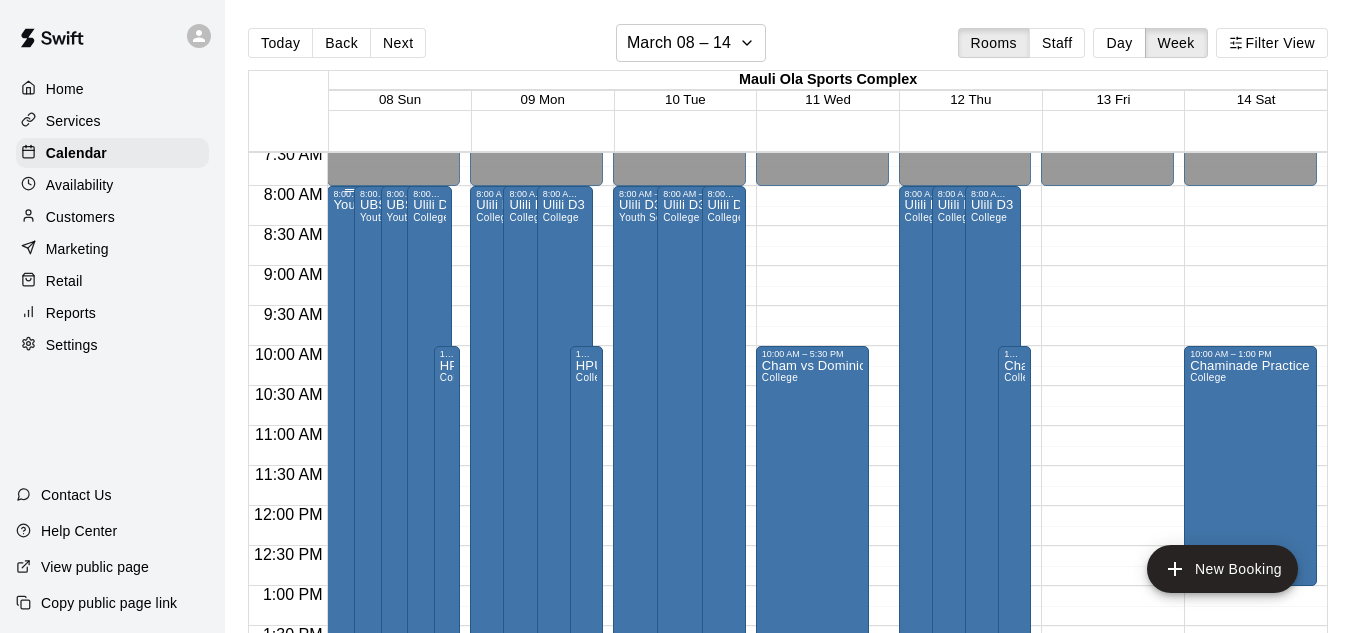 click on "Youth Softball" at bounding box center [349, 515] 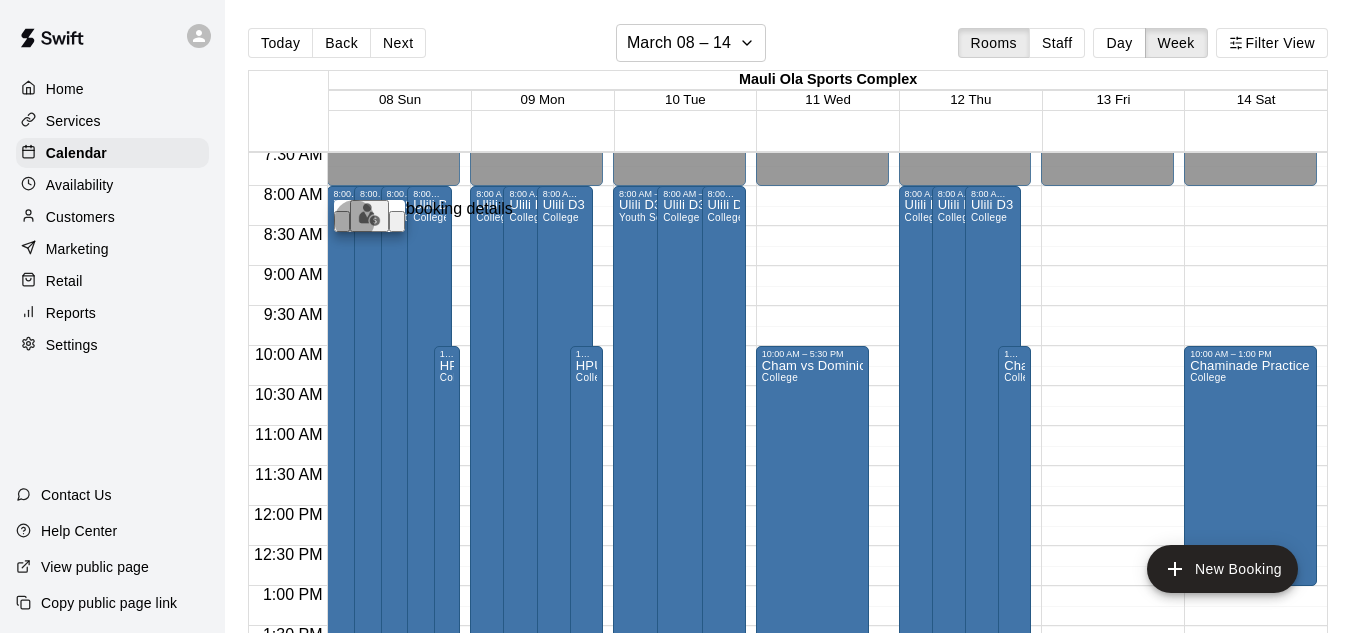 click 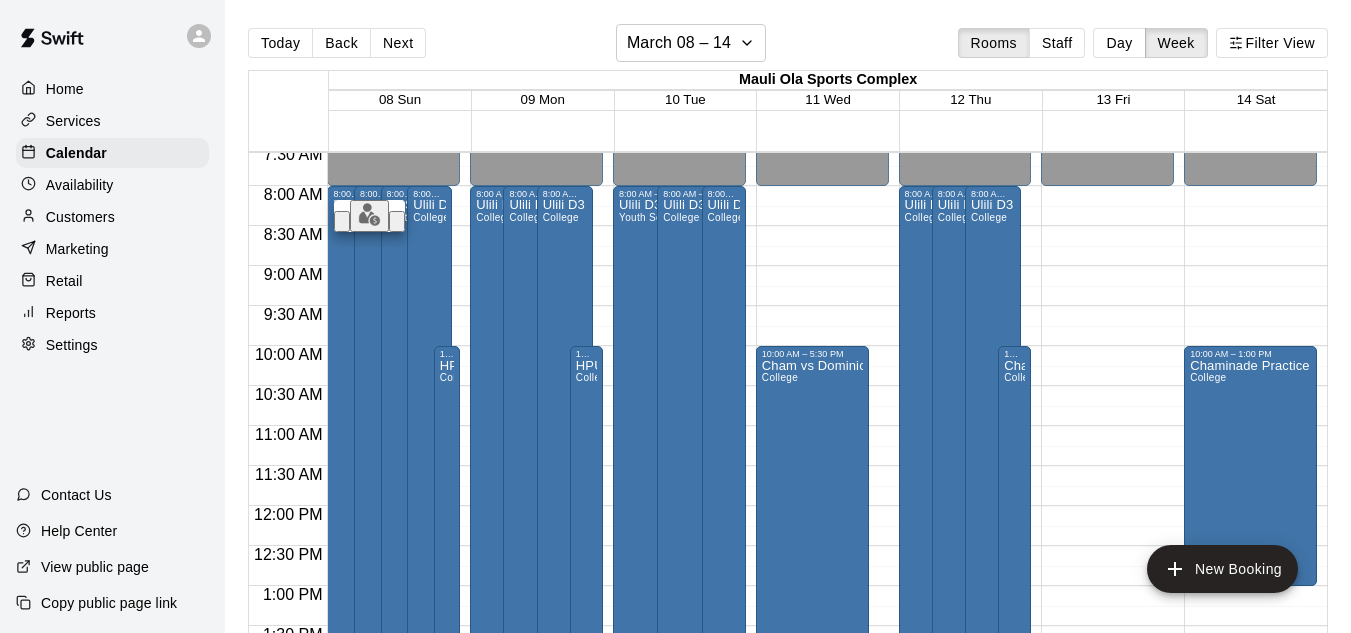 click on "**********" at bounding box center (675, 720) 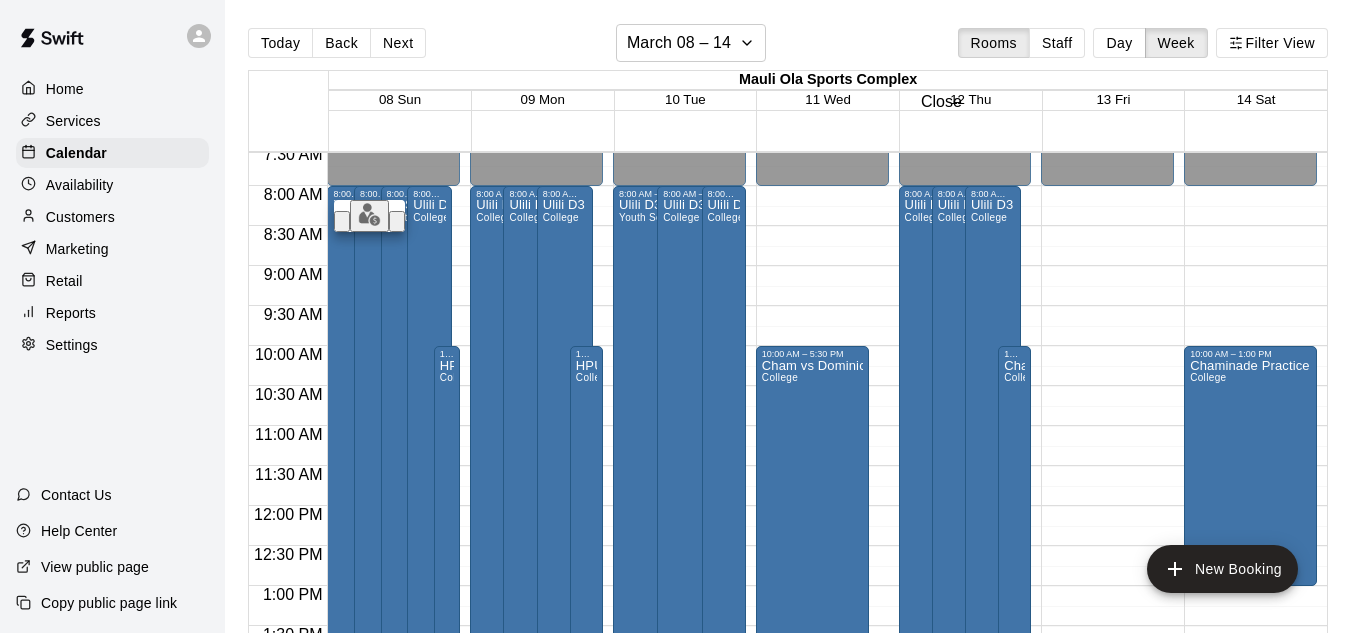 click at bounding box center (8, 744) 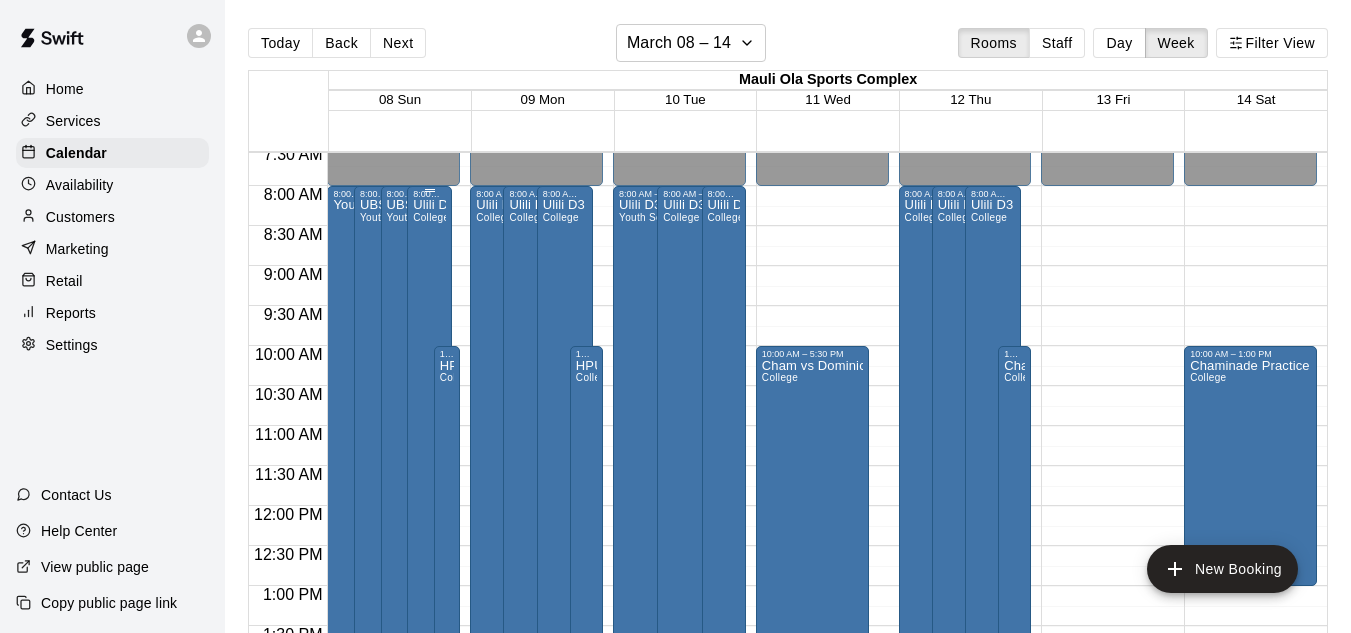 click on "Ulili D3 Tournament College" at bounding box center [429, 515] 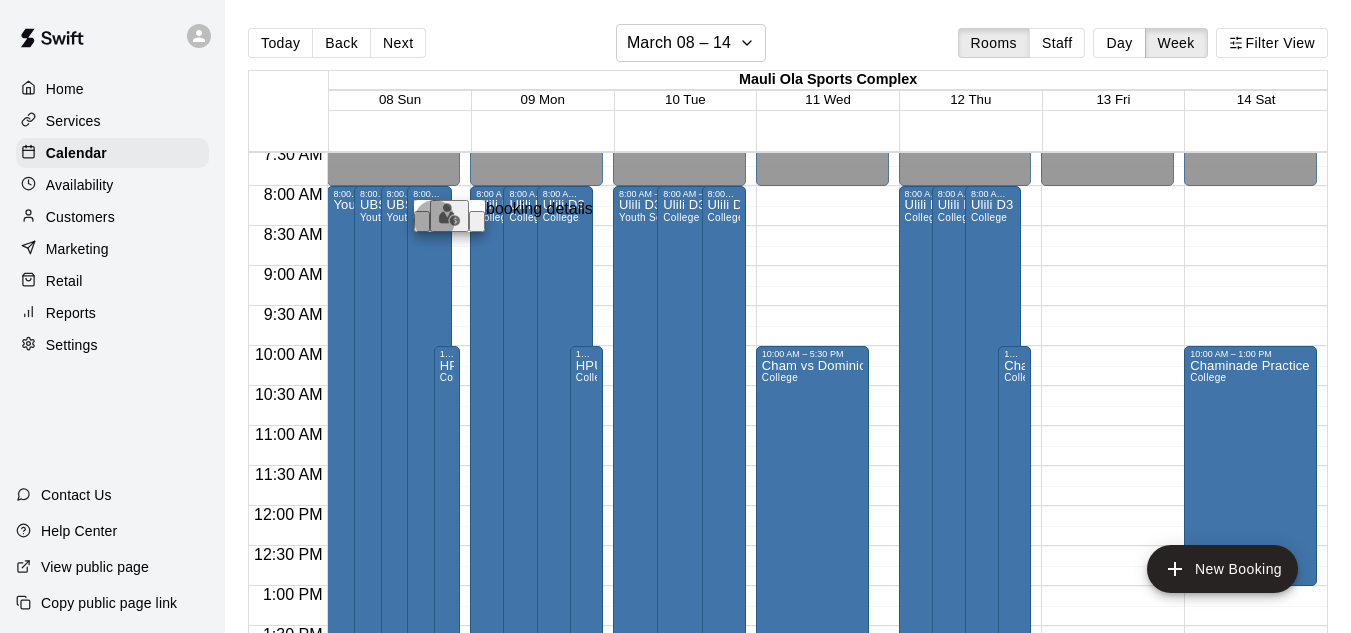 click 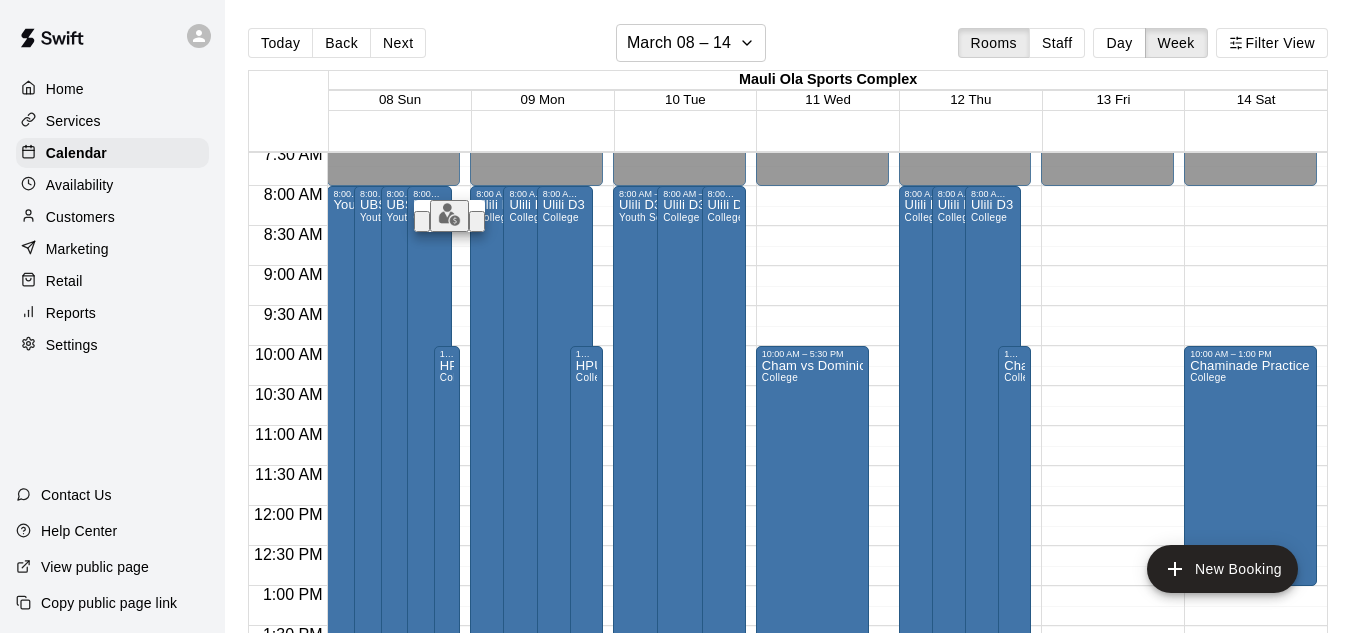 click 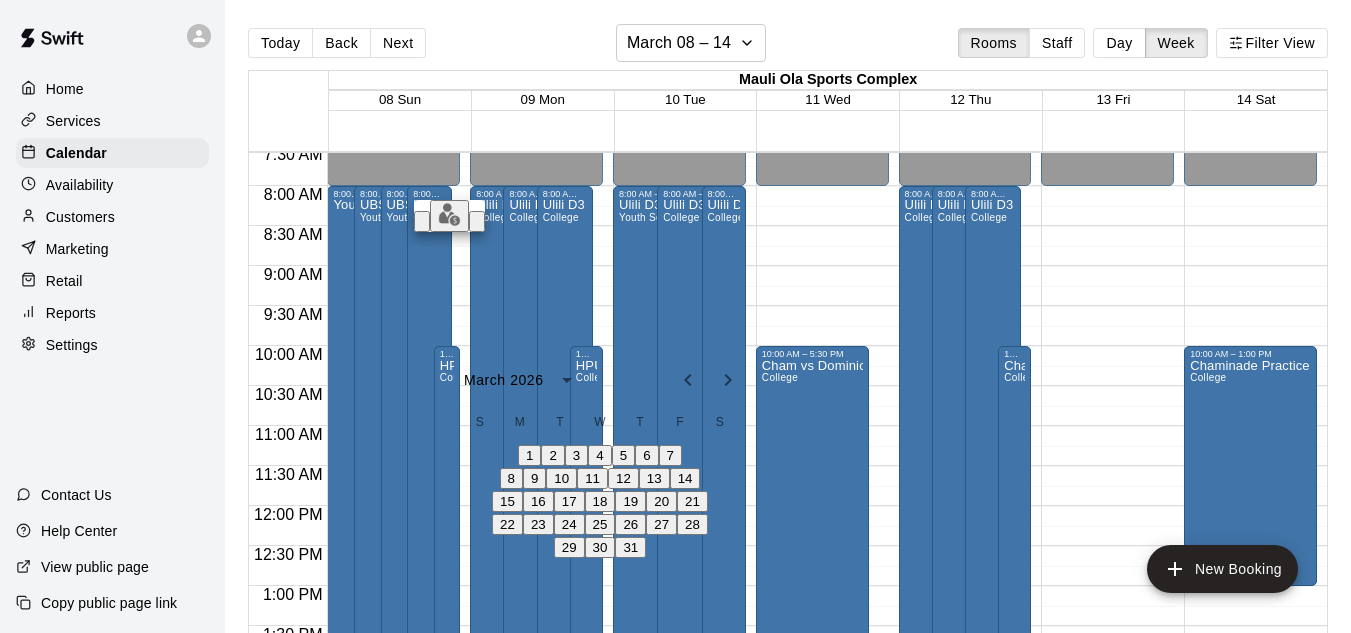click on "13" at bounding box center [654, 478] 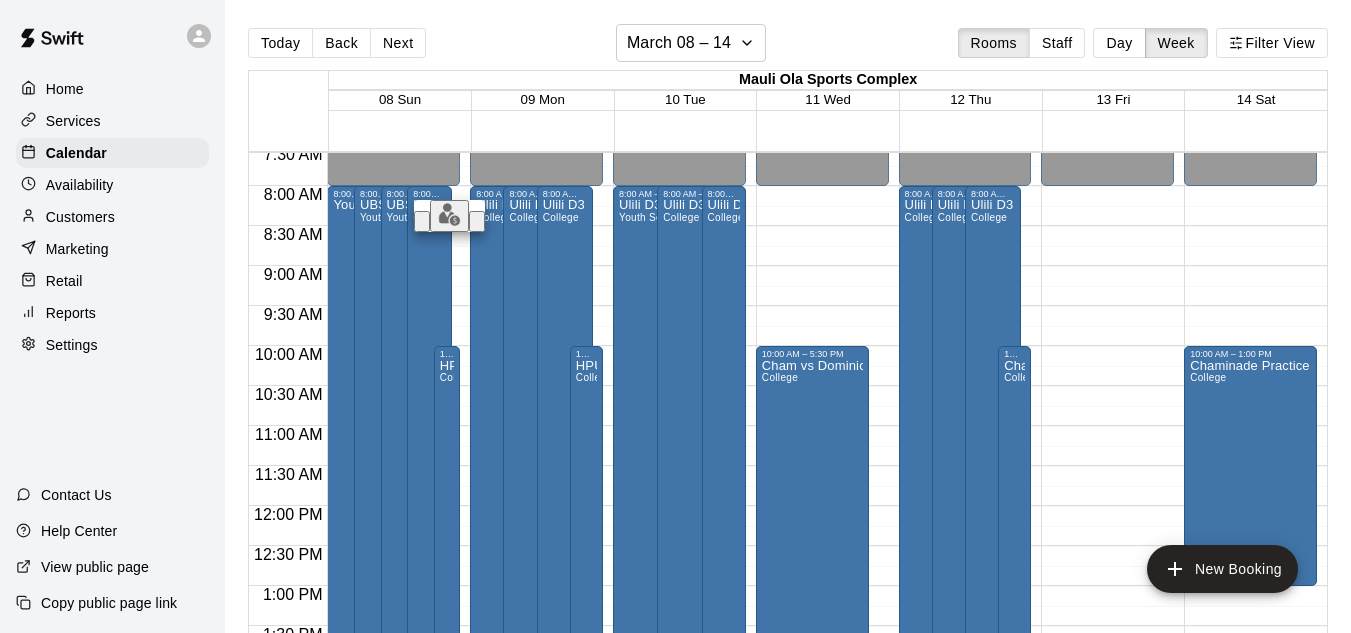 type on "**********" 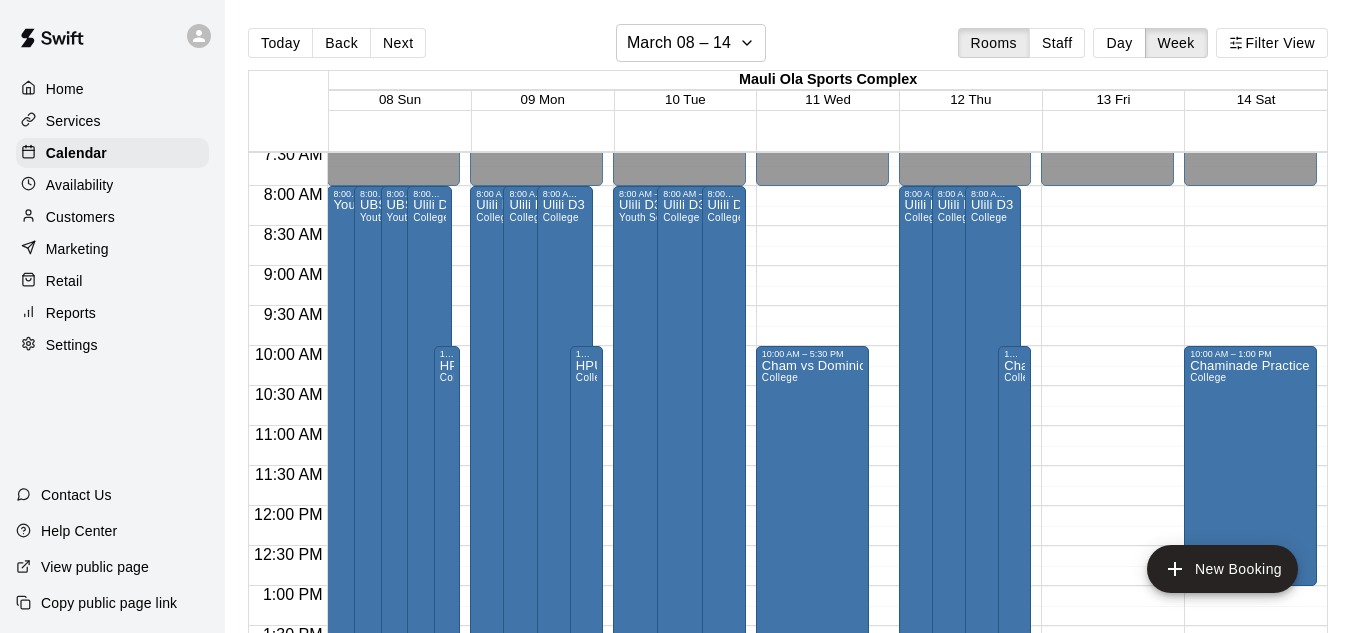 click on "Confirm" at bounding box center (89, 6051) 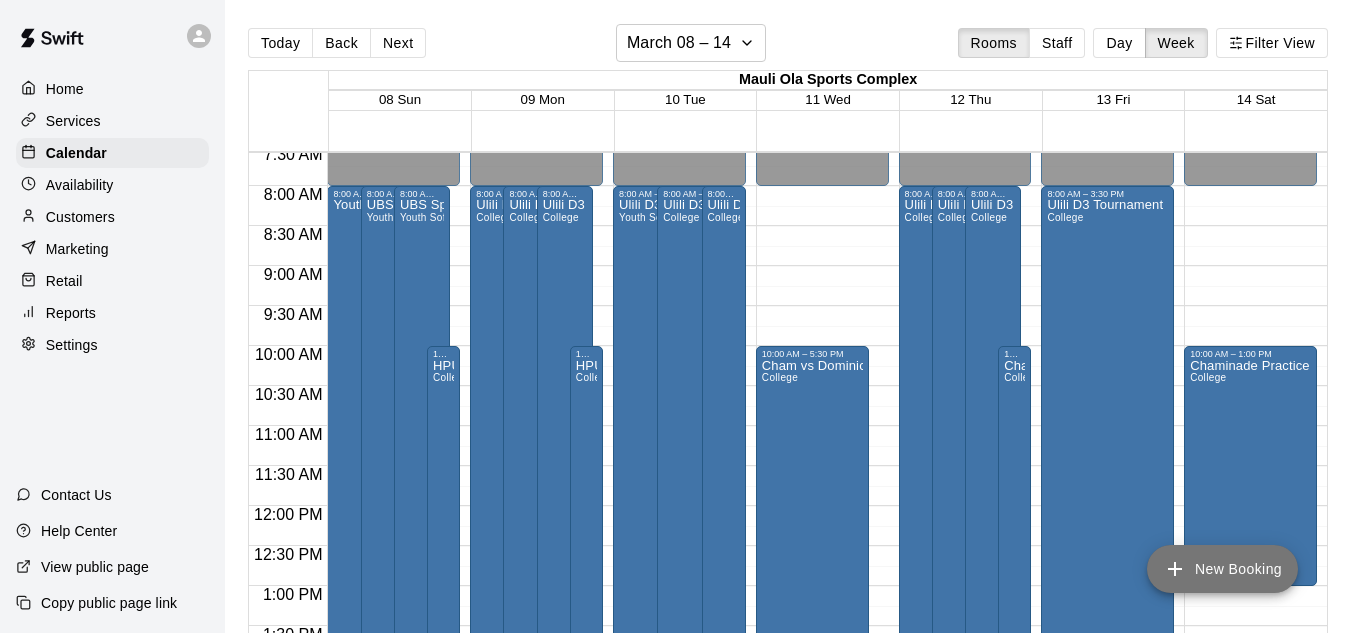 click on "New Booking" at bounding box center [1222, 569] 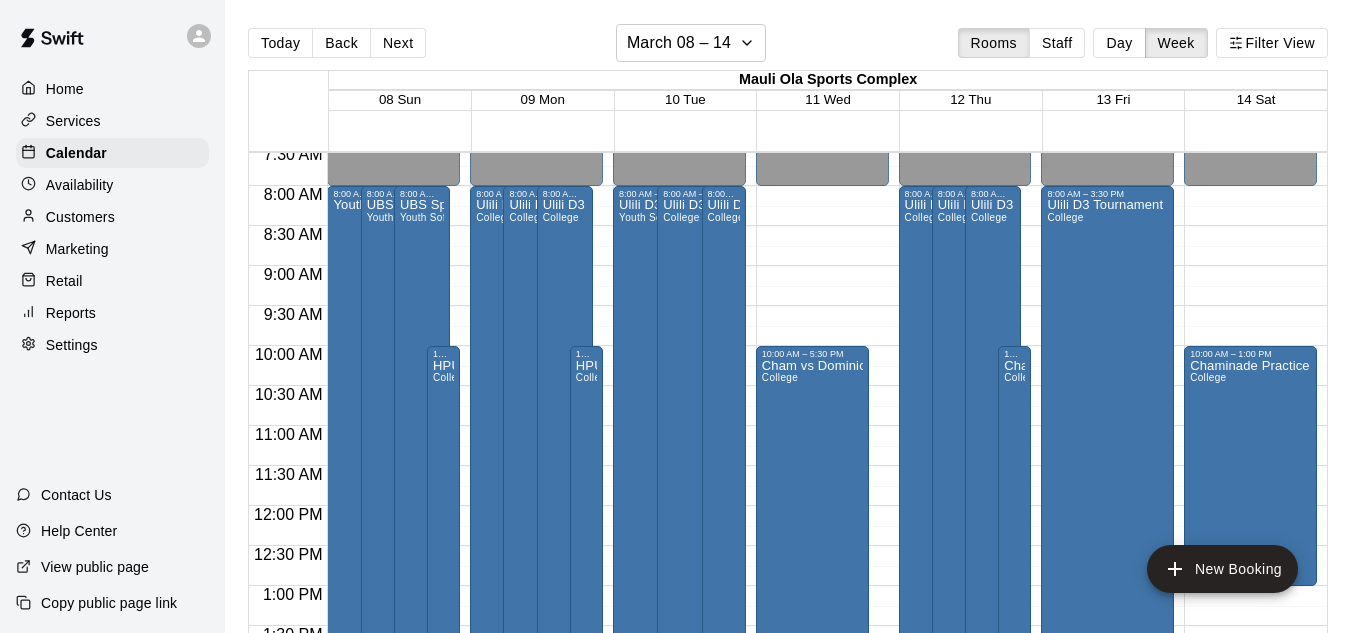 type on "**********" 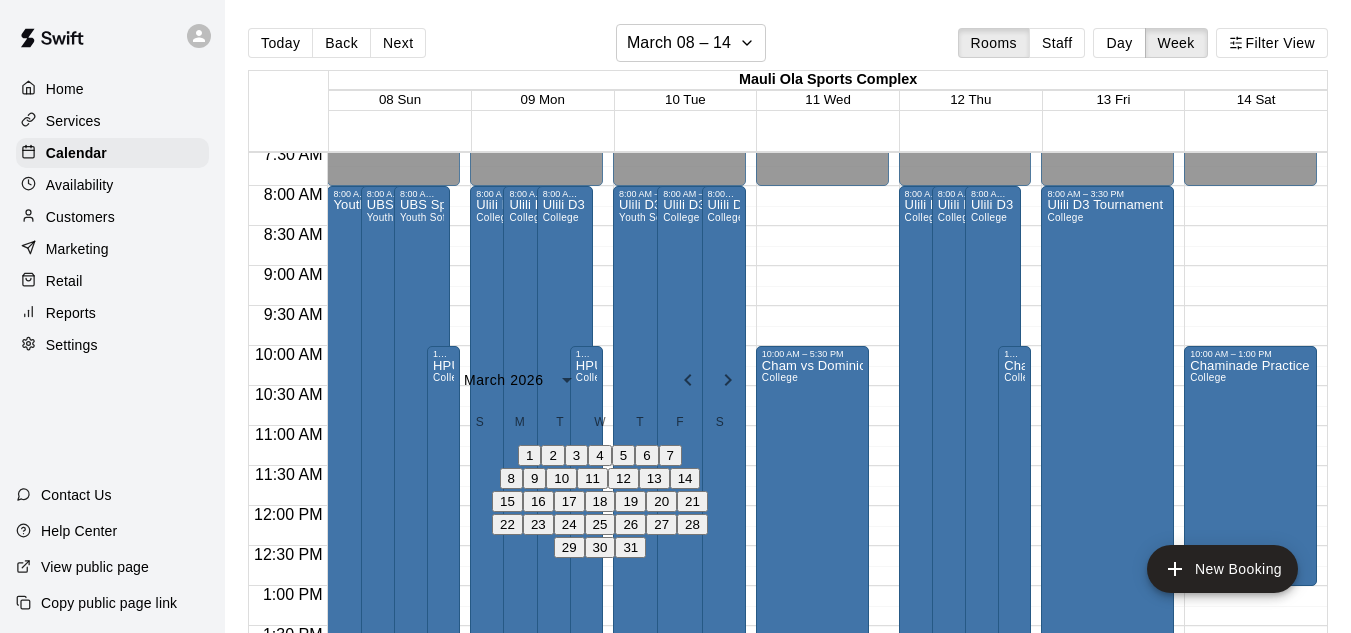 click on "13" at bounding box center (654, 478) 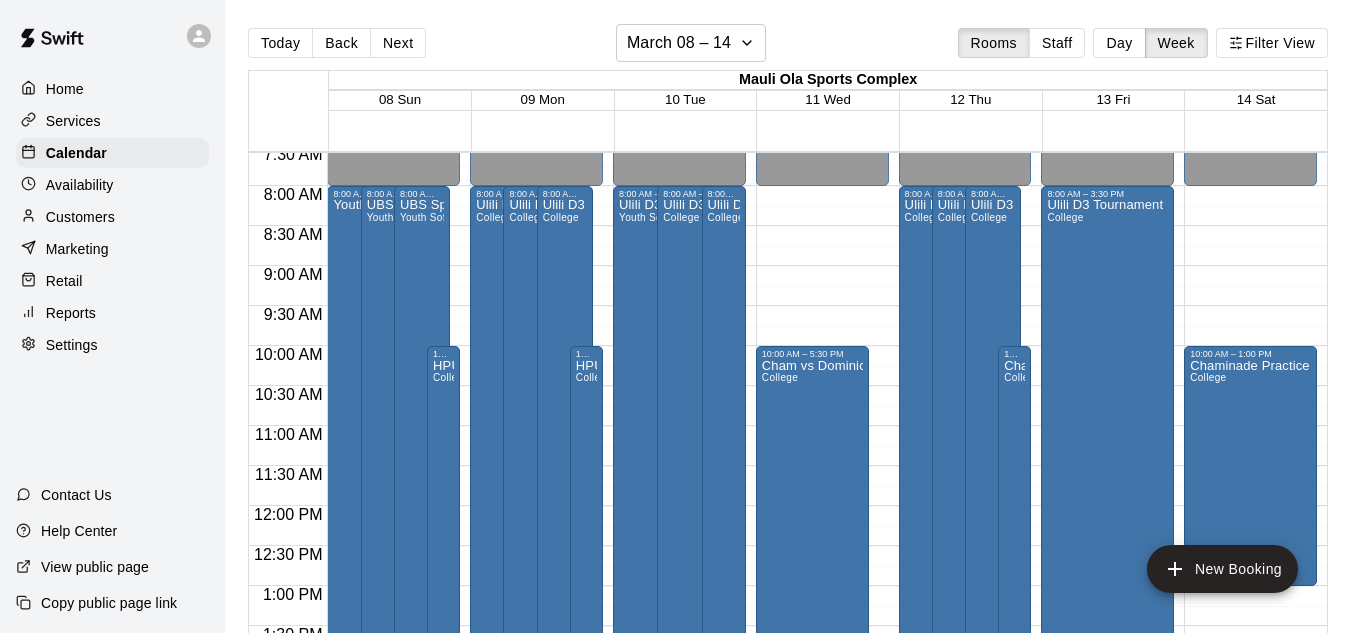 click on "********" at bounding box center [1280, 3096] 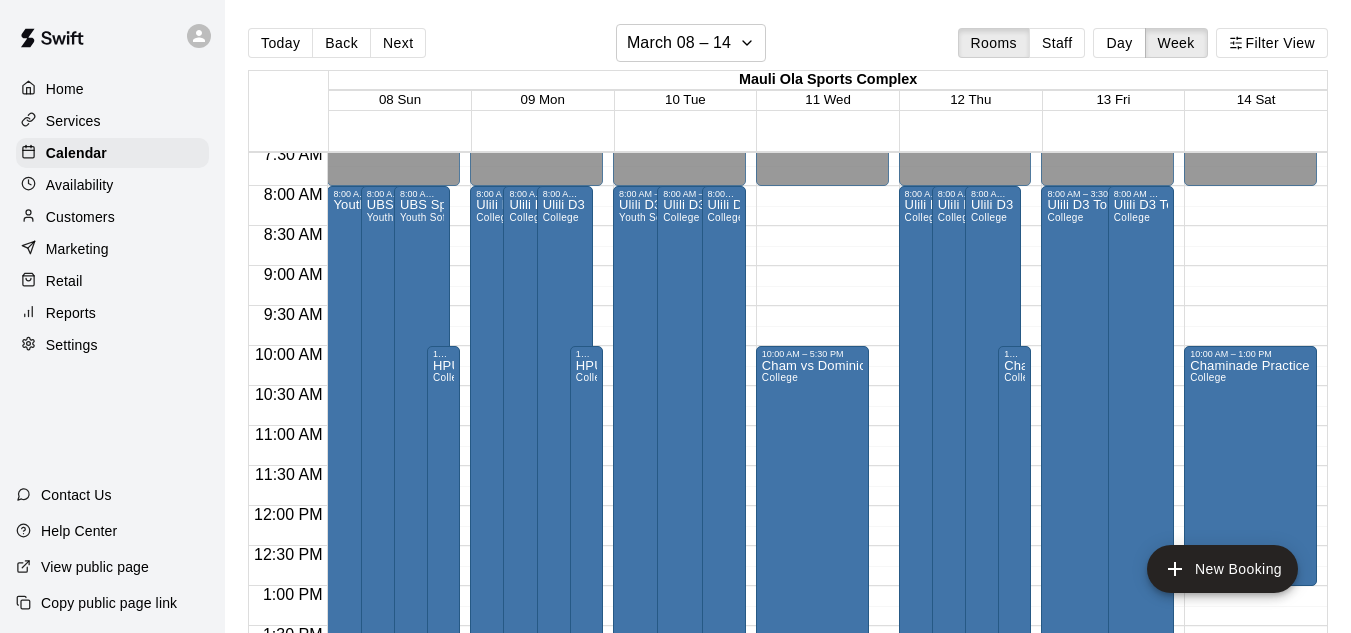 click on "Done" at bounding box center [24, 3706] 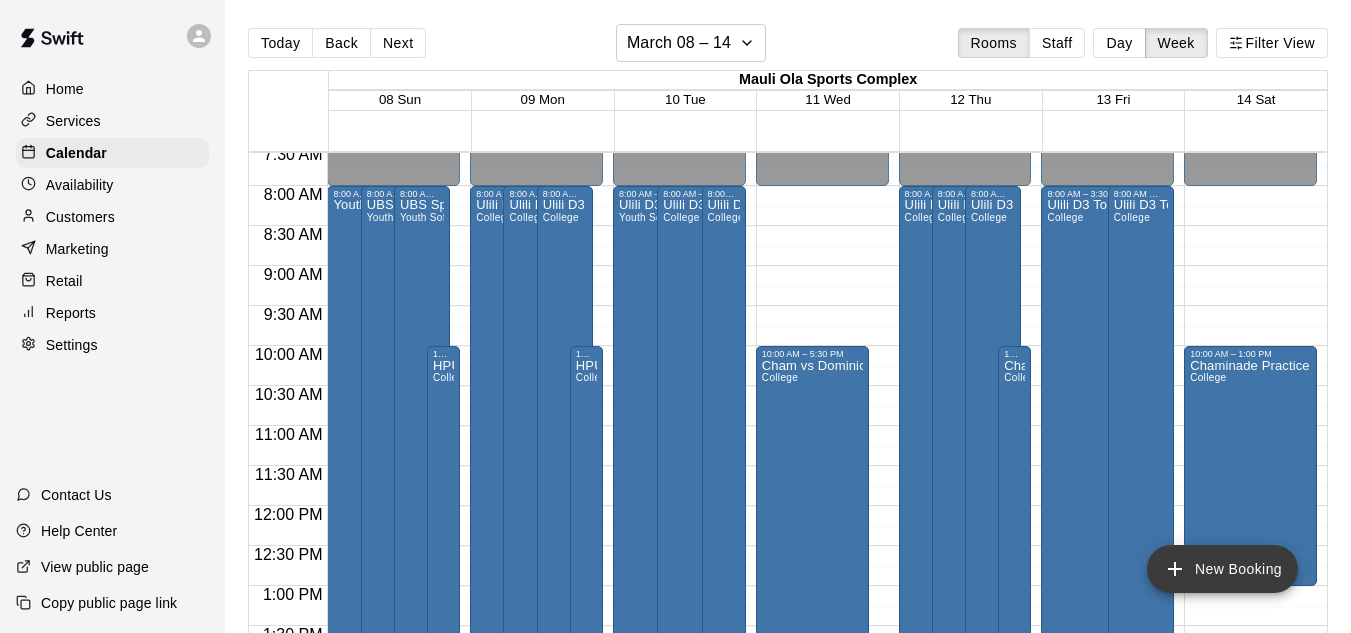 click on "New Booking" at bounding box center [1222, 569] 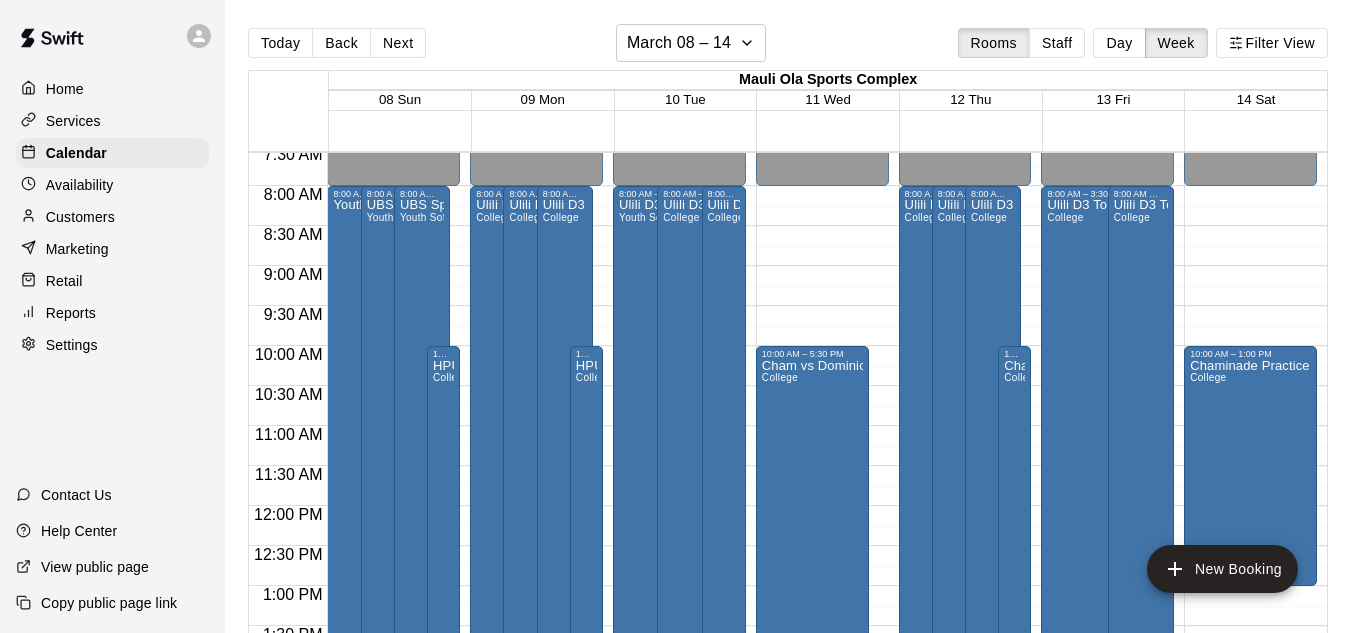 type on "**********" 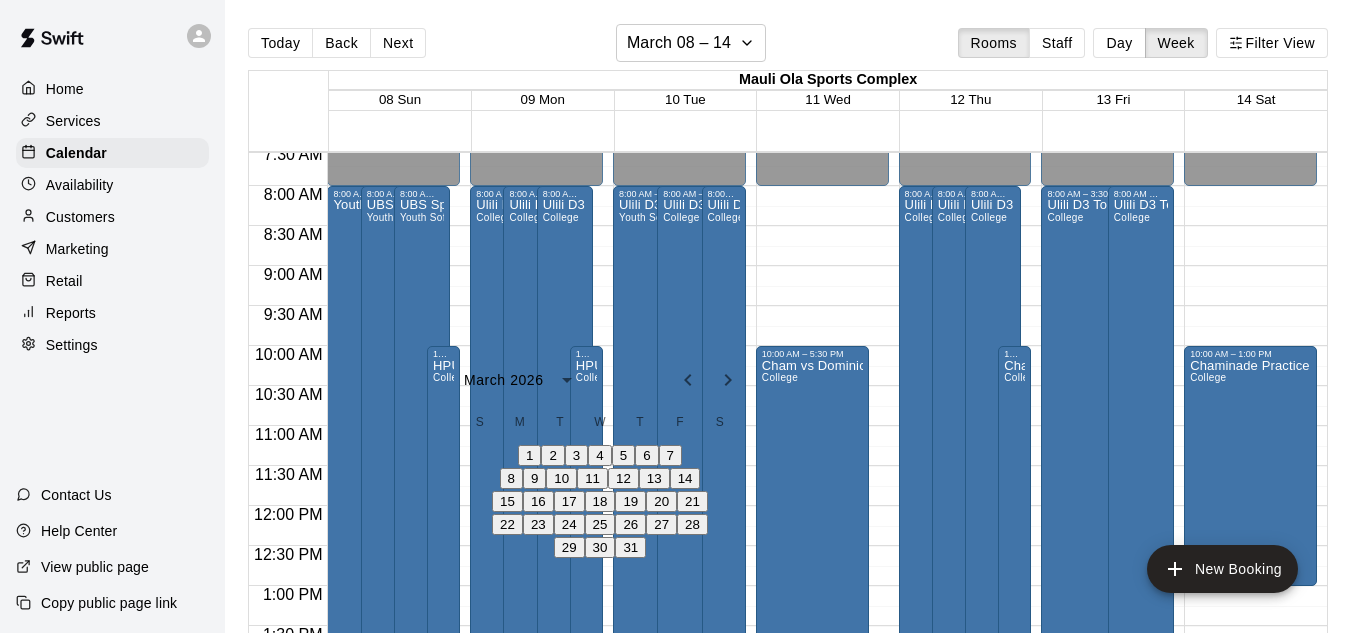 click on "13" at bounding box center [654, 478] 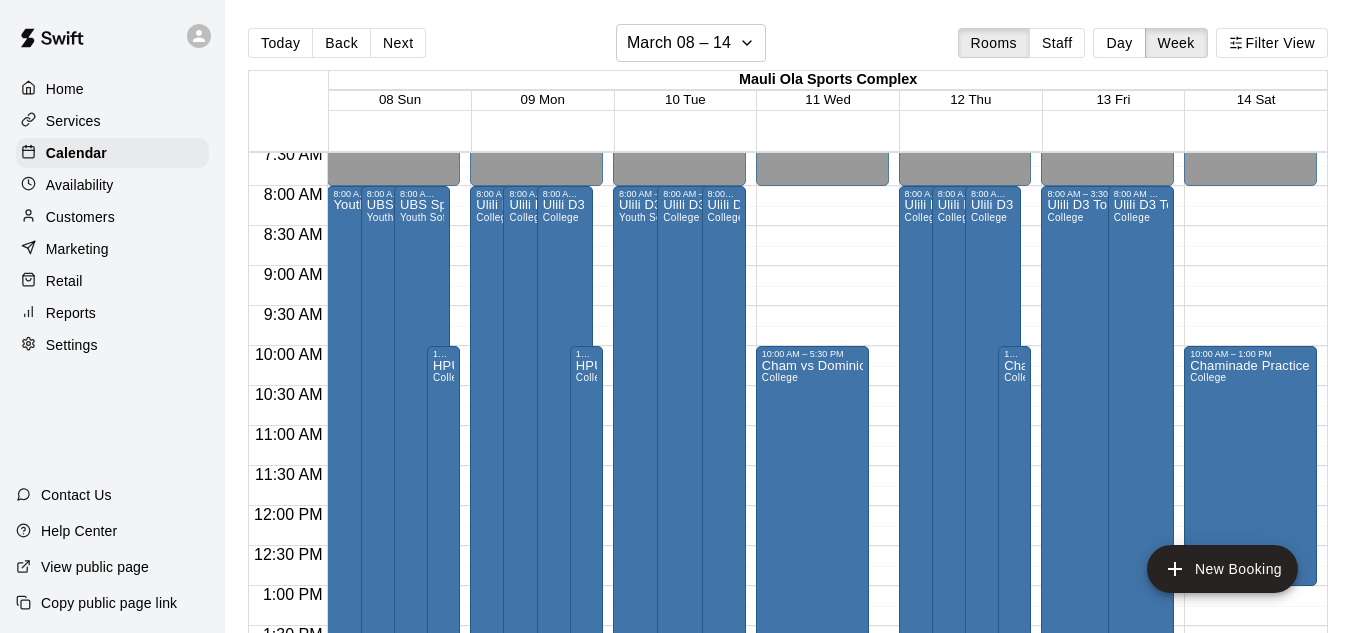 scroll, scrollTop: 154, scrollLeft: 0, axis: vertical 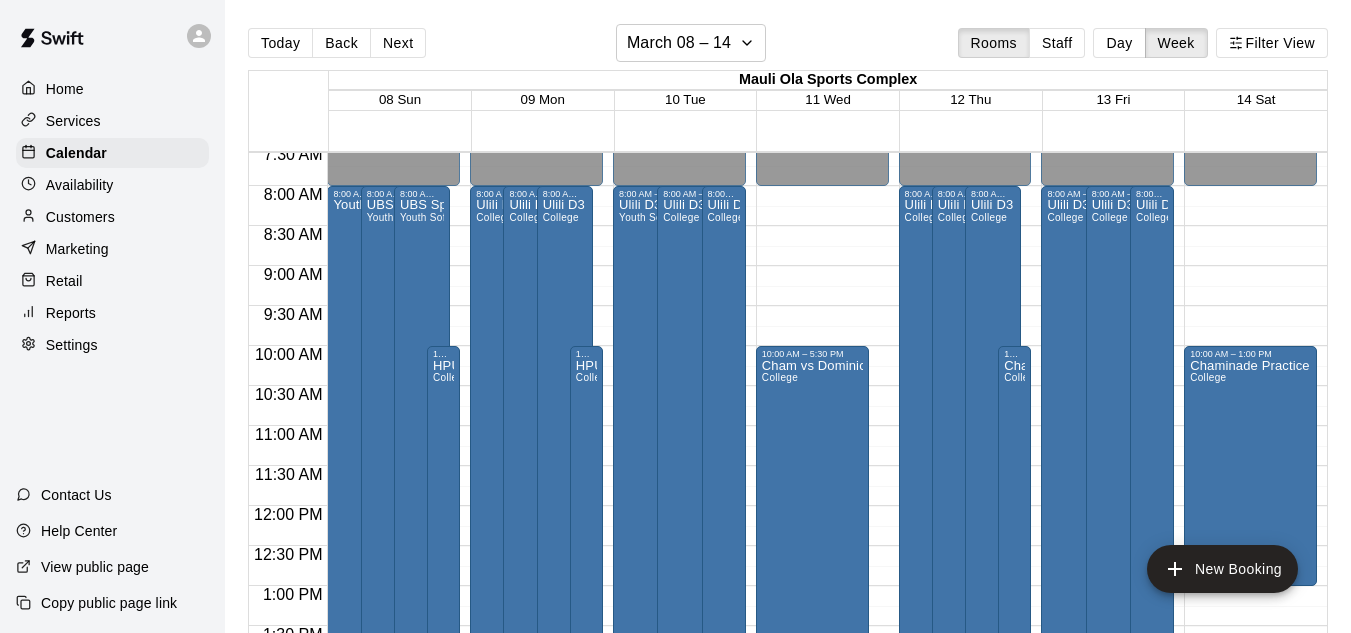 click on "Done" at bounding box center [24, 843] 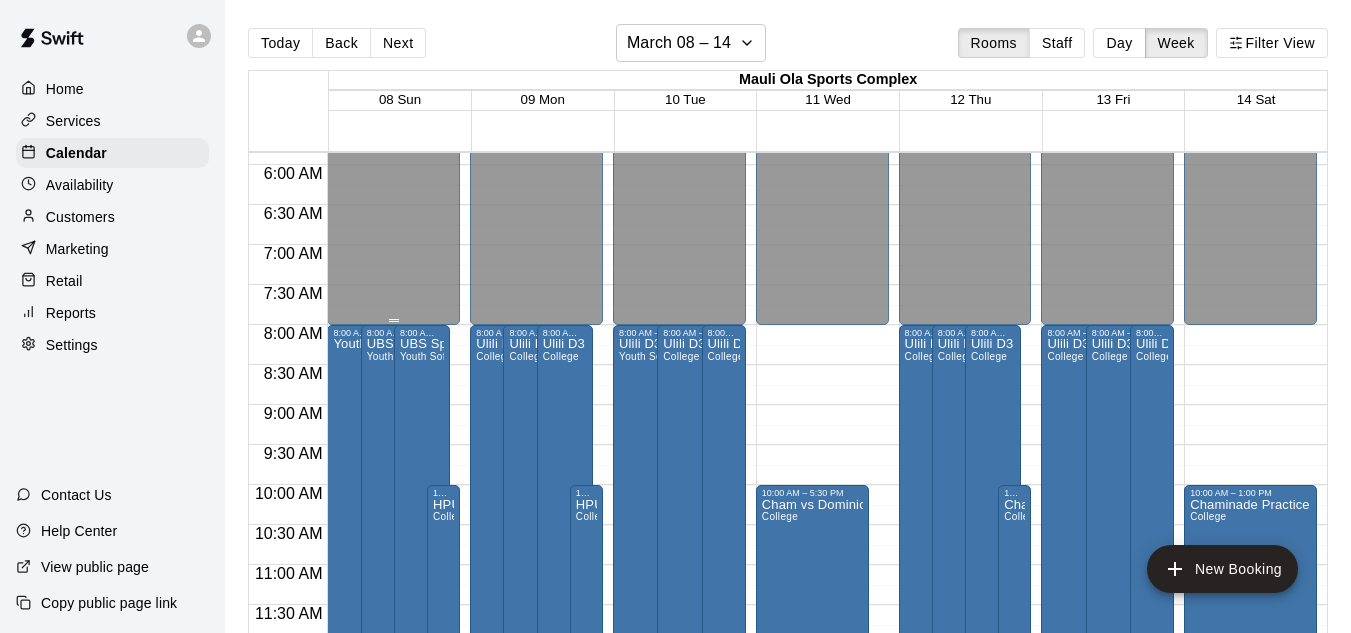 scroll, scrollTop: 472, scrollLeft: 0, axis: vertical 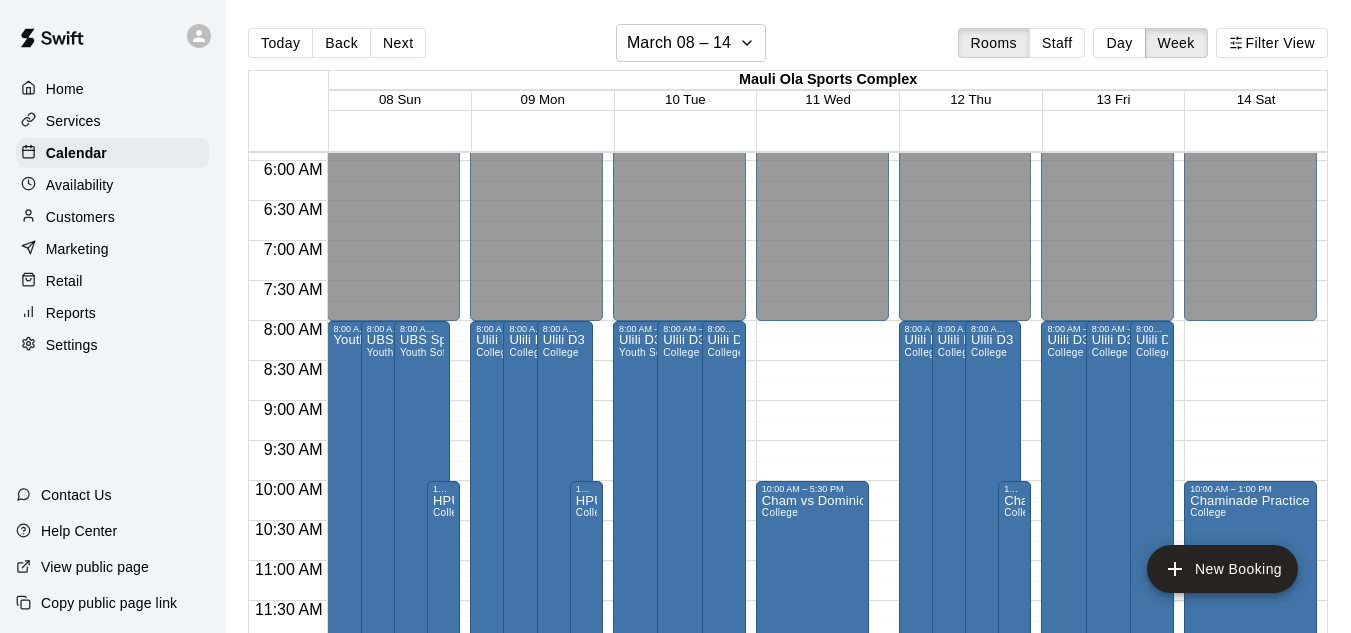 click on "12:00 AM – 8:00 AM Closed 8:00 AM – 6:00 PM Youth Softball 7:00 PM – 11:59 PM Closed 8:00 AM – 6:00 PM UBS Spring League Youth Softball 8:00 AM – 6:00 PM UBS Spring League Youth Softball 10:00 AM – 5:30 PM HPU vs Dominican - Single game College" at bounding box center (393, 641) 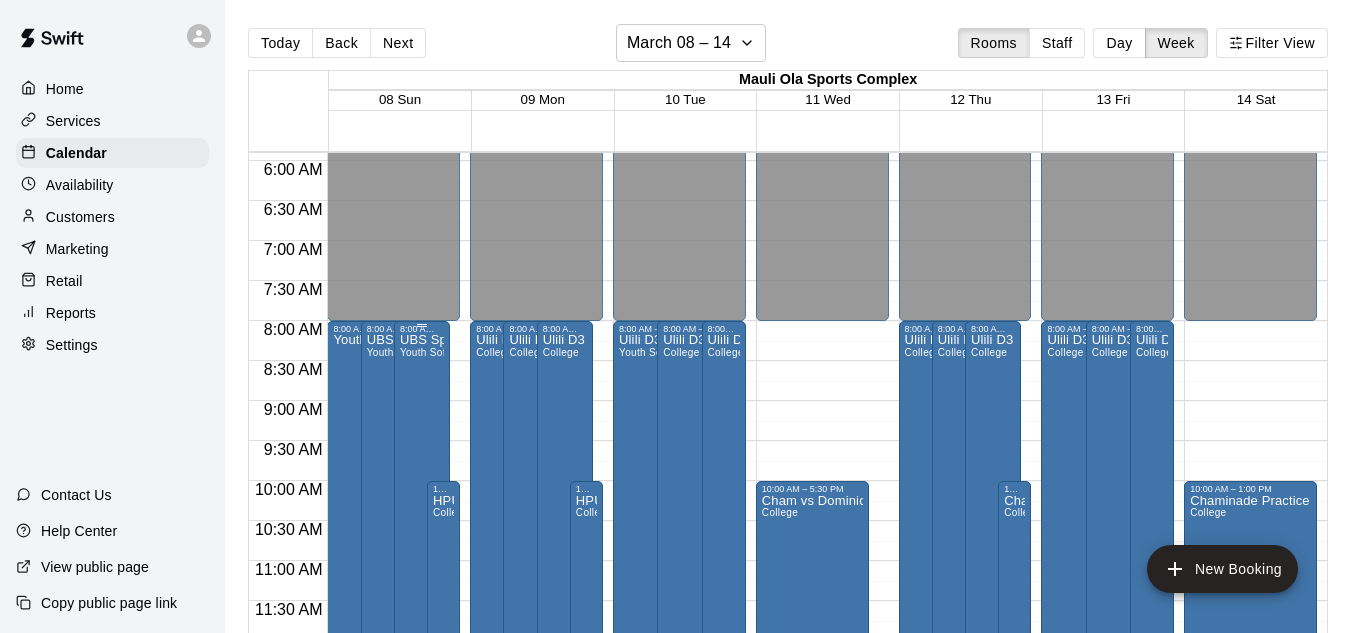 click on "UBS Spring League Youth Softball" at bounding box center (422, 650) 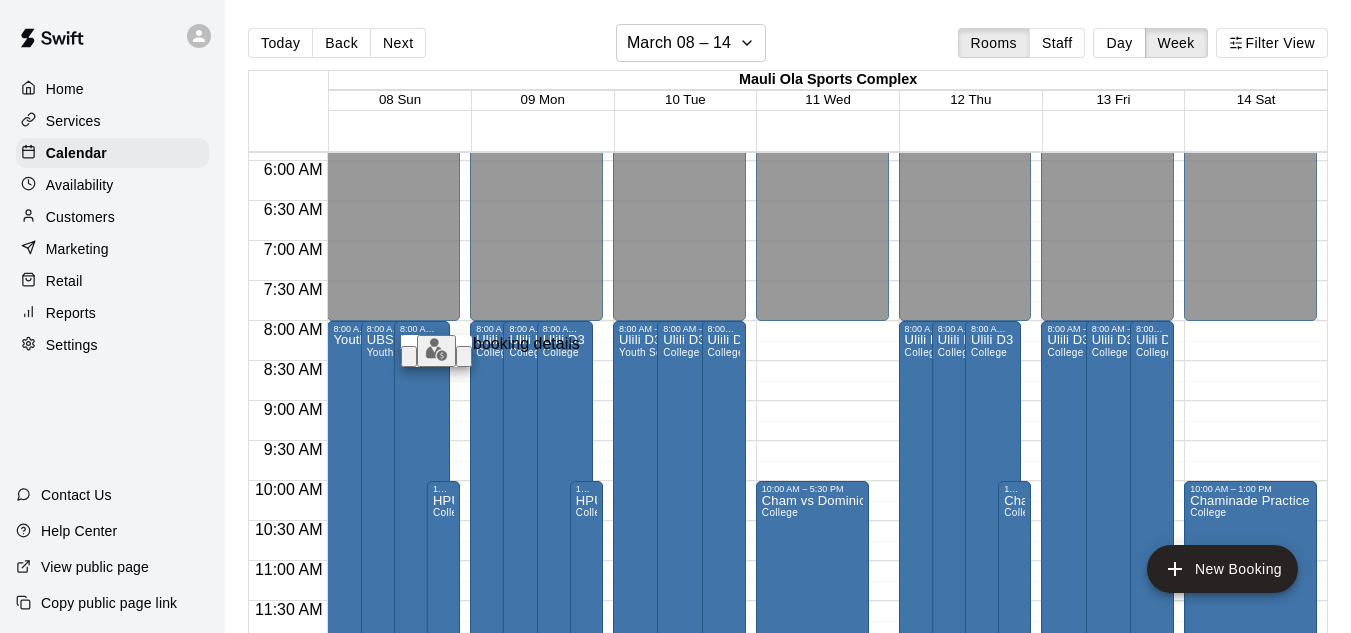 click 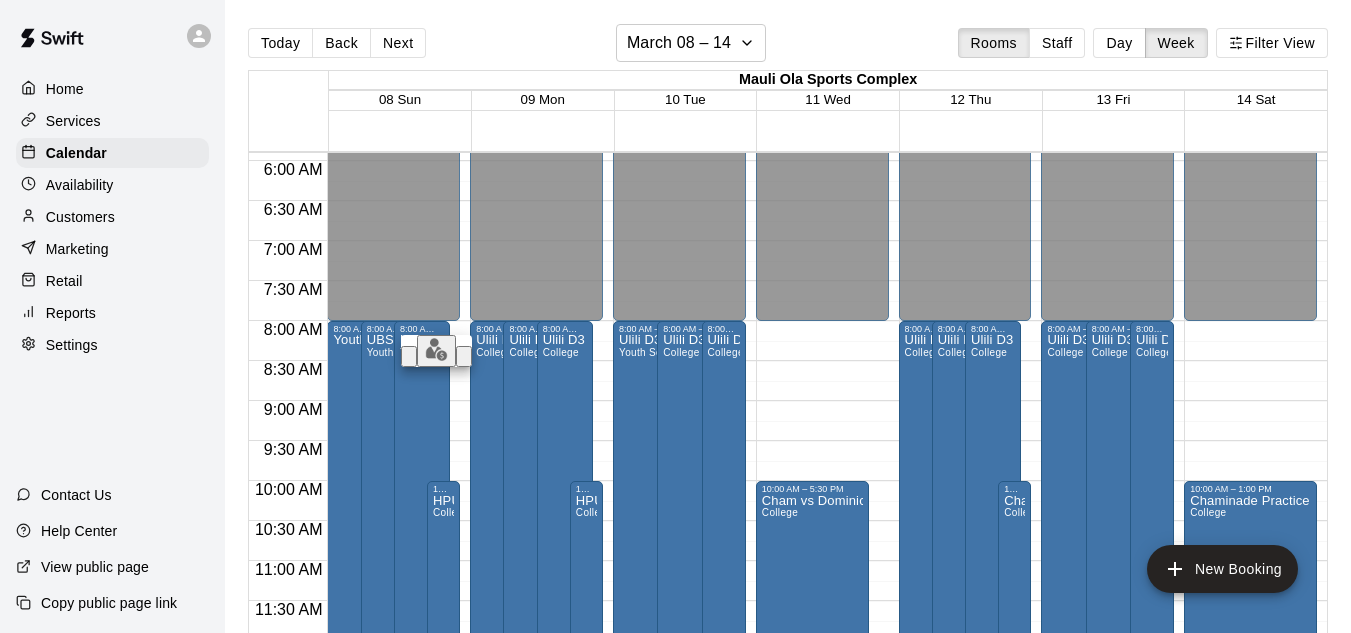 click on "********" at bounding box center (1266, 3061) 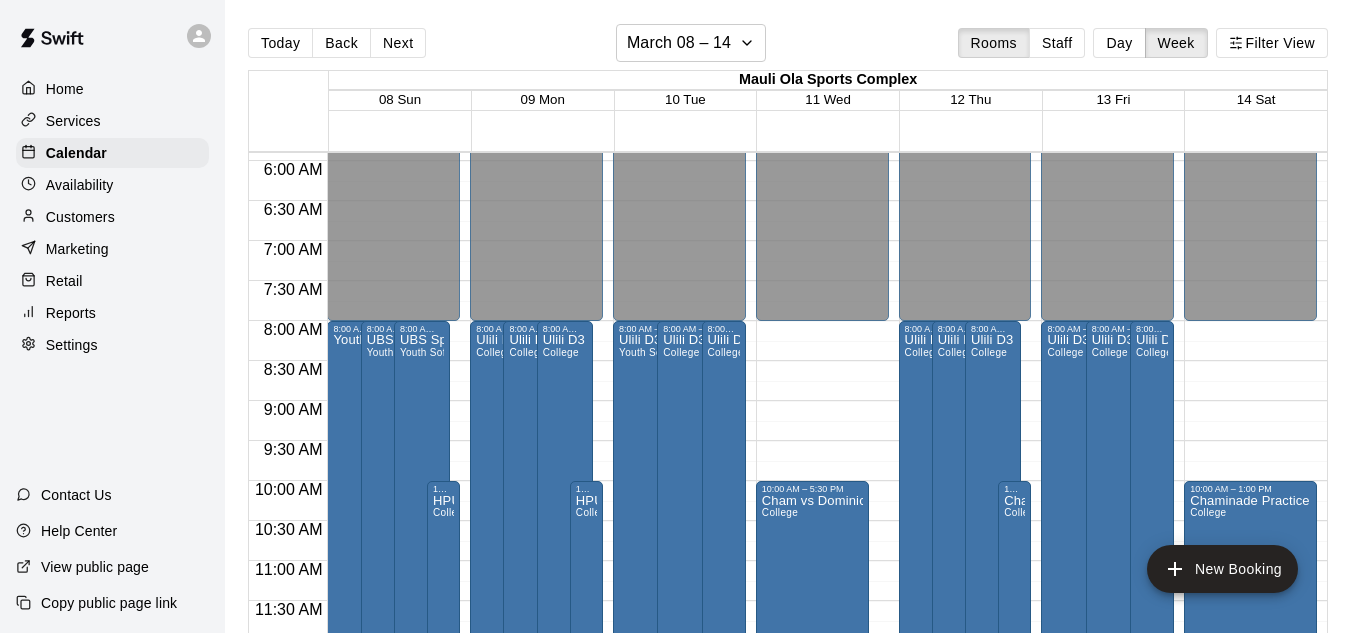 click on "Confirm" at bounding box center (89, 6051) 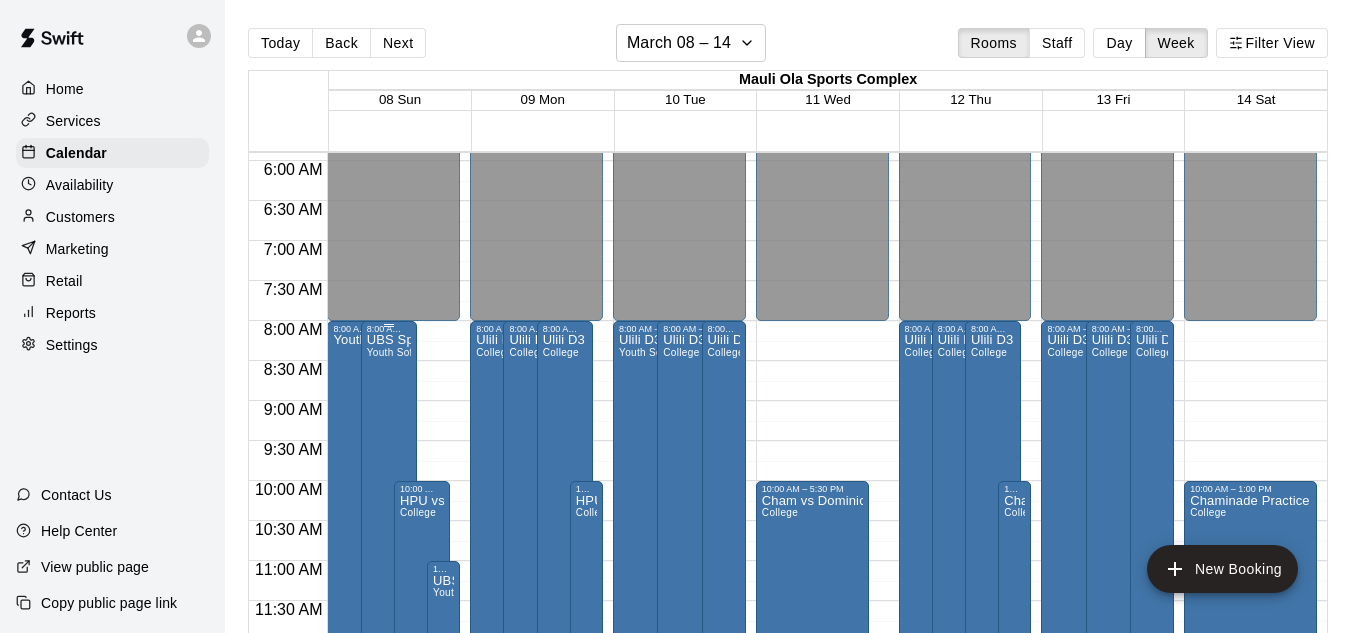 click on "UBS Spring League Youth Softball" at bounding box center [389, 650] 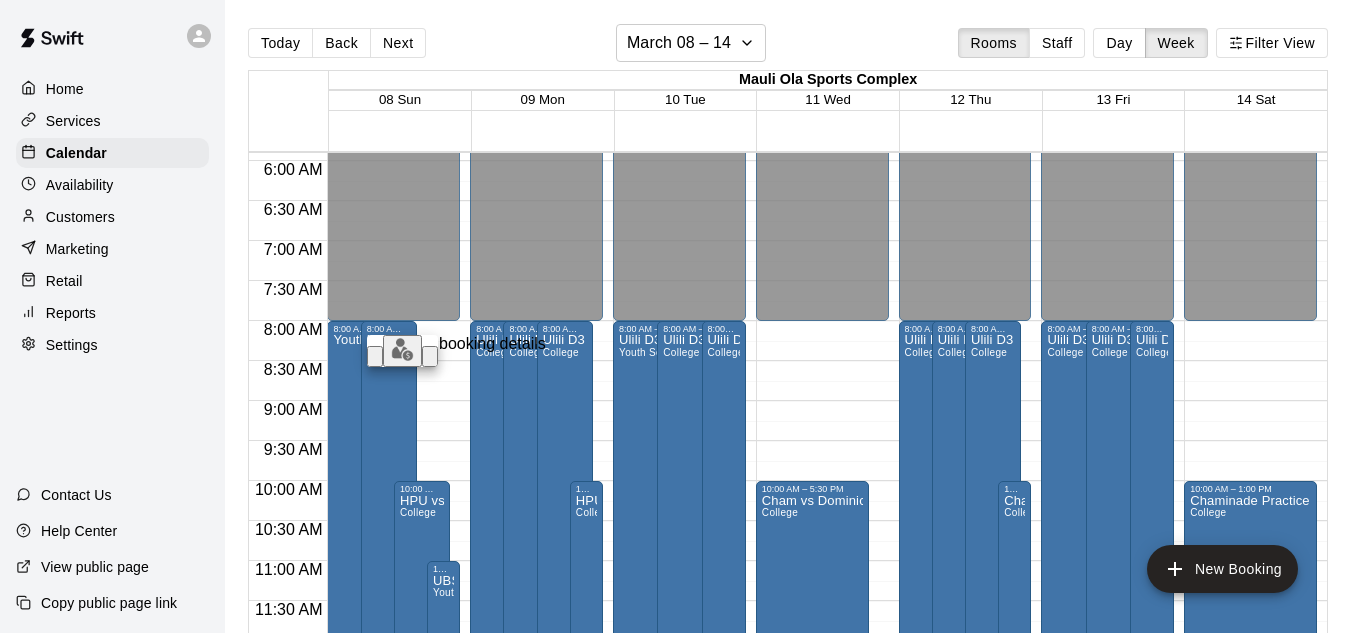 click 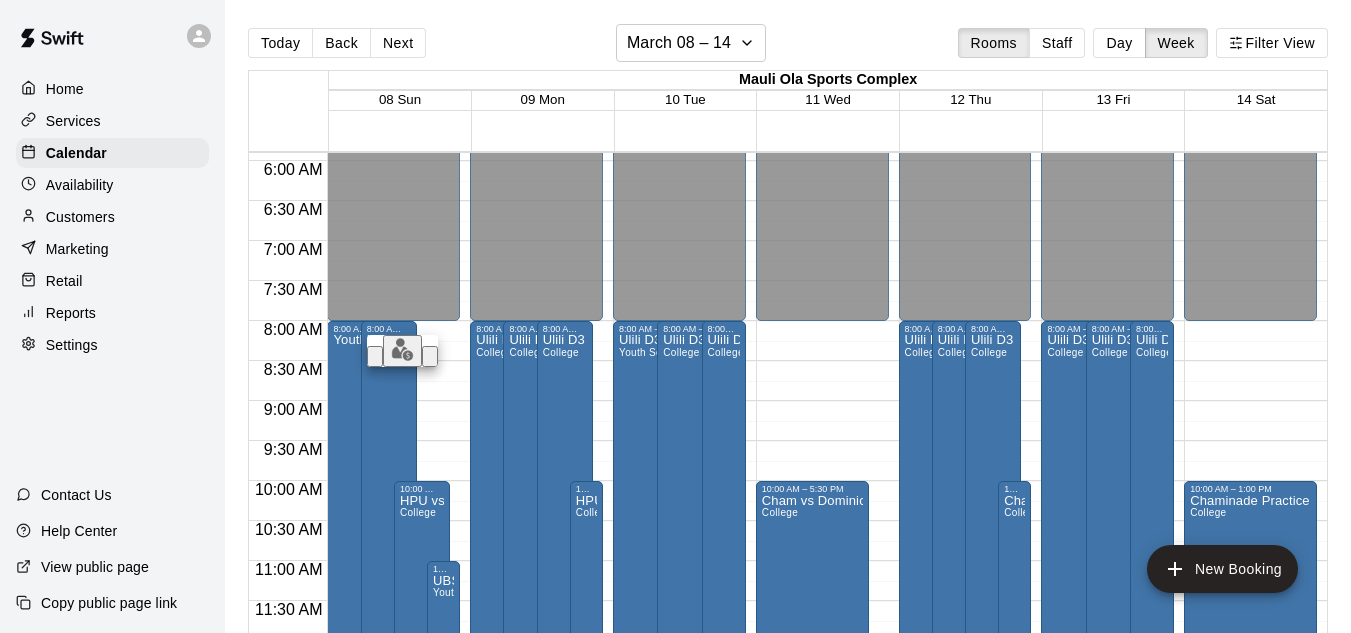 click on "********" at bounding box center (1266, 3061) 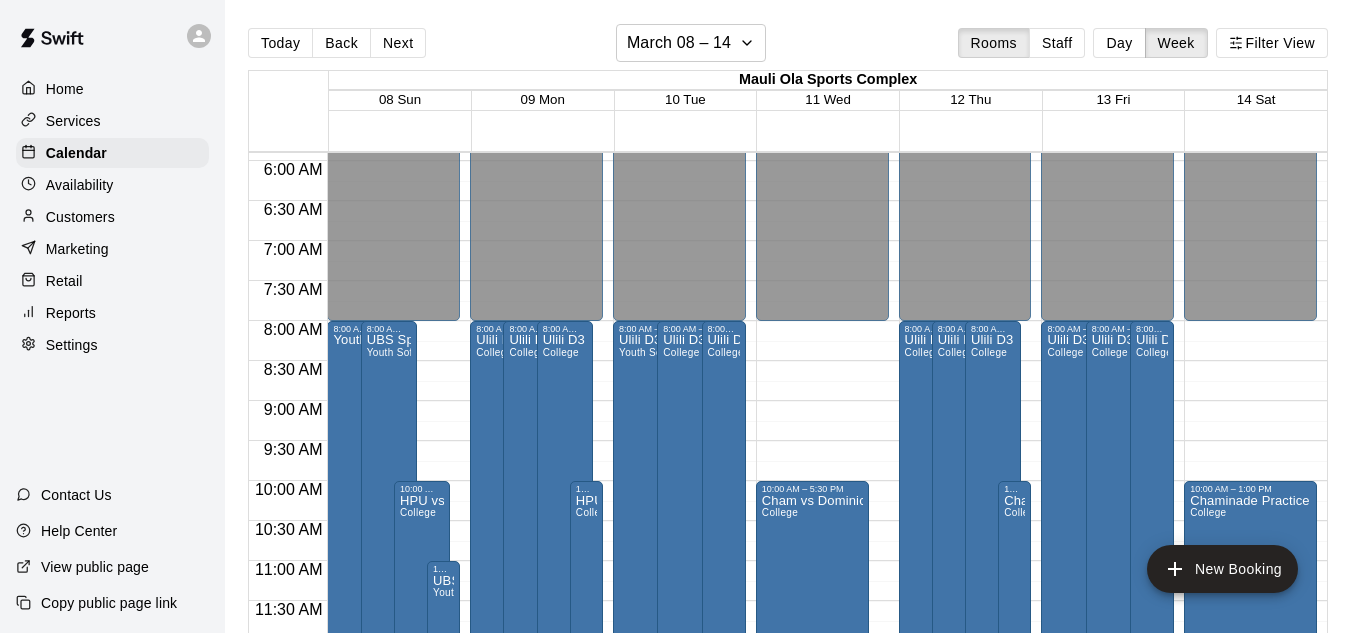 click on "Confirm" at bounding box center (89, 6051) 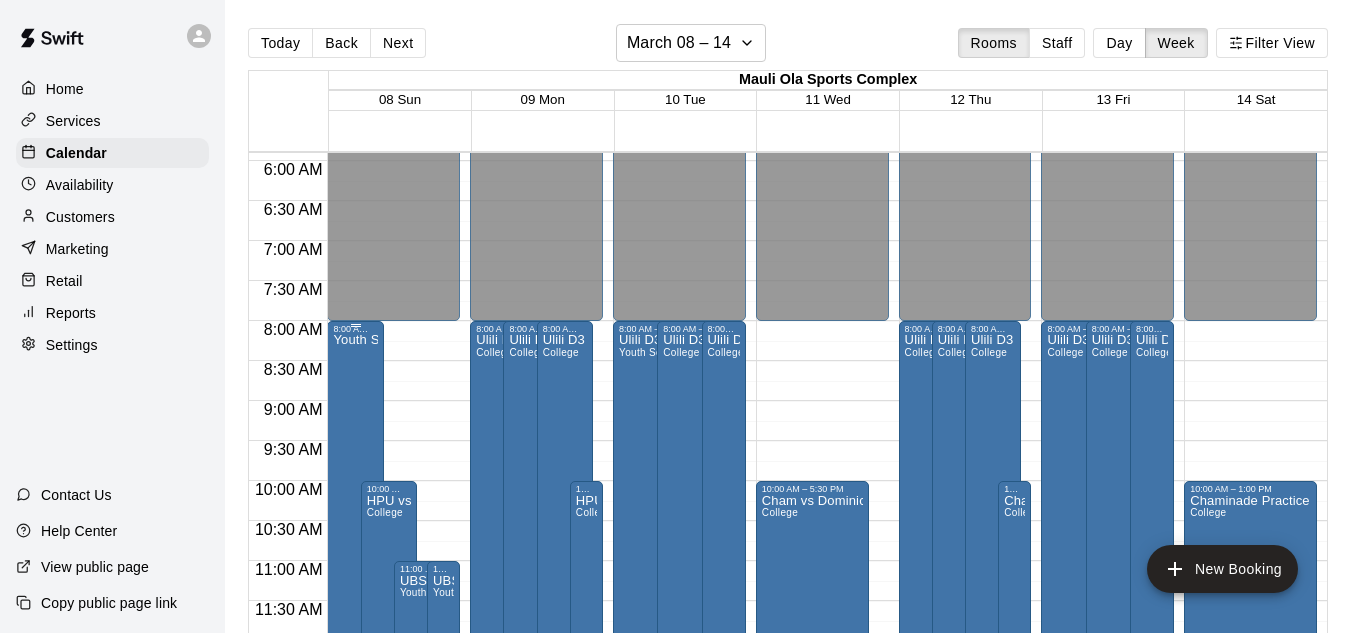 click on "Youth Softball" at bounding box center [355, 650] 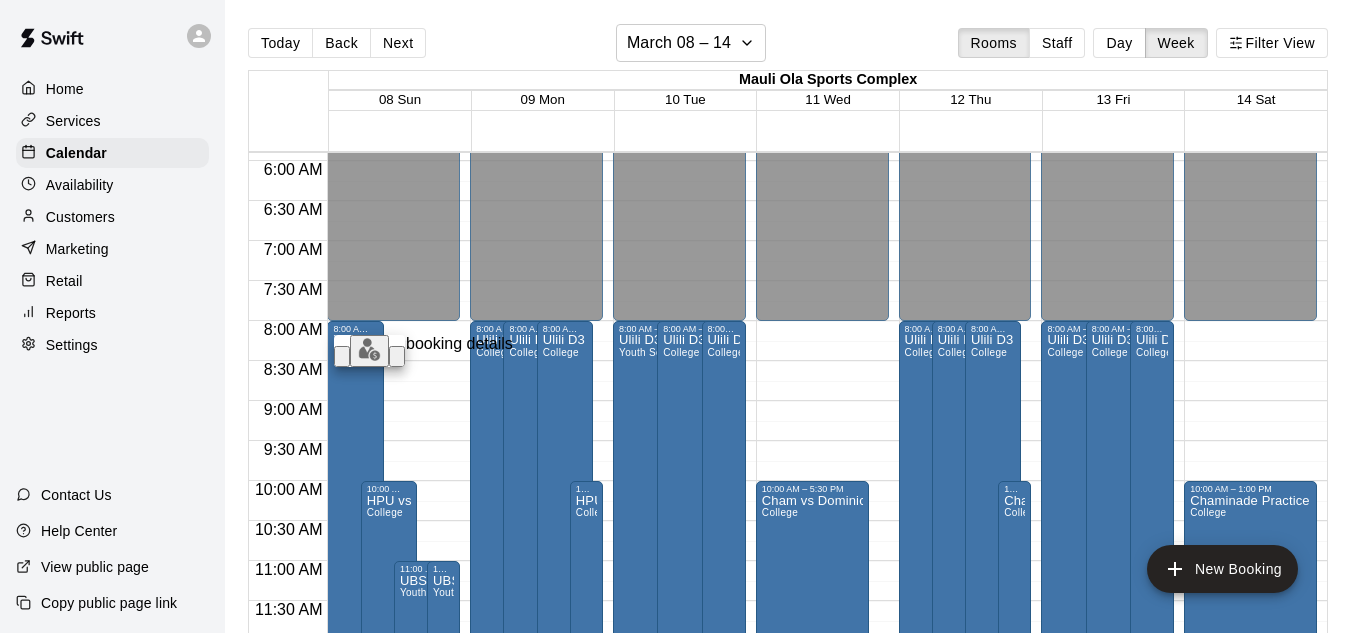 click 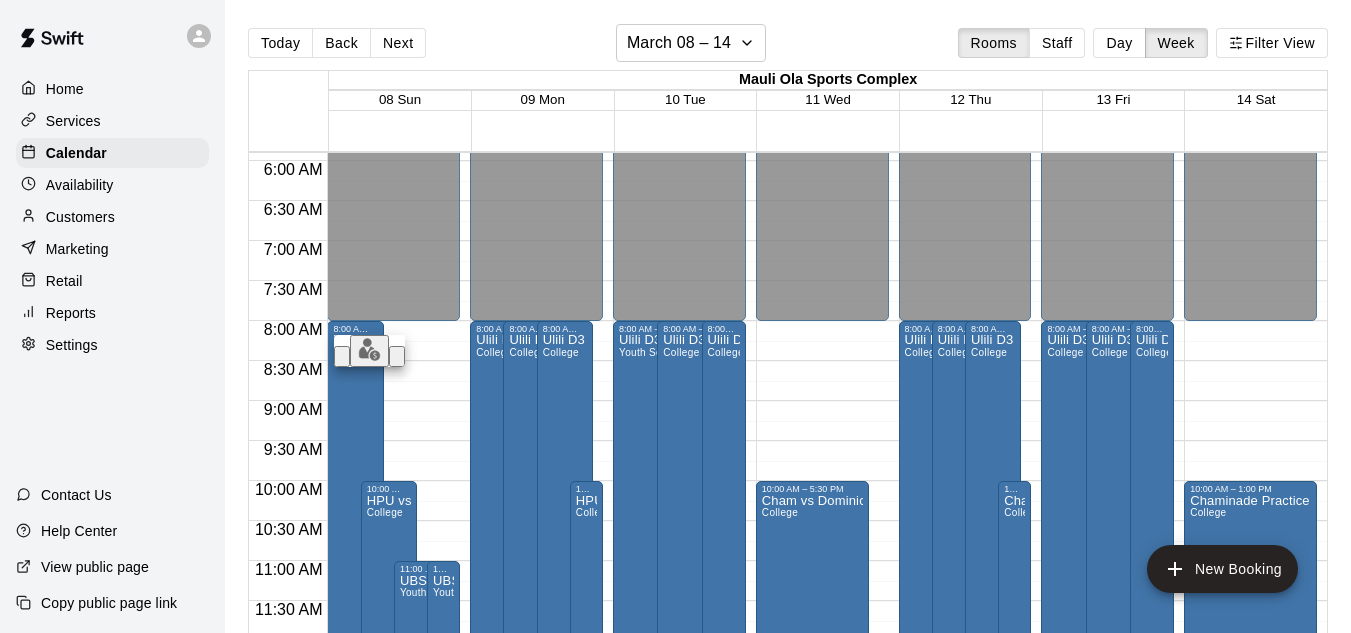 type on "**********" 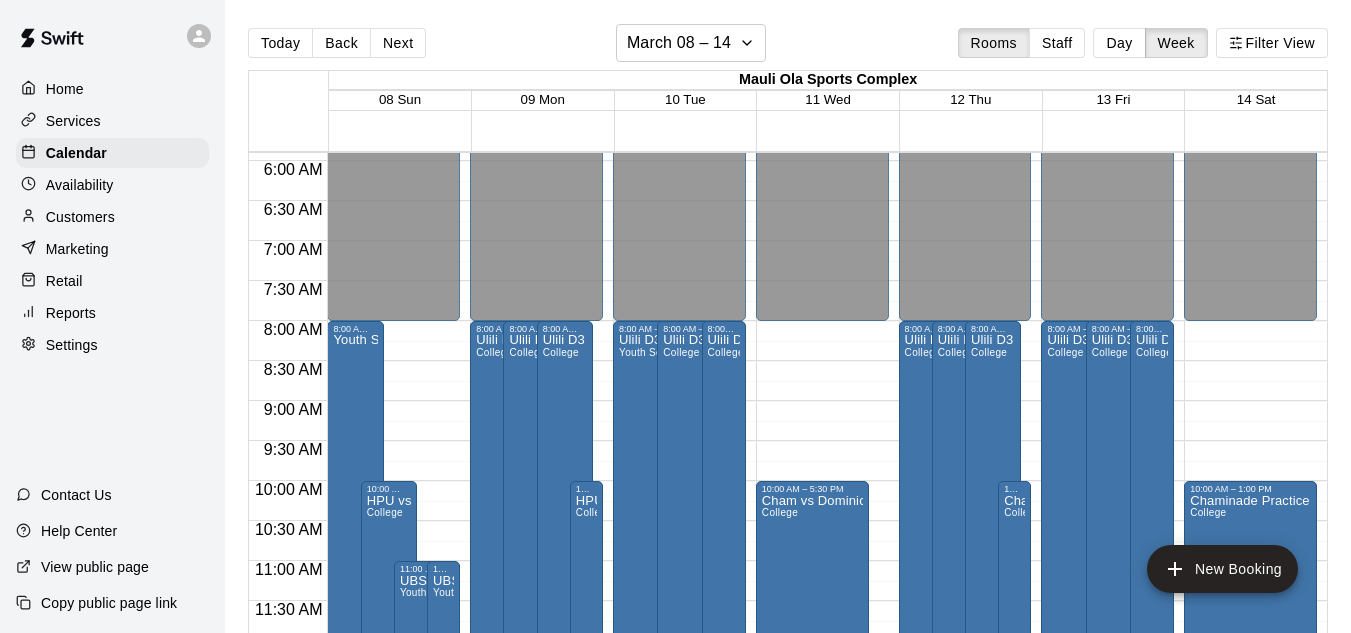 click on "Confirm" at bounding box center (89, 6051) 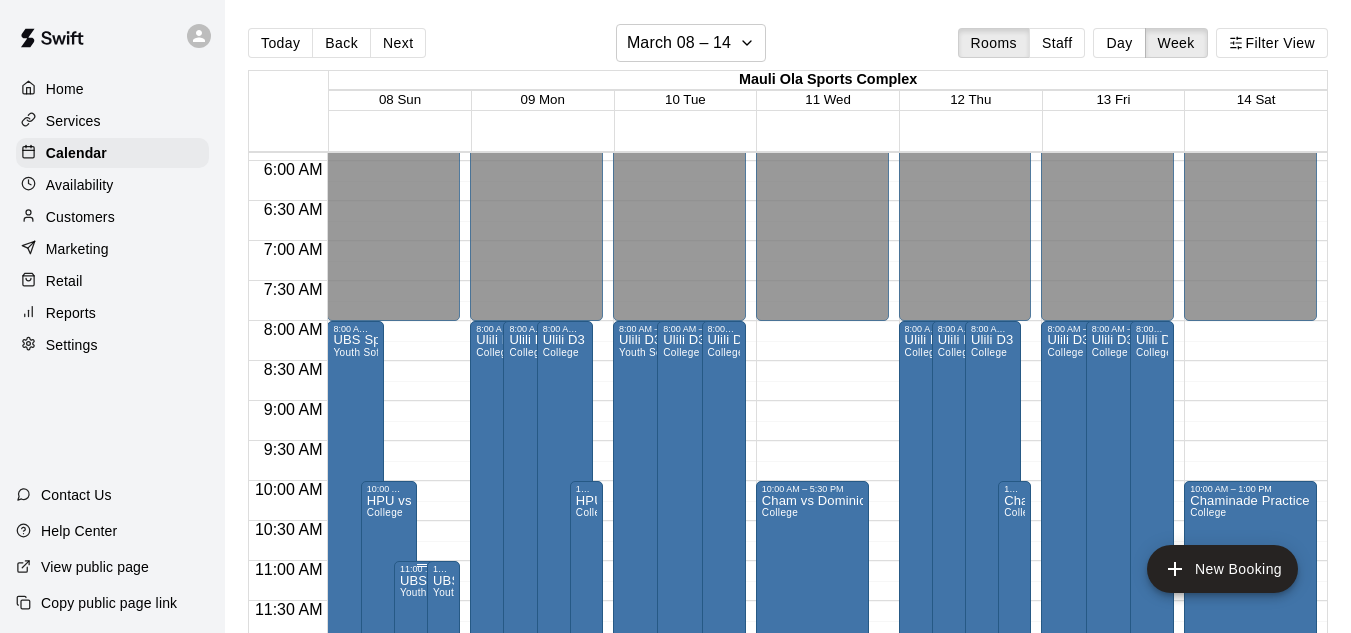 click on "Youth Softball" at bounding box center [433, 592] 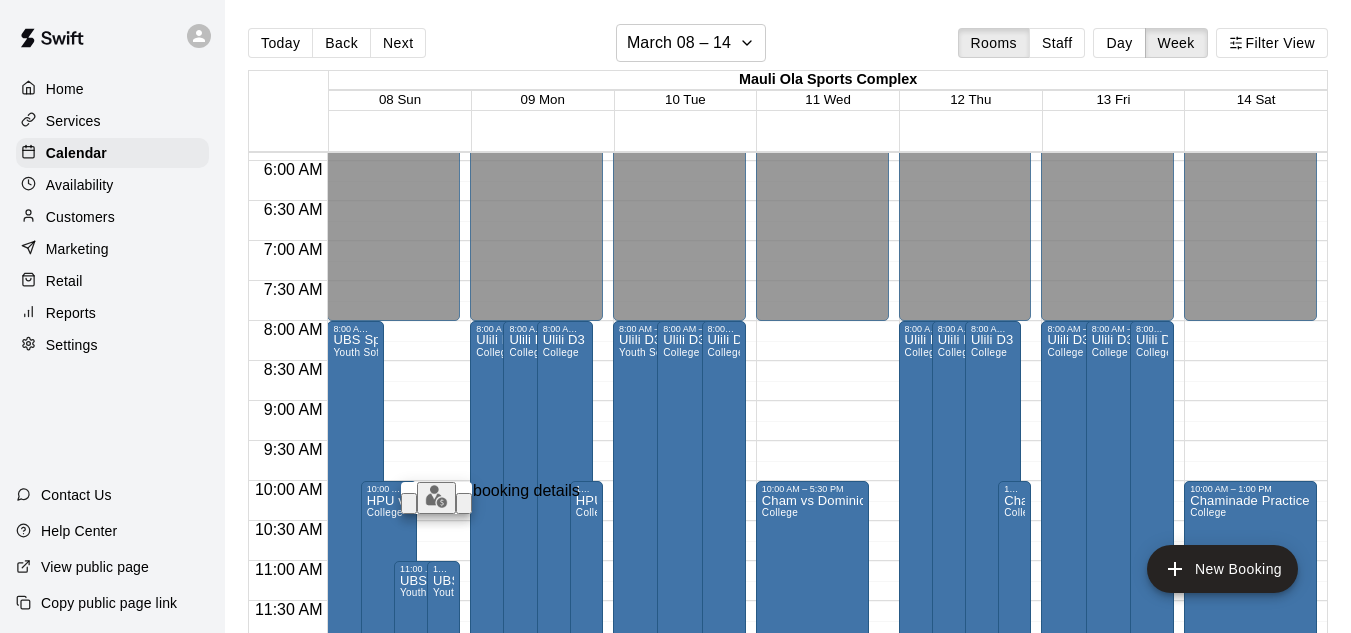 click 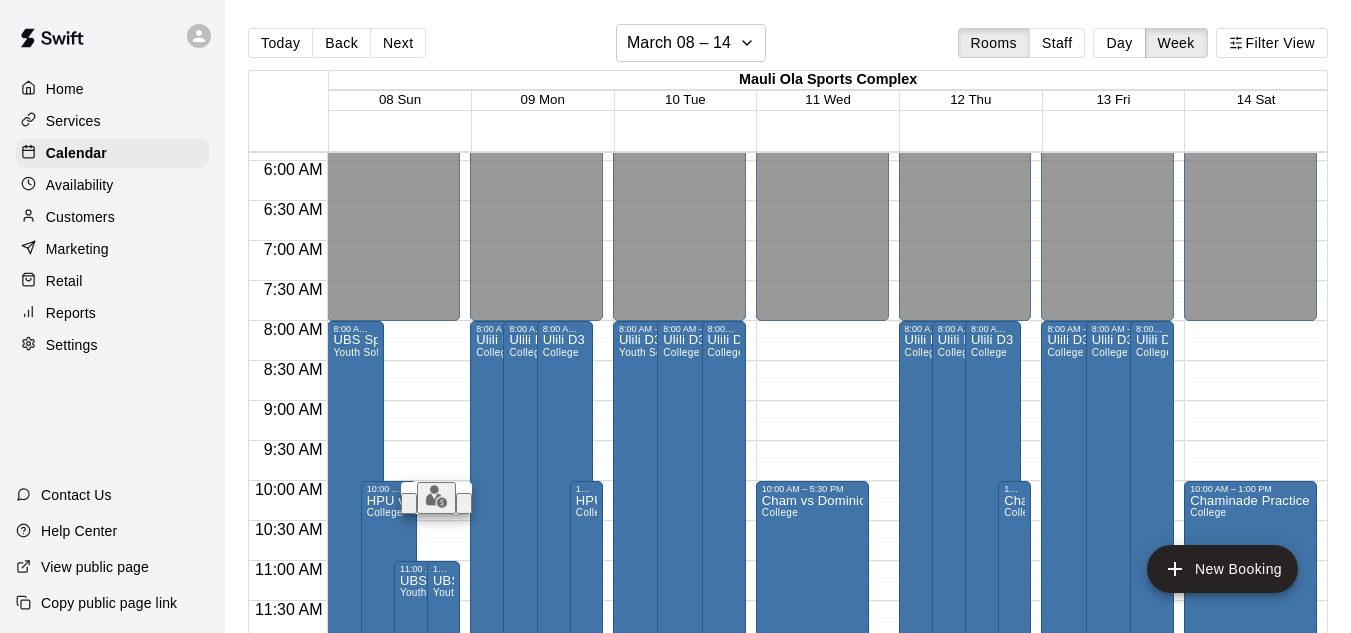 scroll, scrollTop: 406, scrollLeft: 0, axis: vertical 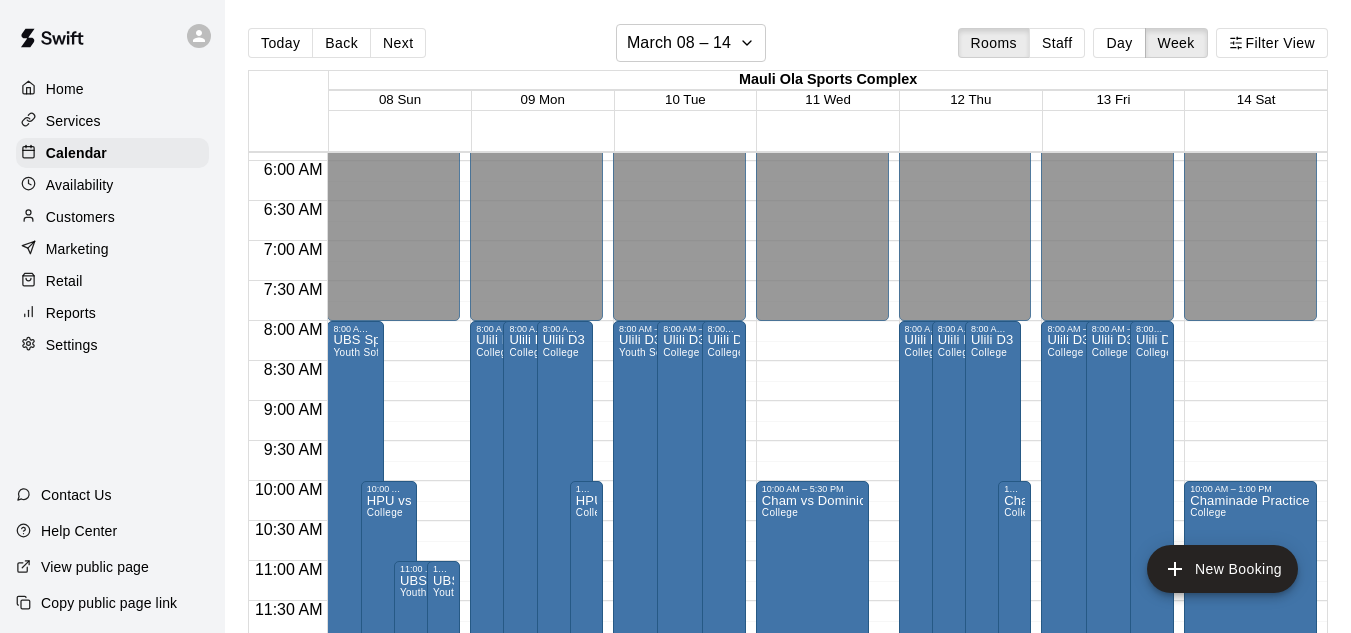 click on "Confirm" at bounding box center (89, 6051) 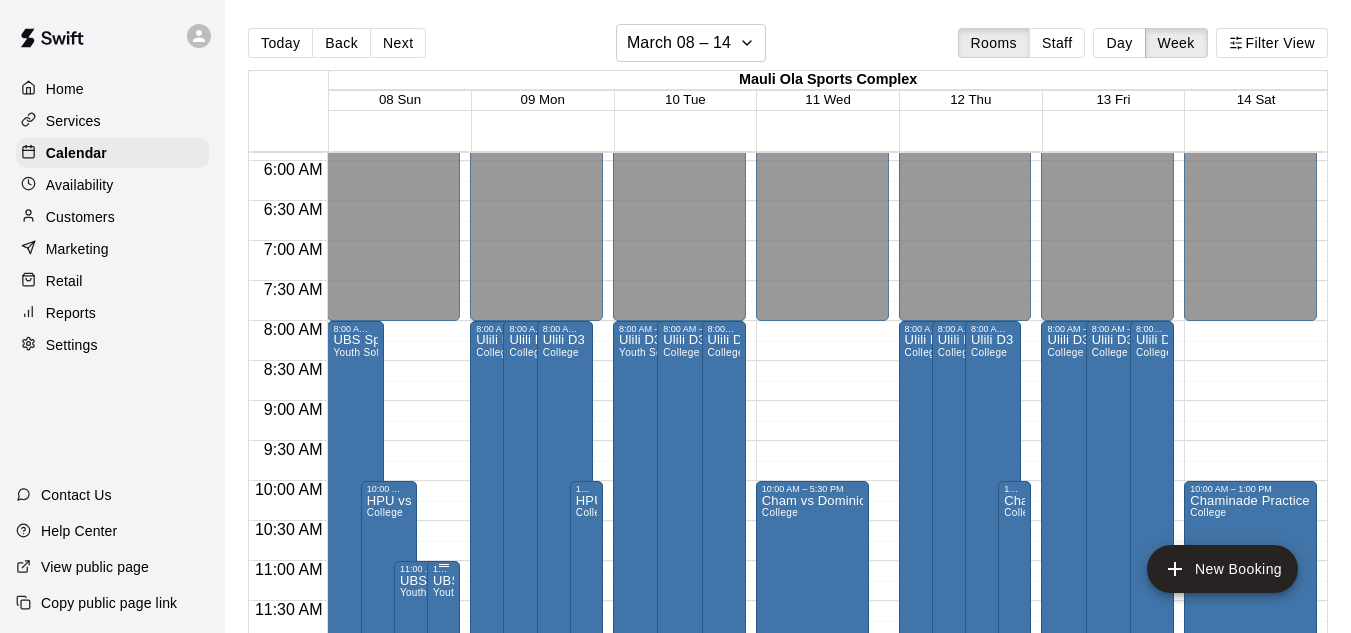 click on "UBS Spring League" at bounding box center (443, 581) 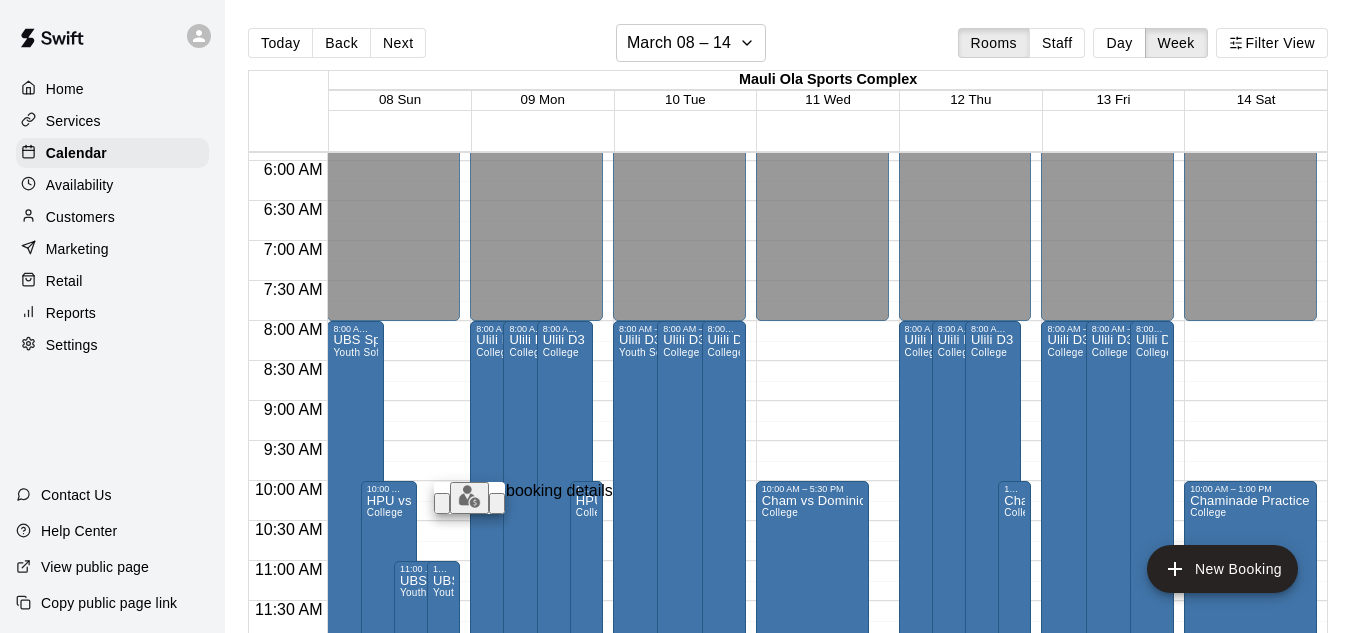 click 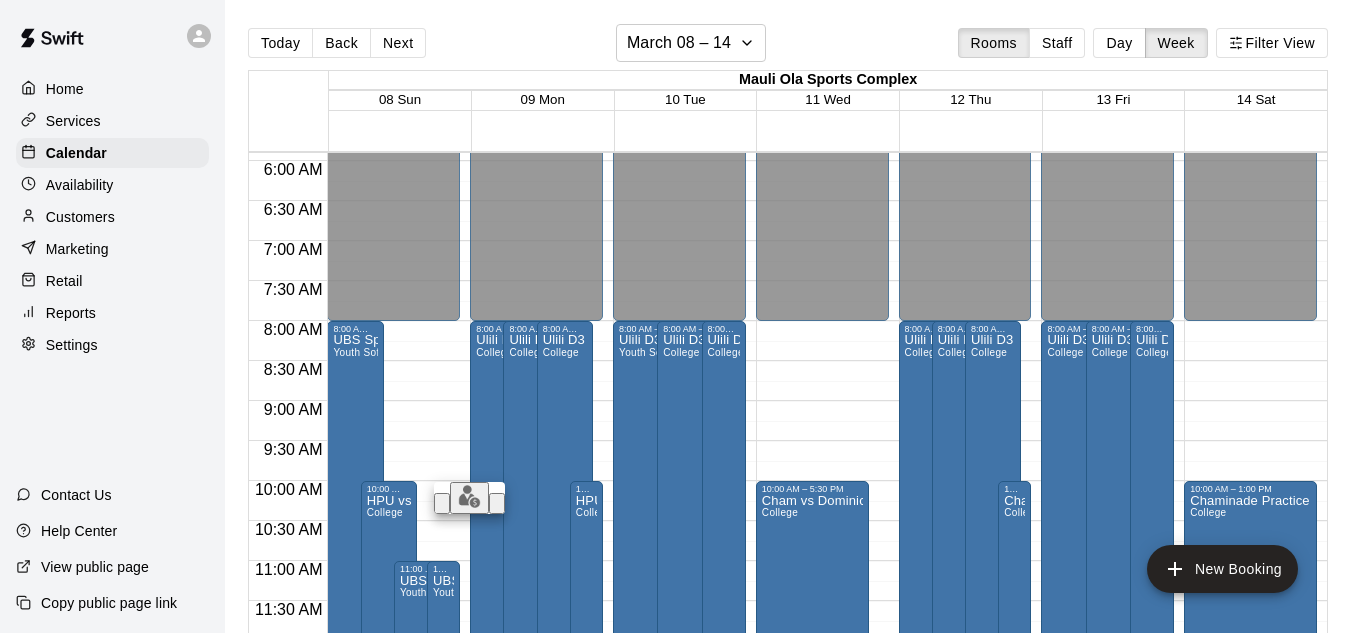 type on "**********" 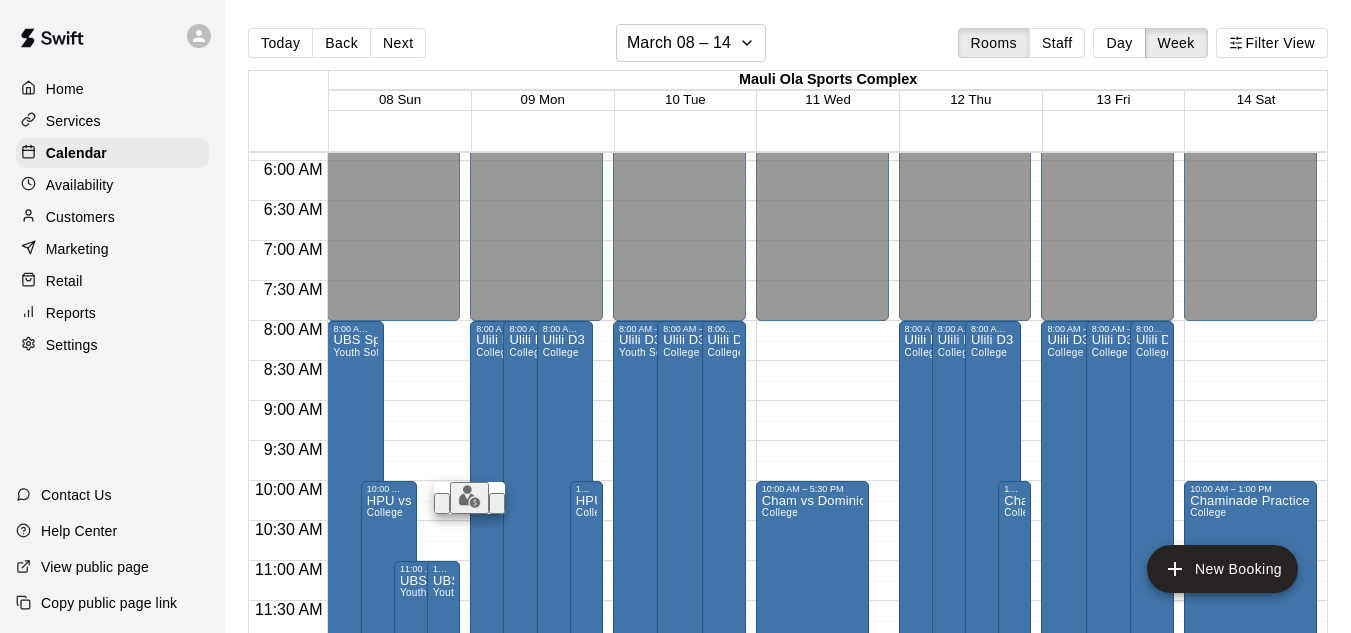 scroll, scrollTop: 356, scrollLeft: 0, axis: vertical 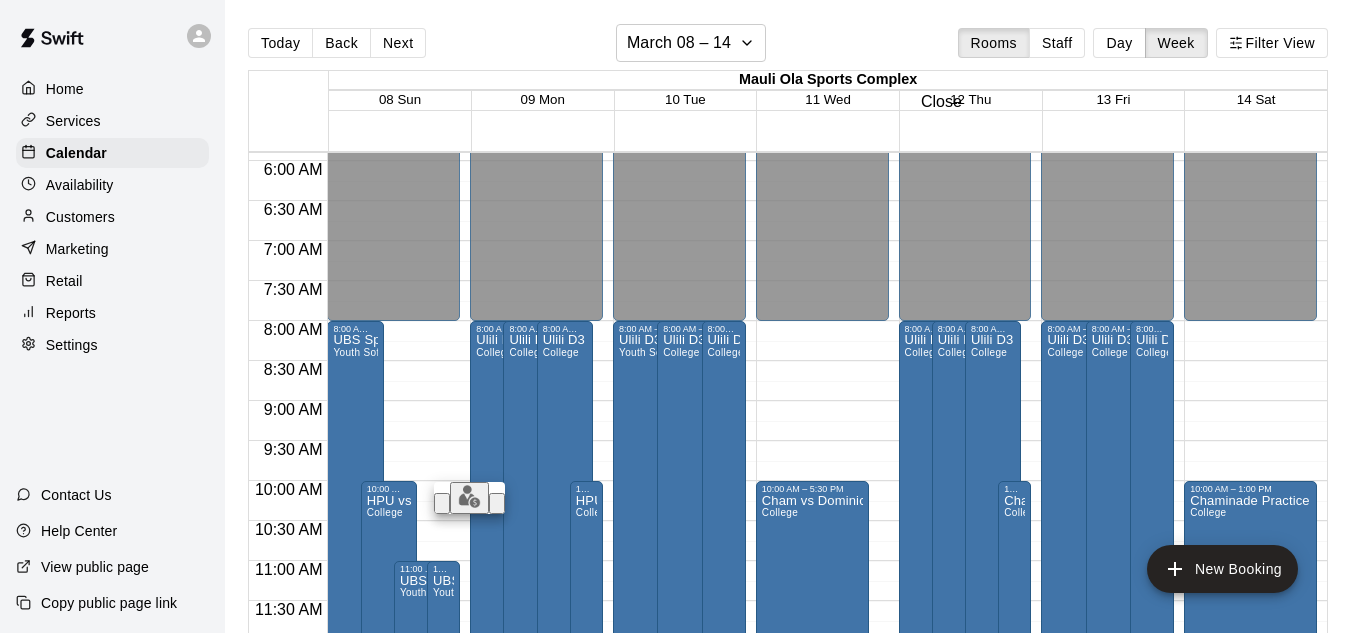 click at bounding box center [8, 744] 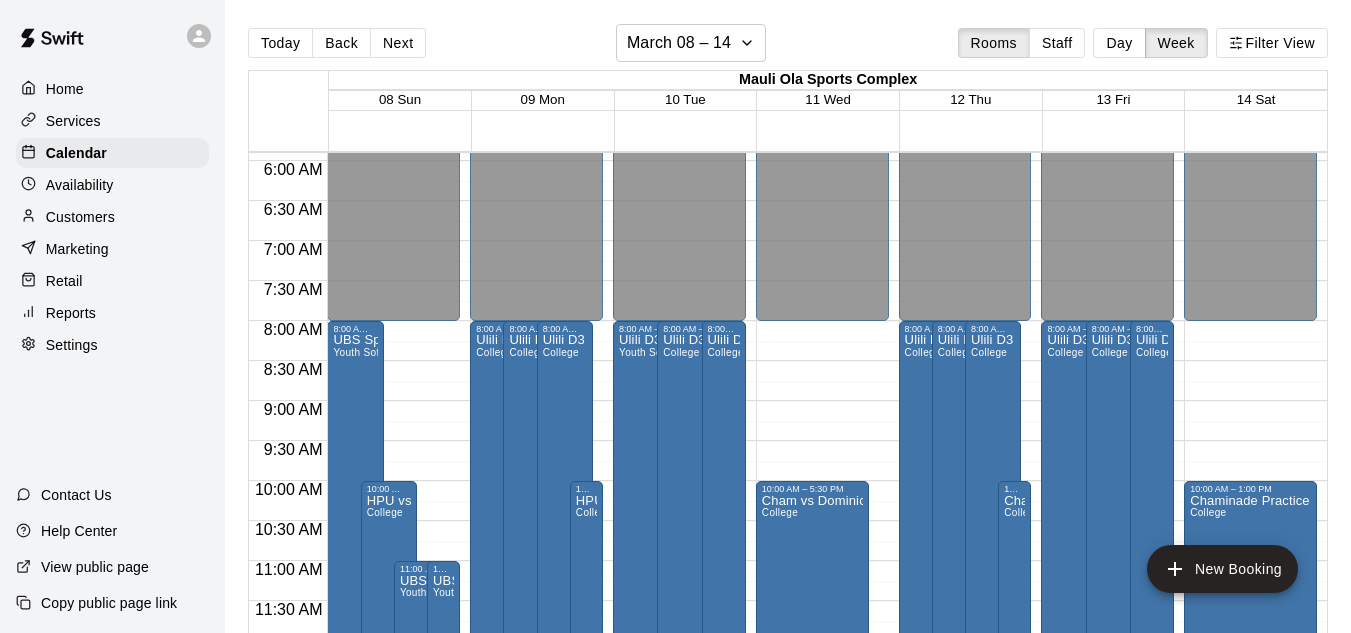 click on "12:00 AM – 8:00 AM Closed 8:00 AM – 6:00 PM UBS Spring League Youth Softball 7:00 PM – 11:59 PM Closed 10:00 AM – 5:30 PM HPU vs Dominican - Single game College 11:00 AM – 6:00 PM UBS Spring League Youth Softball 11:00 AM – 6:00 PM UBS Spring League Youth Softball" at bounding box center [393, 641] 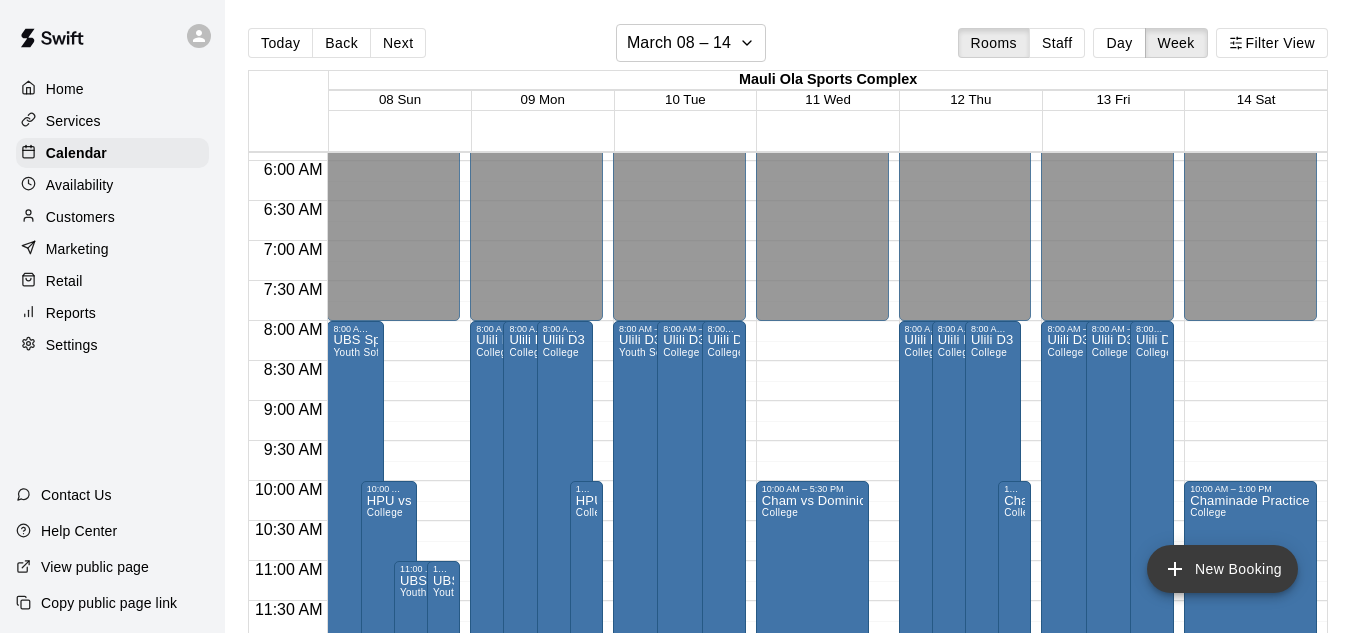 click on "New Booking" at bounding box center (1222, 569) 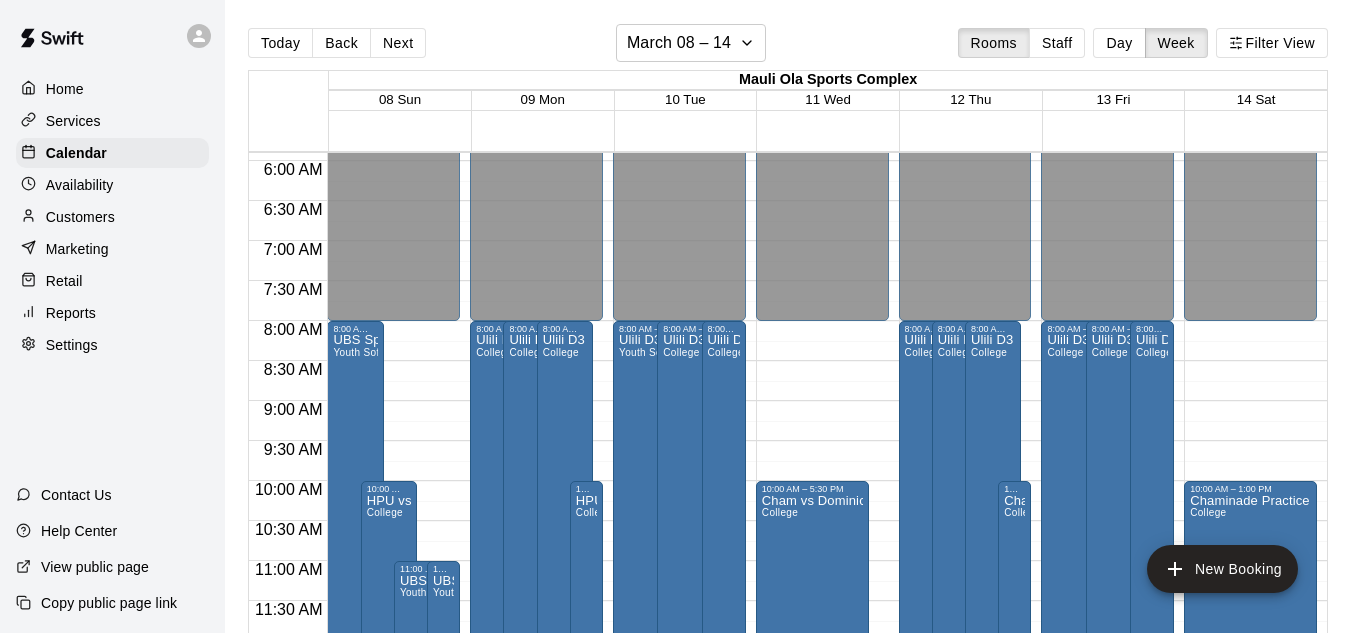 type on "**********" 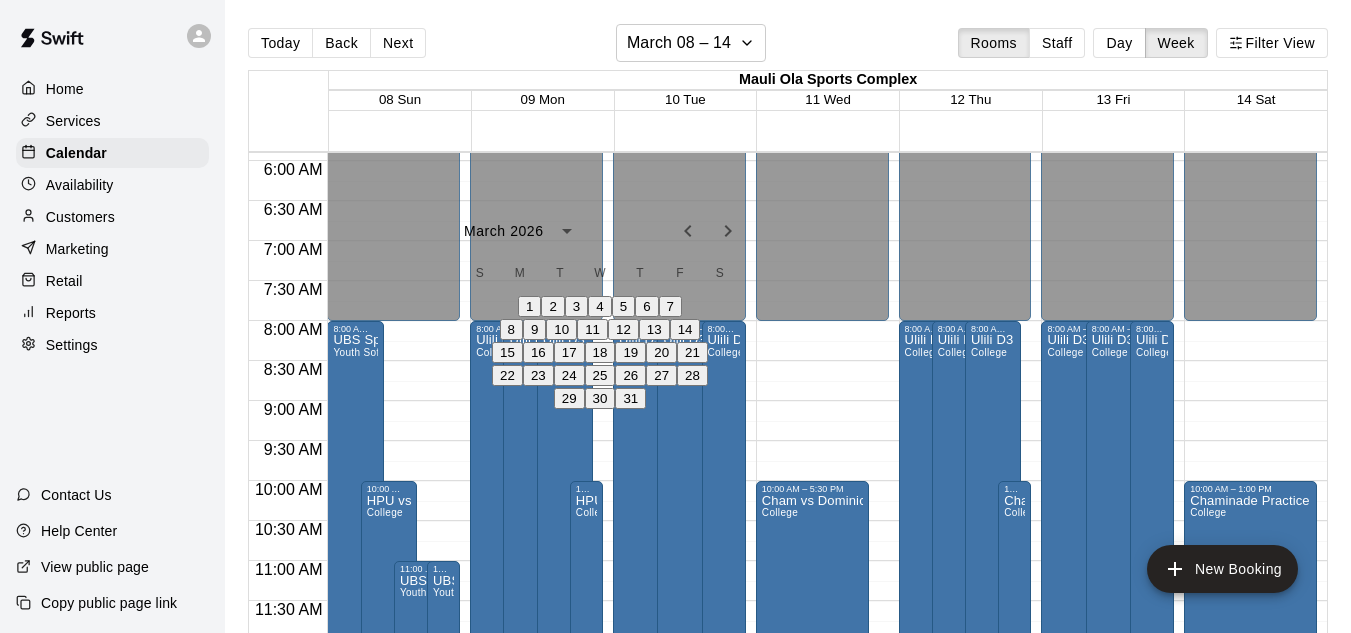click 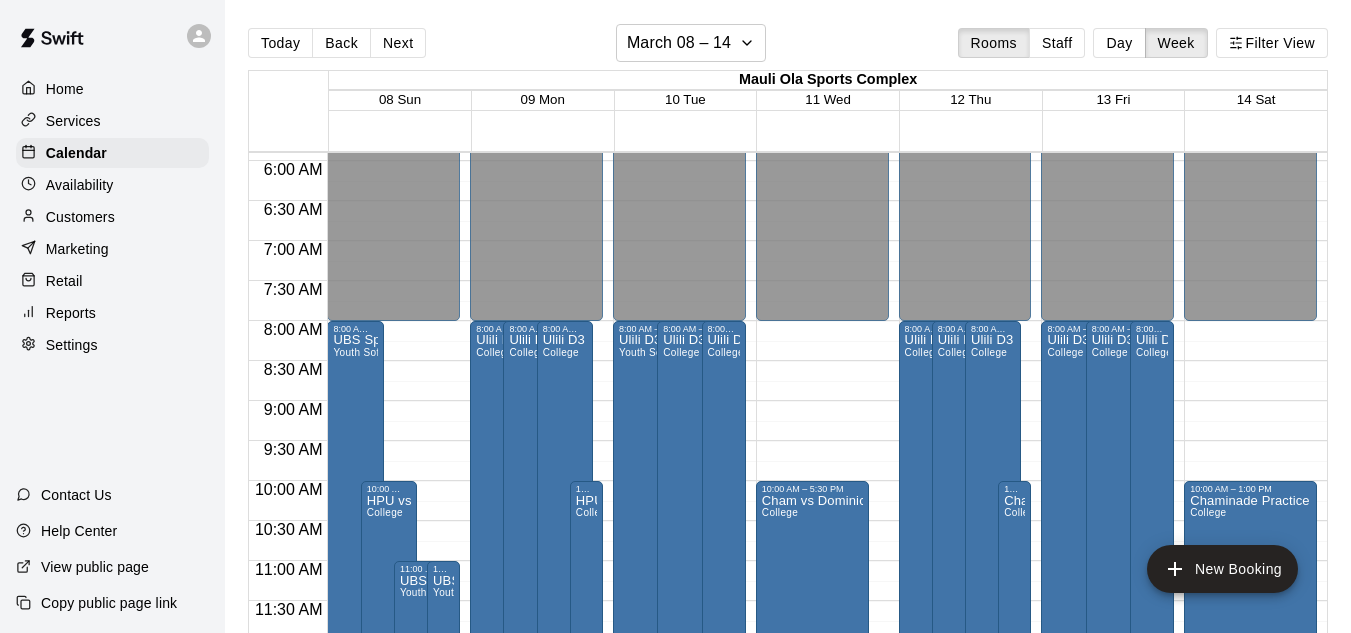 scroll, scrollTop: 57, scrollLeft: 0, axis: vertical 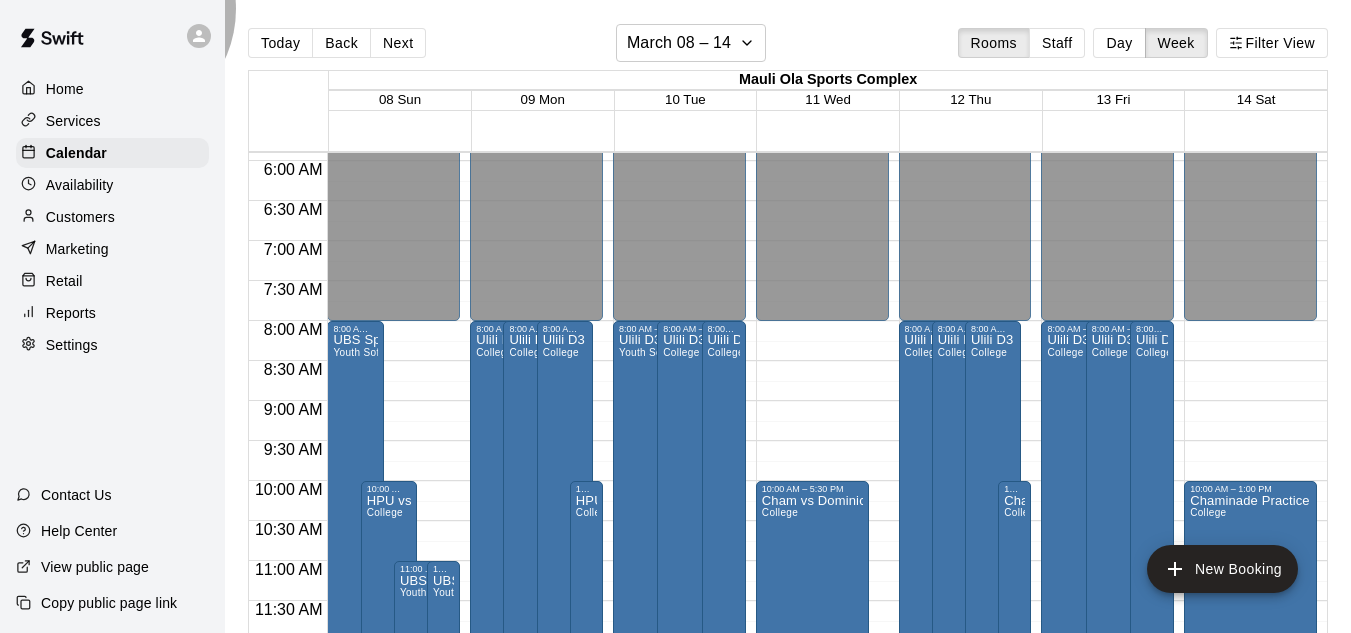 click on "Create booking & proceed" at bounding box center [143, 5243] 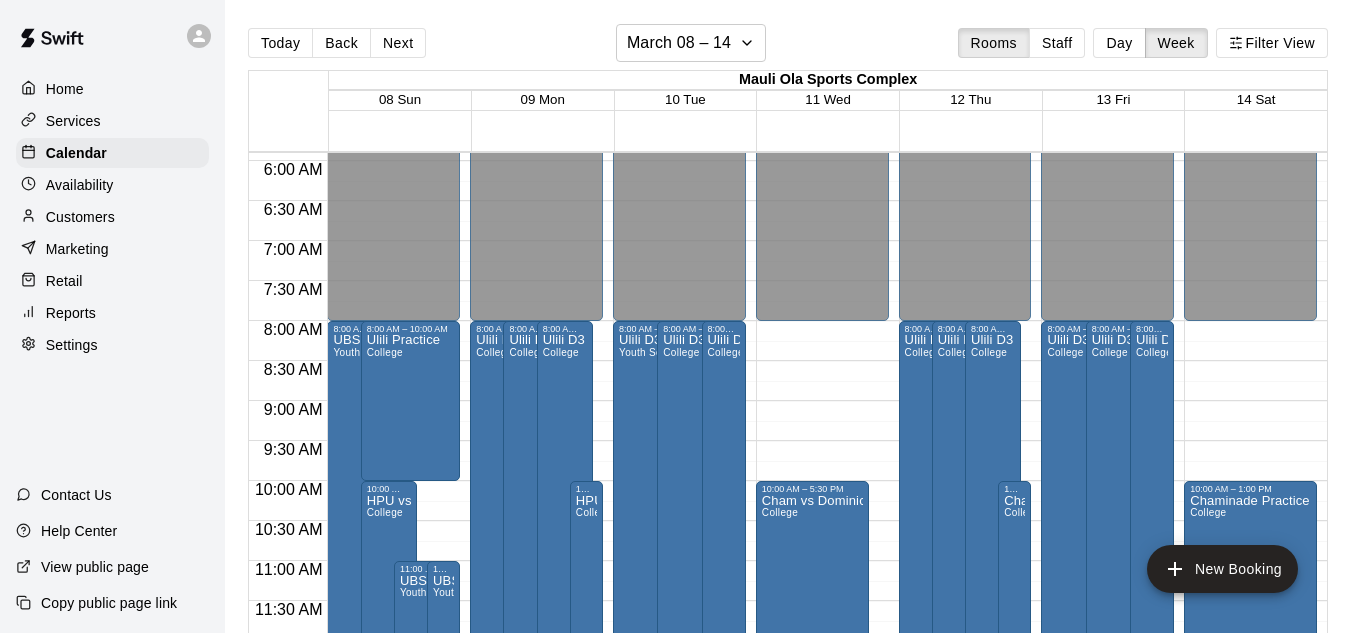 click on "Done" at bounding box center [24, 3706] 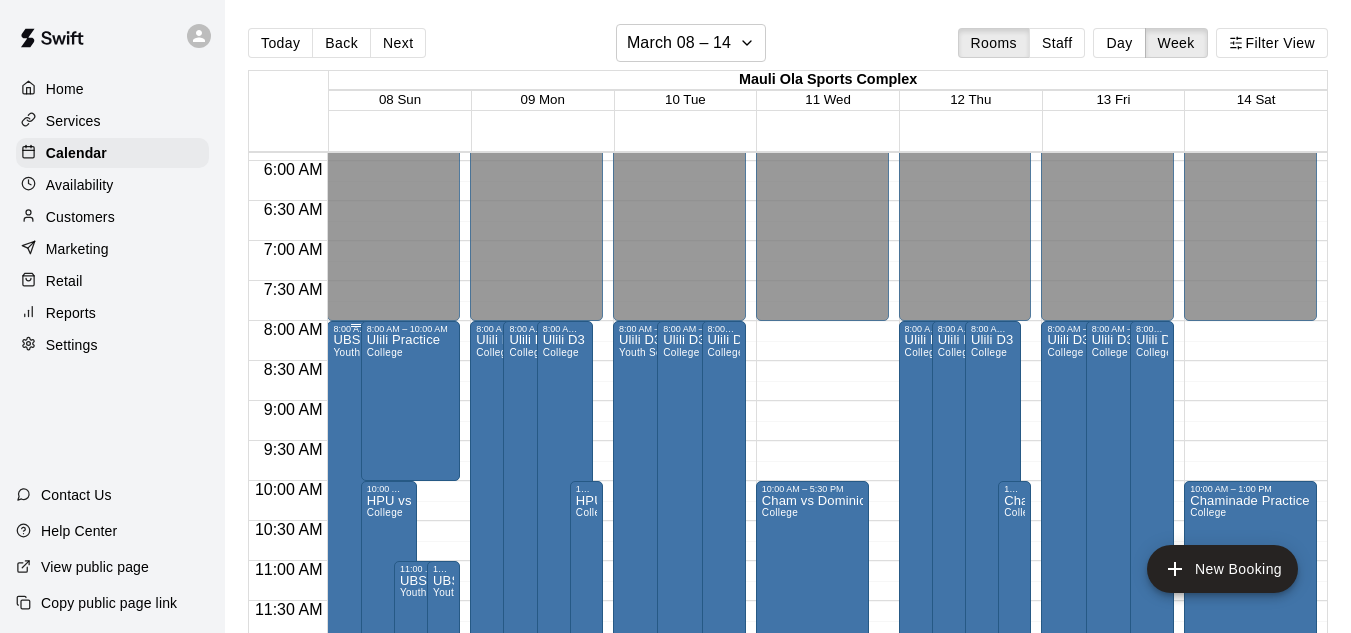 click on "UBS Spring League Youth Softball" at bounding box center (355, 650) 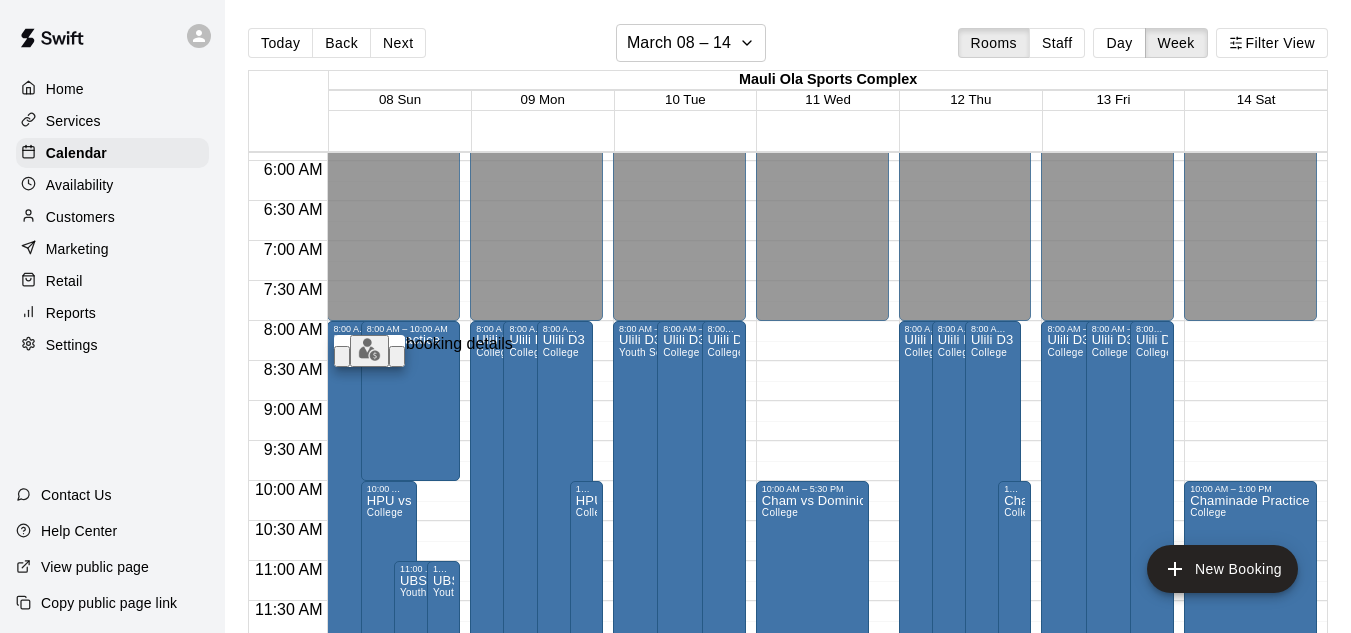 click 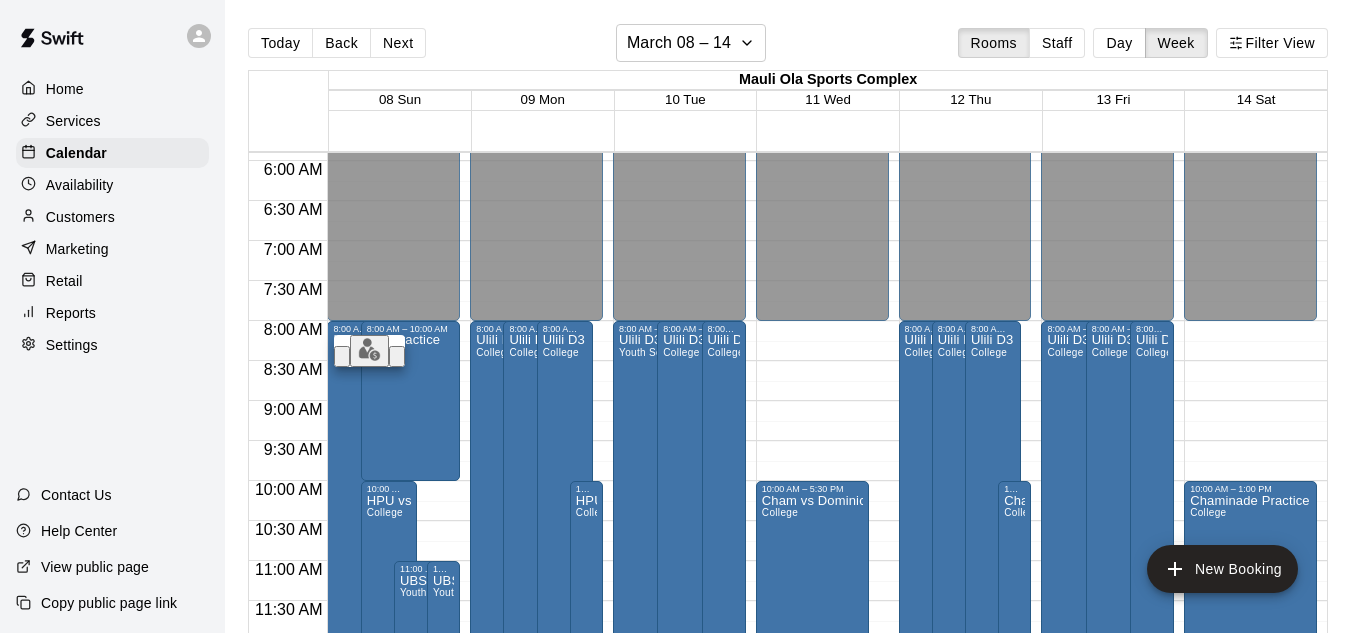 scroll, scrollTop: 154, scrollLeft: 0, axis: vertical 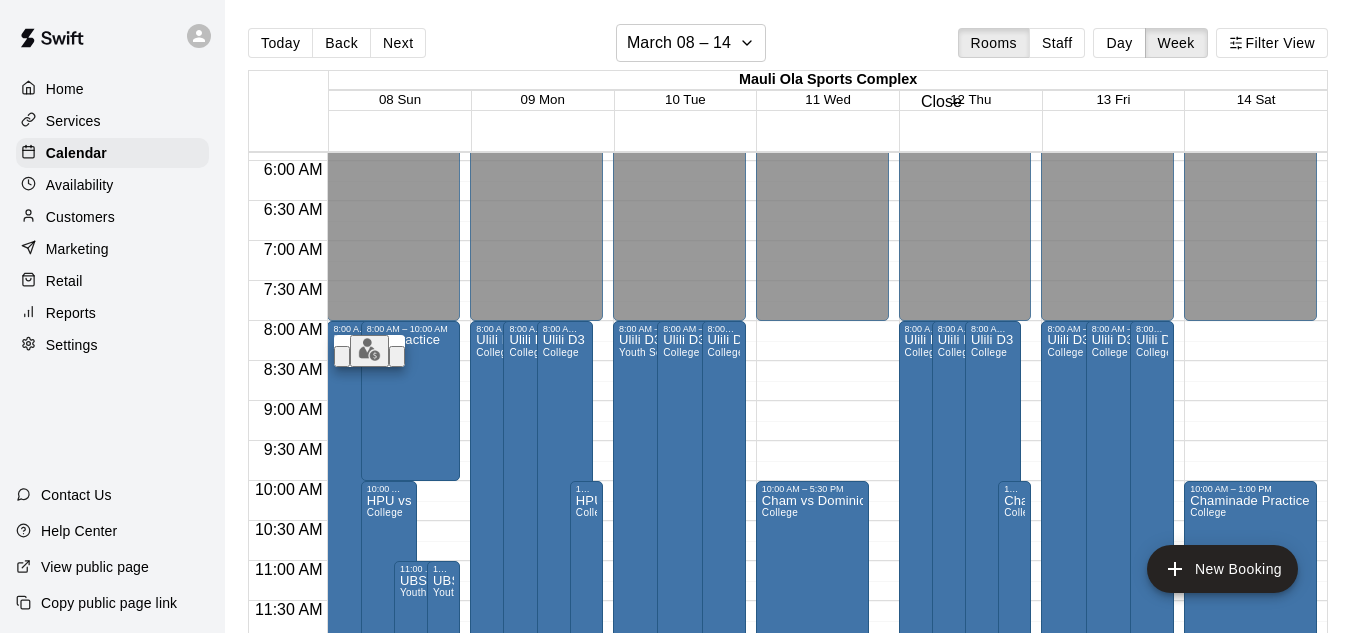 click 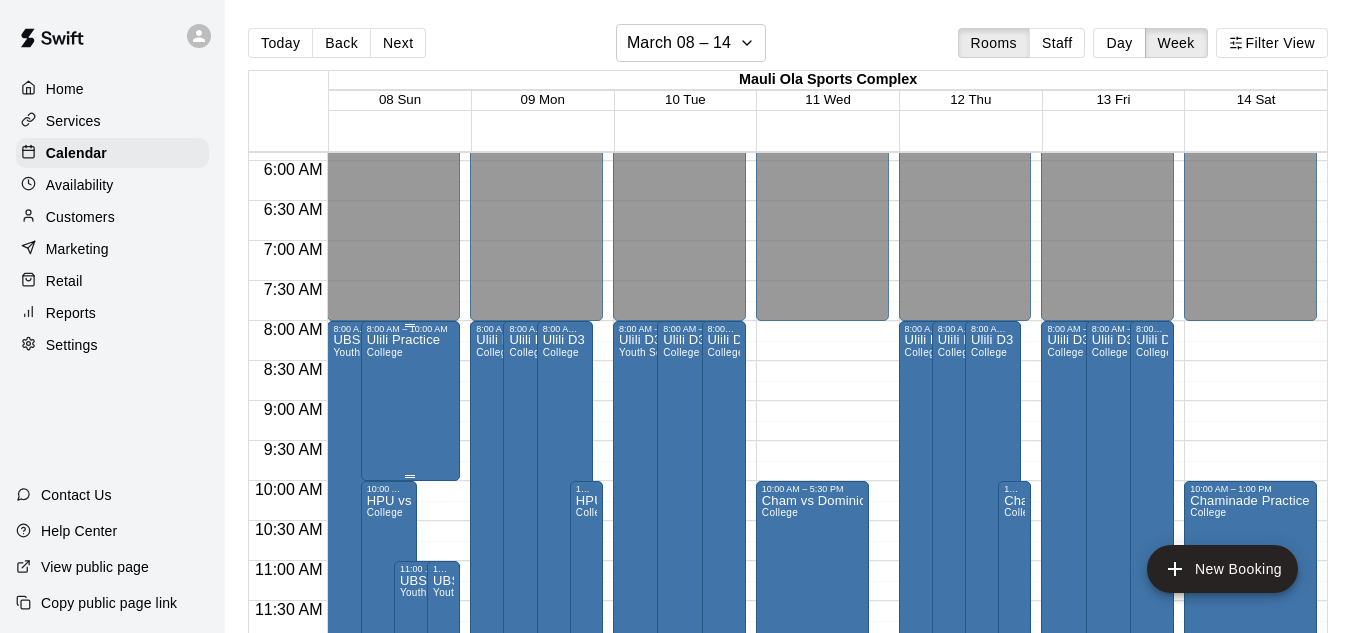 click on "Ulili Practice College" at bounding box center [403, 650] 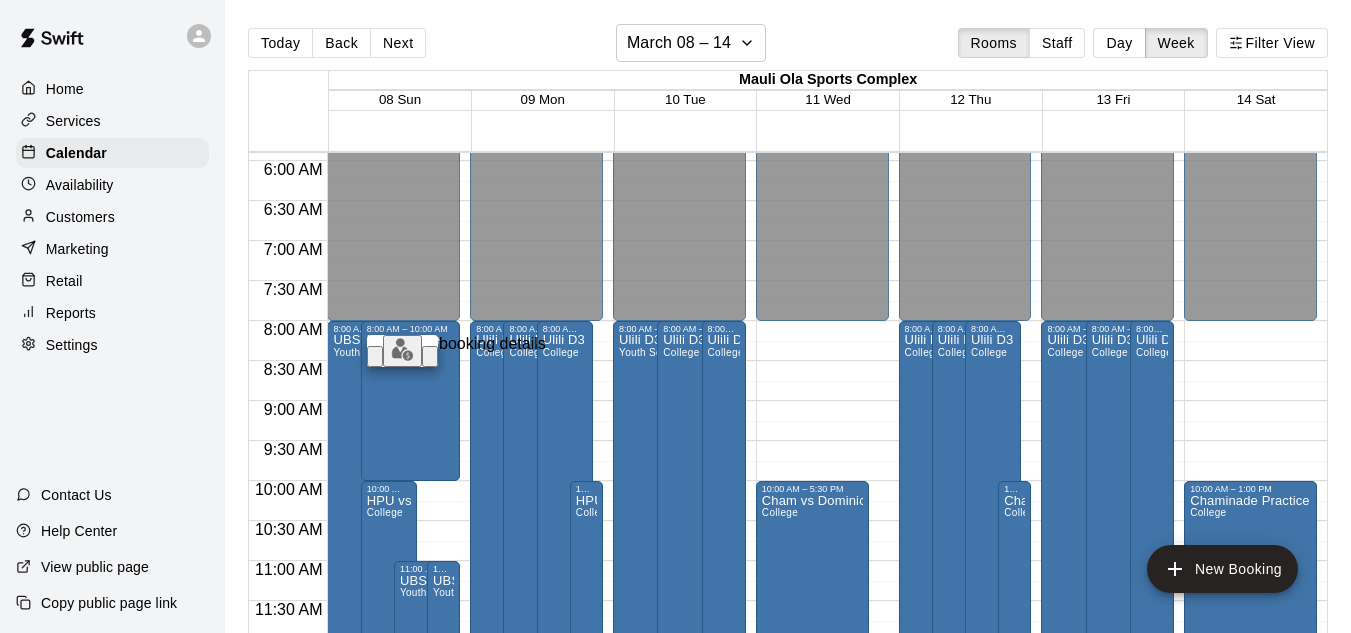click 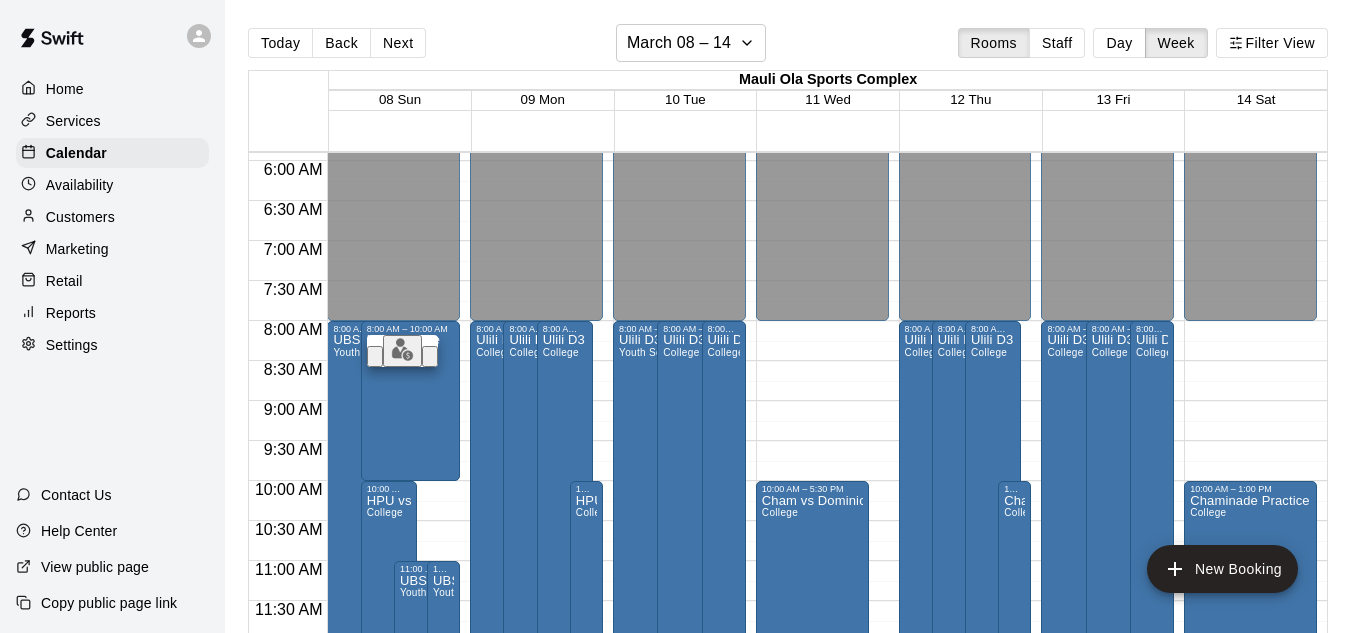 scroll, scrollTop: 245, scrollLeft: 0, axis: vertical 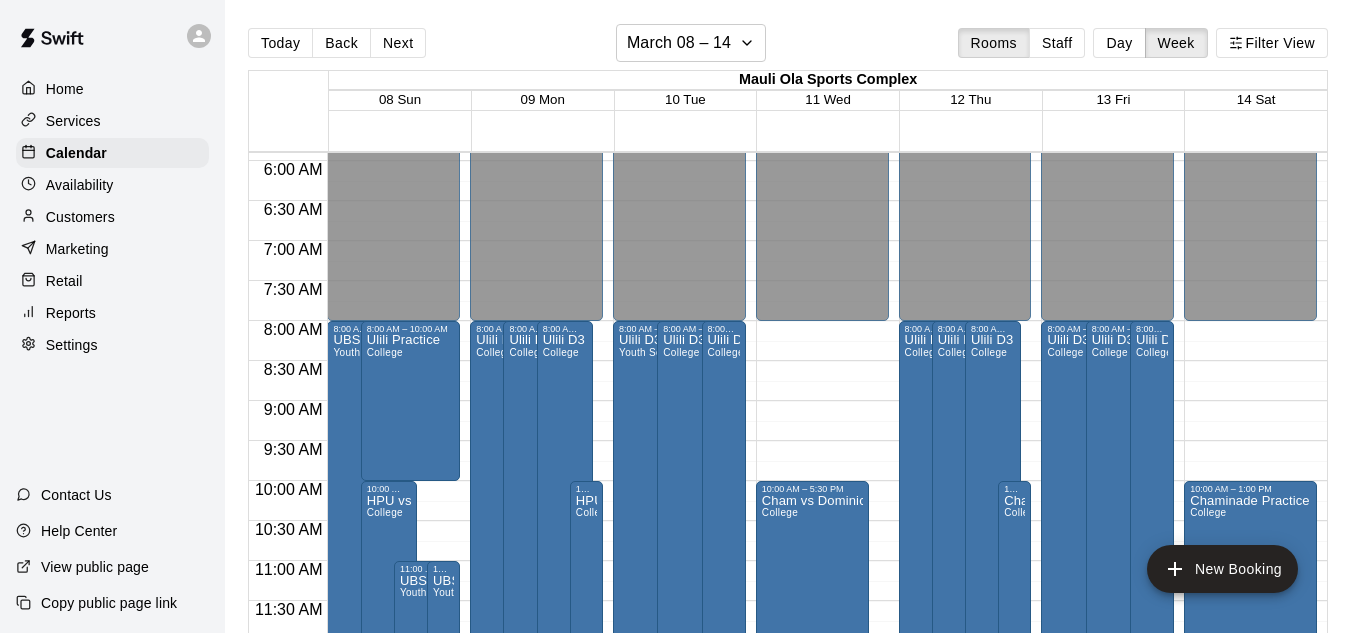click on "Confirm" at bounding box center [89, 6051] 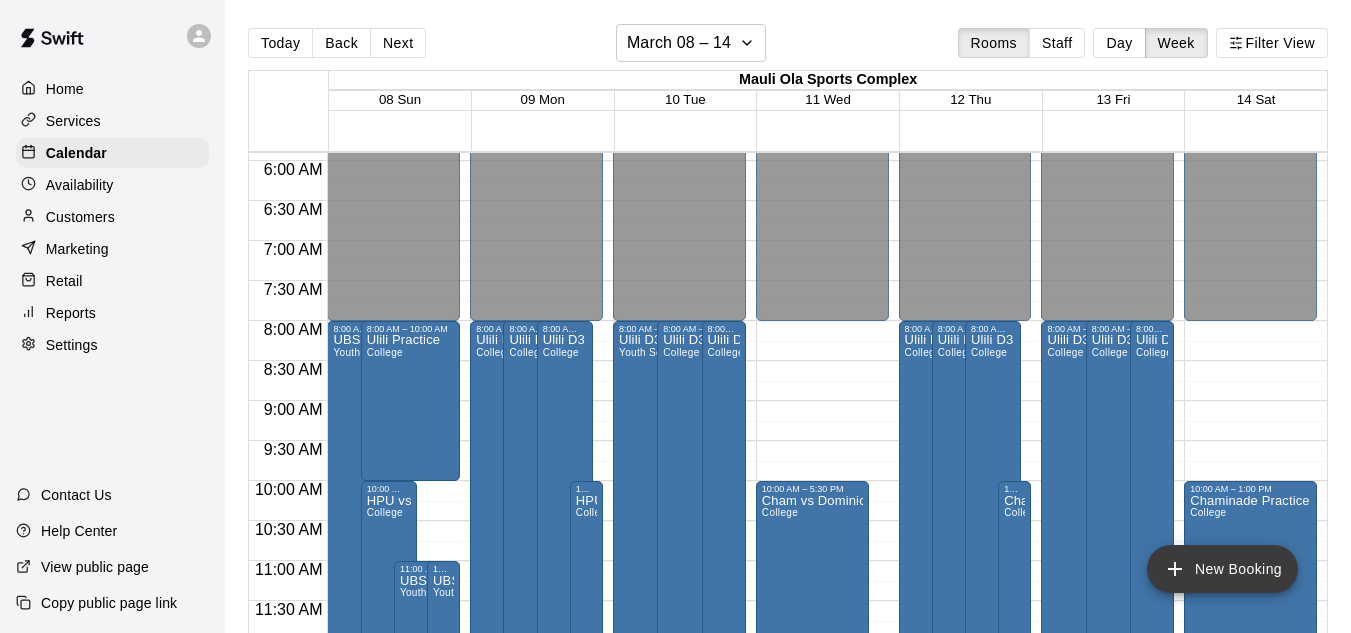 click on "New Booking" at bounding box center [1222, 569] 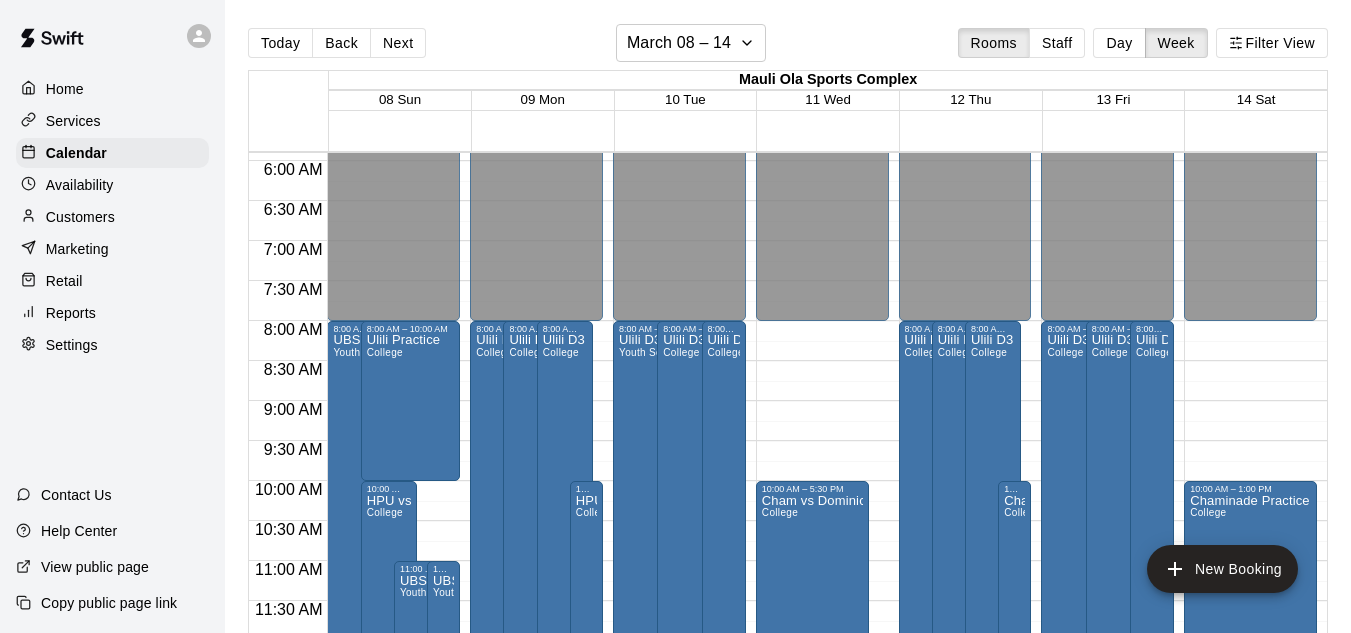 click at bounding box center (71, 704) 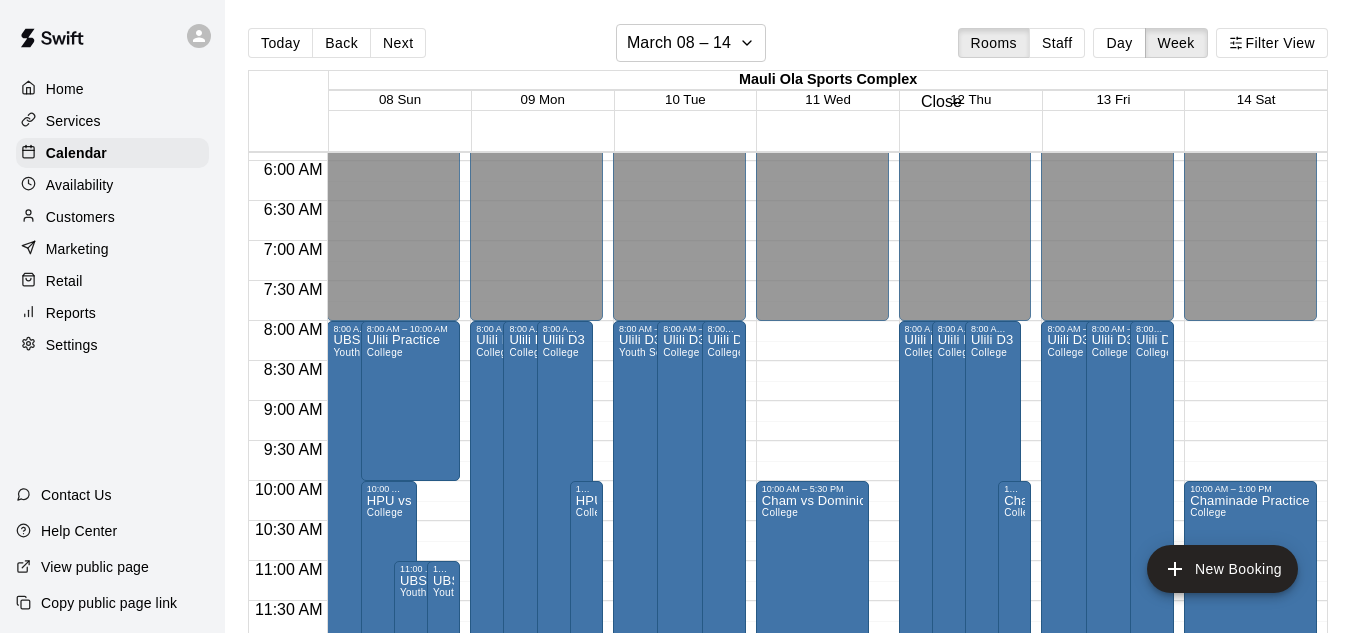 type 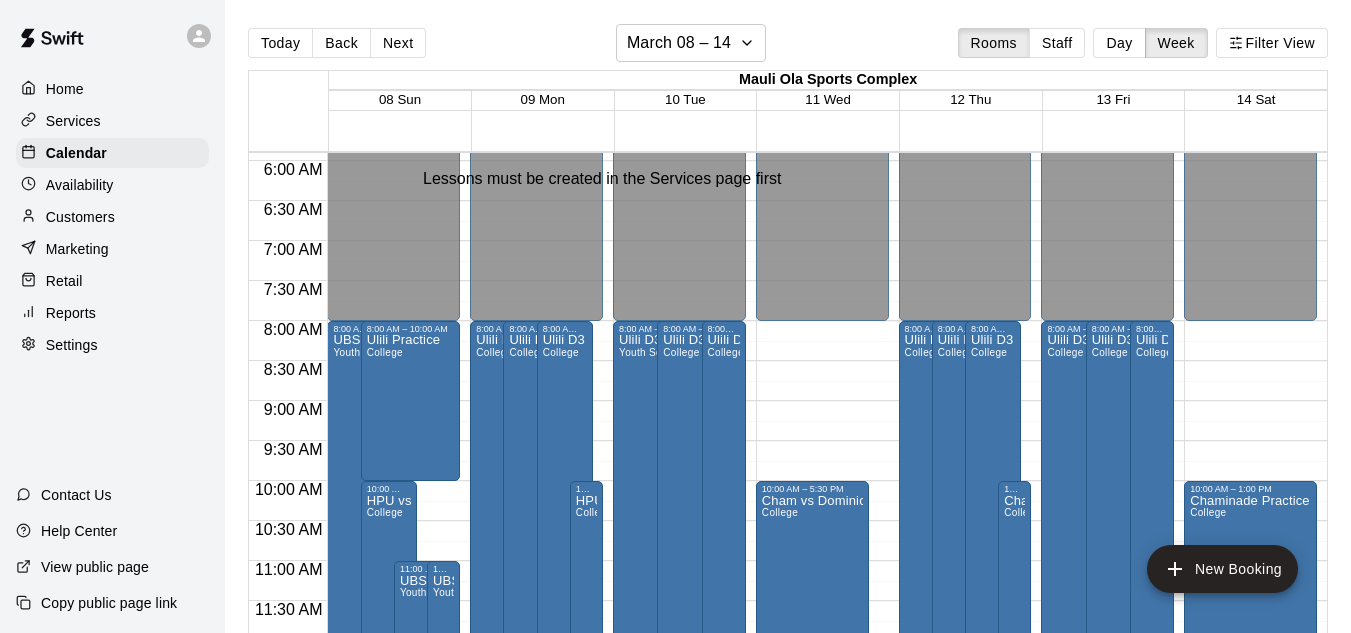 type 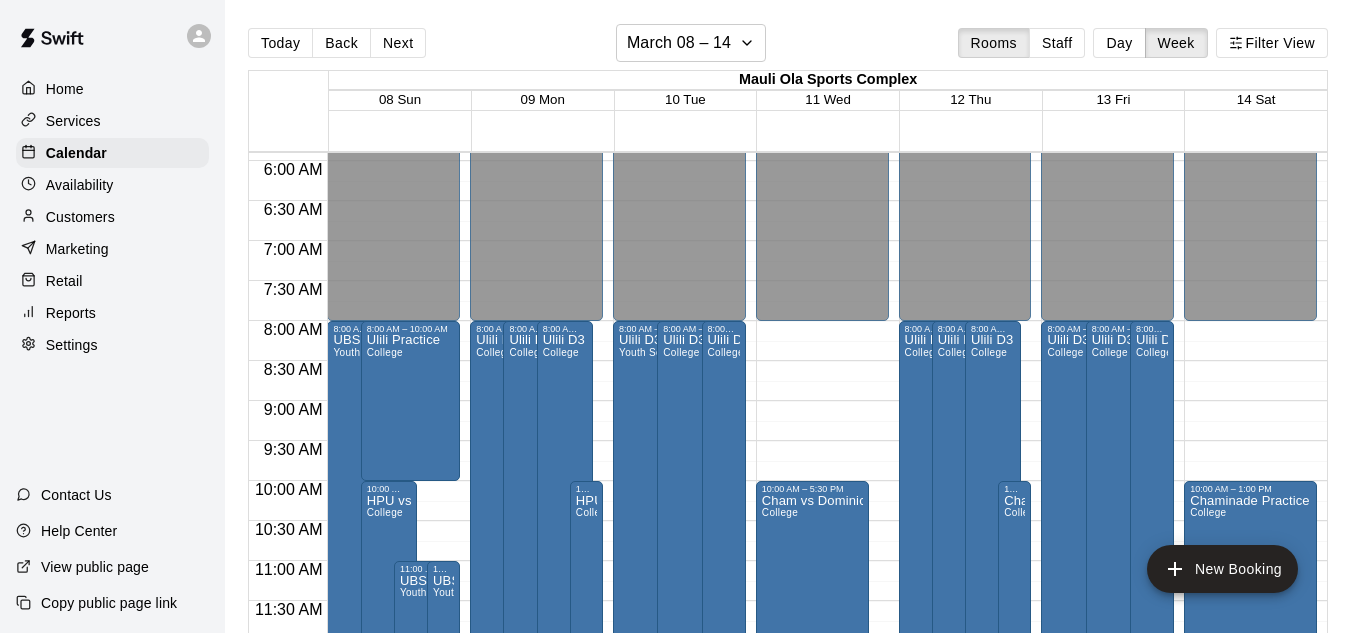 click at bounding box center (71, 2463) 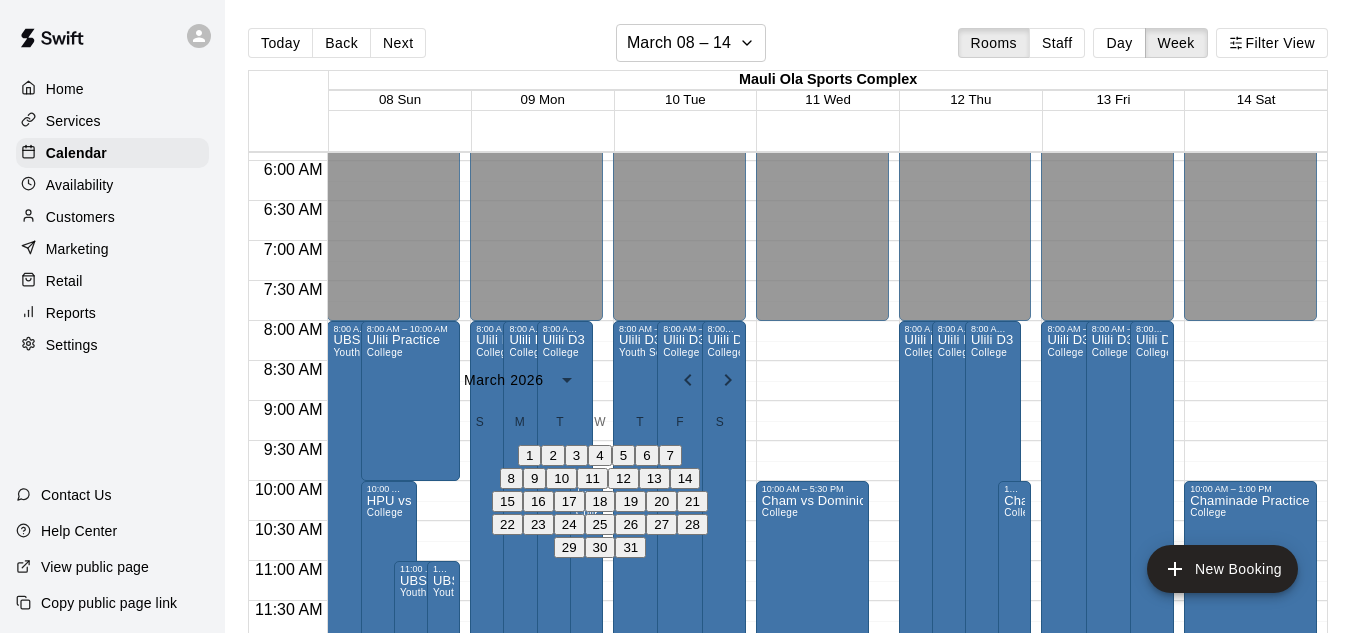 click 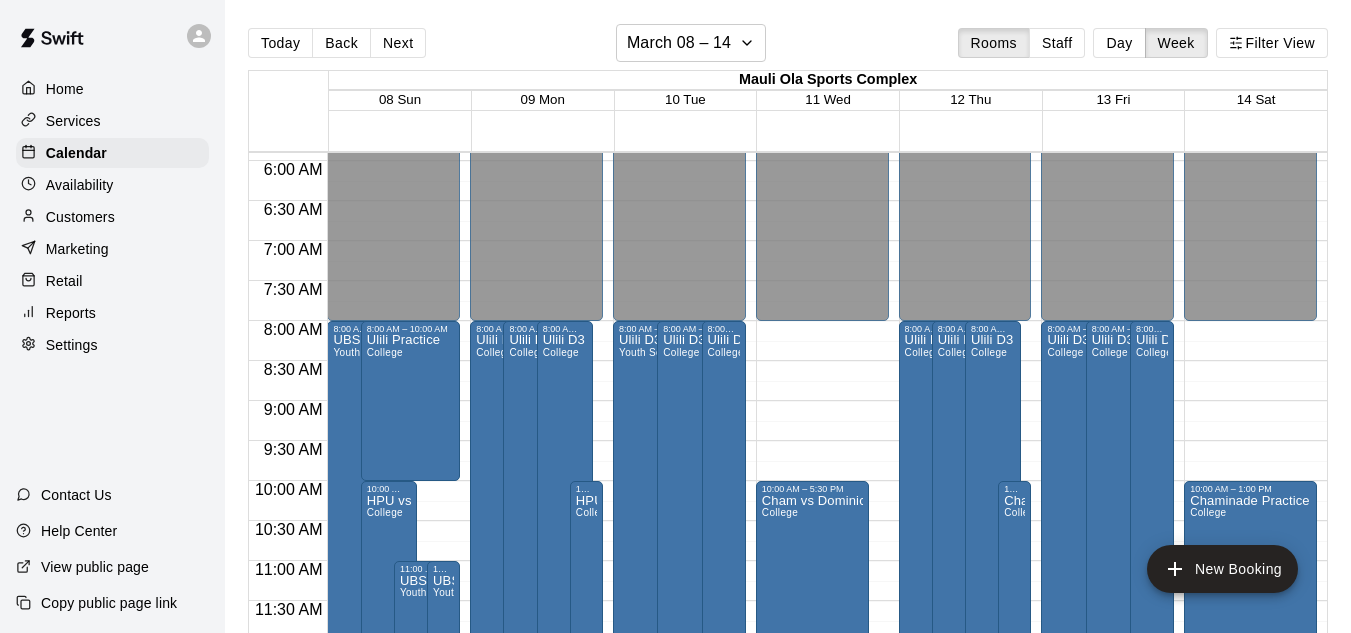 click on "********" at bounding box center [1280, 3096] 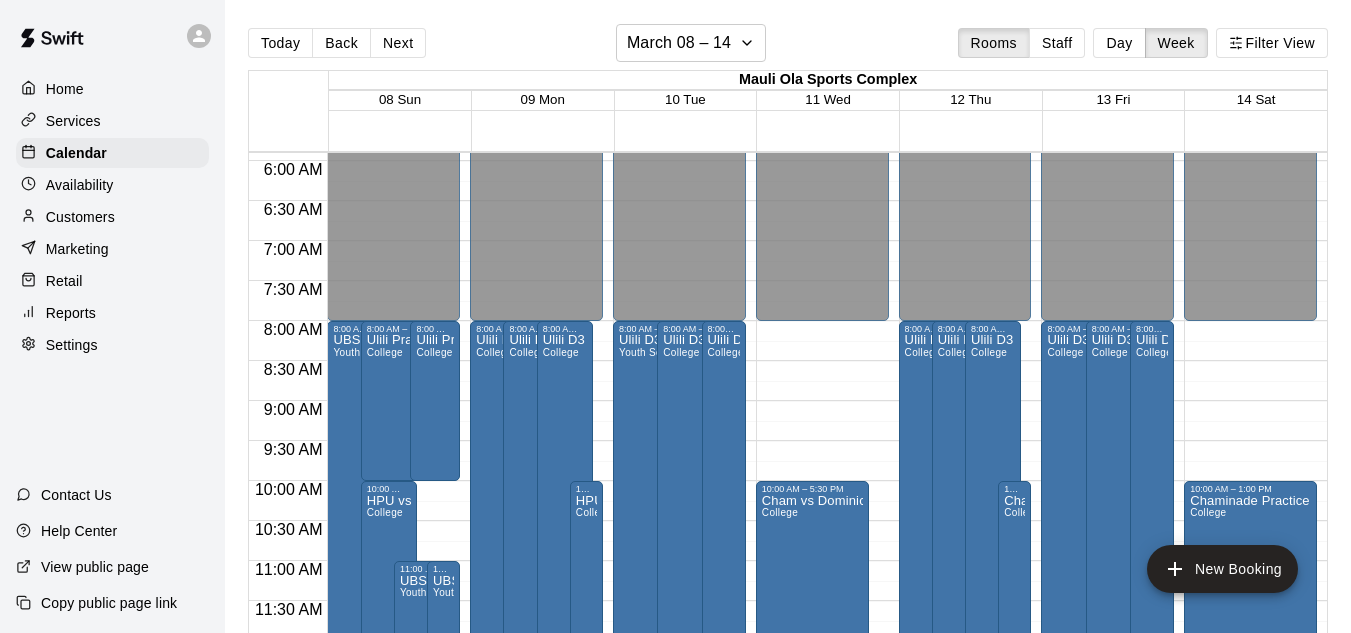click on "Done" at bounding box center [24, 3706] 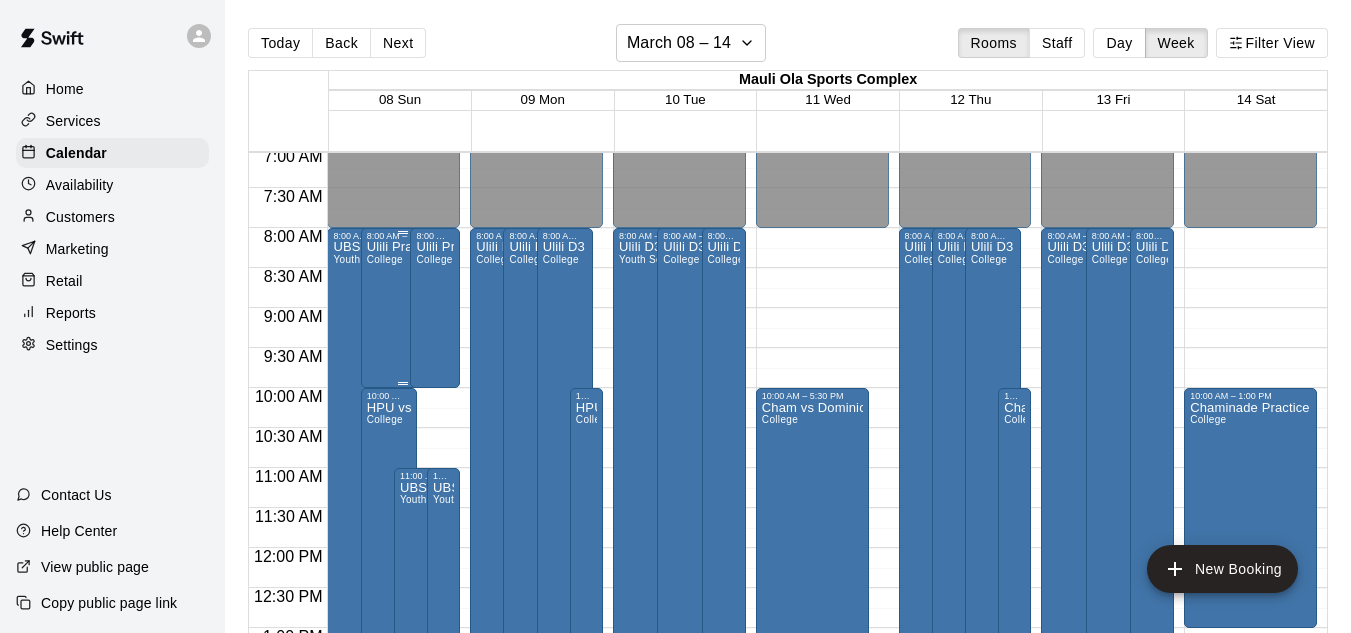 scroll, scrollTop: 575, scrollLeft: 0, axis: vertical 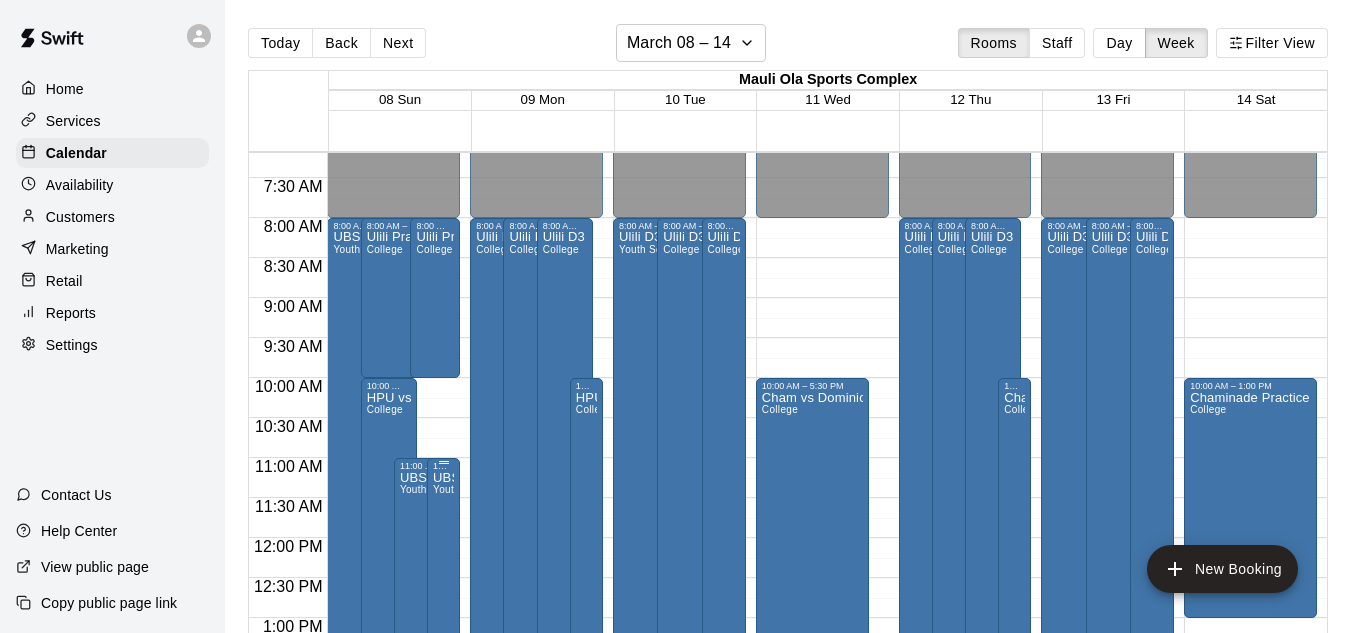 click on "UBS Spring League Youth Softball" at bounding box center (443, 787) 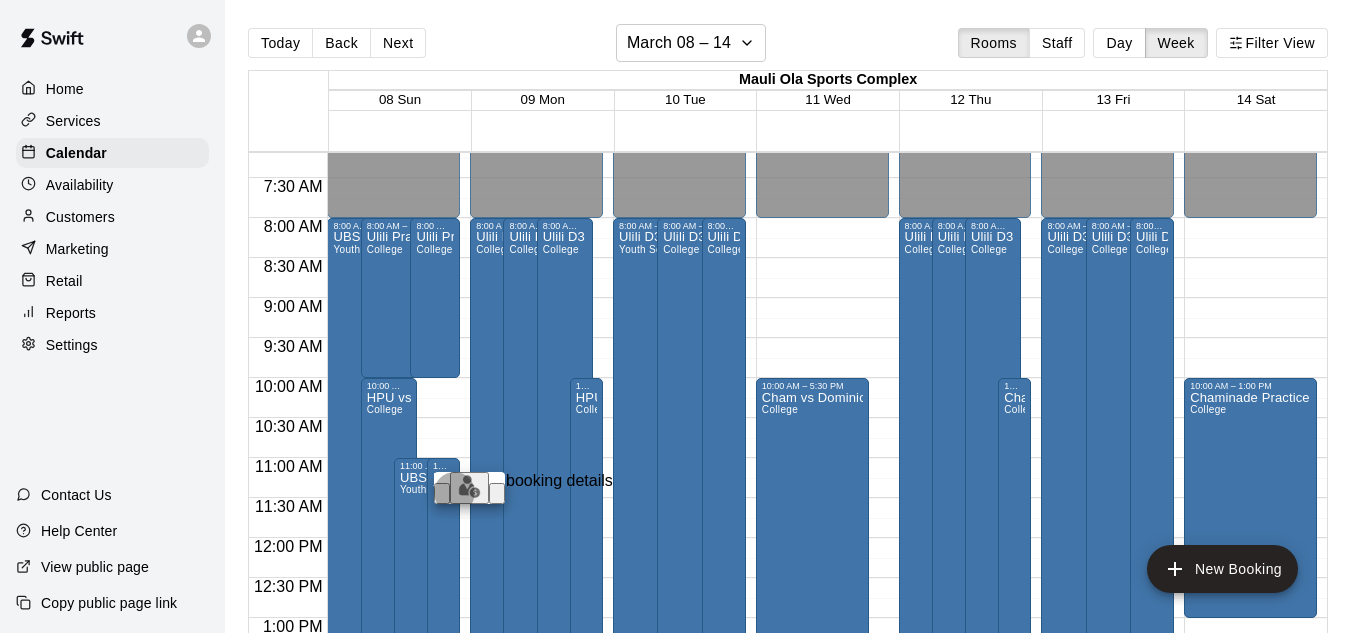 click 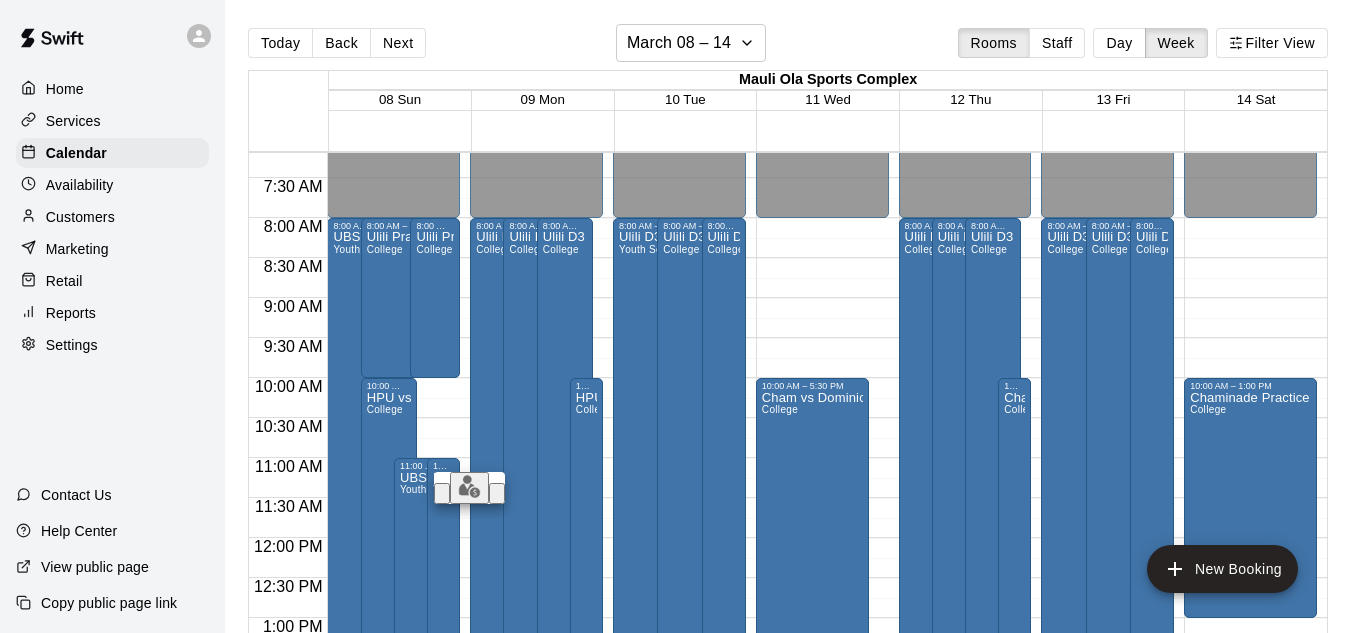 scroll, scrollTop: 189, scrollLeft: 0, axis: vertical 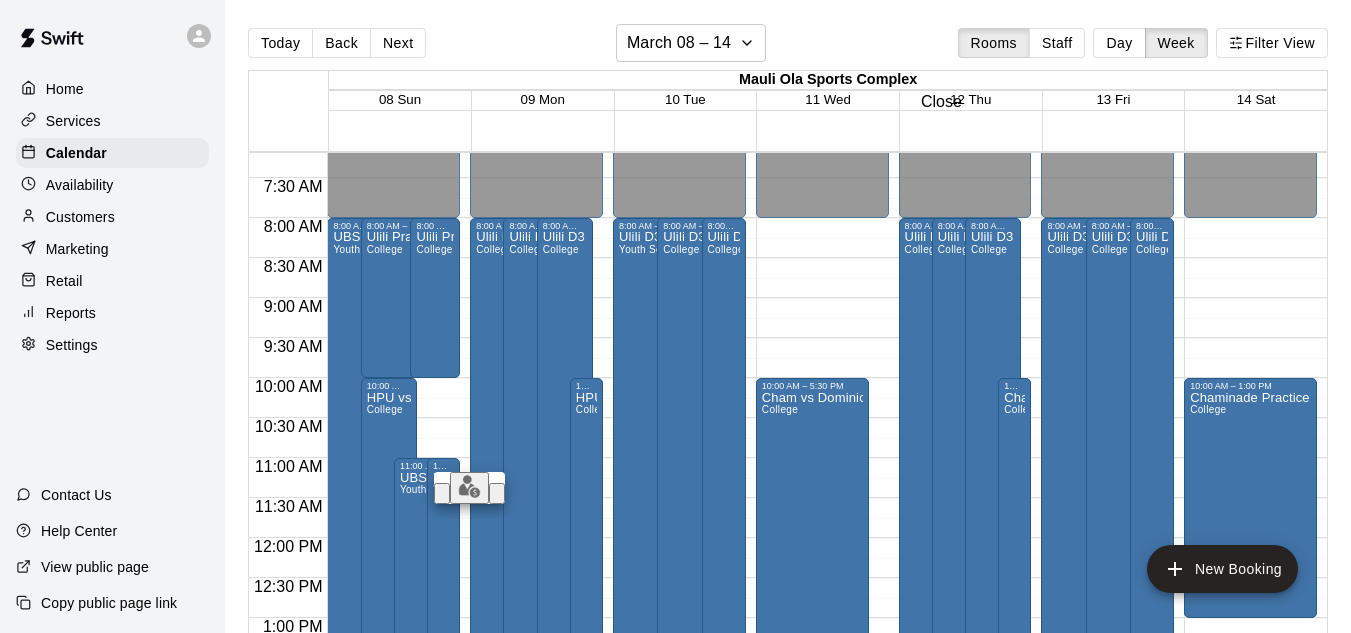 click 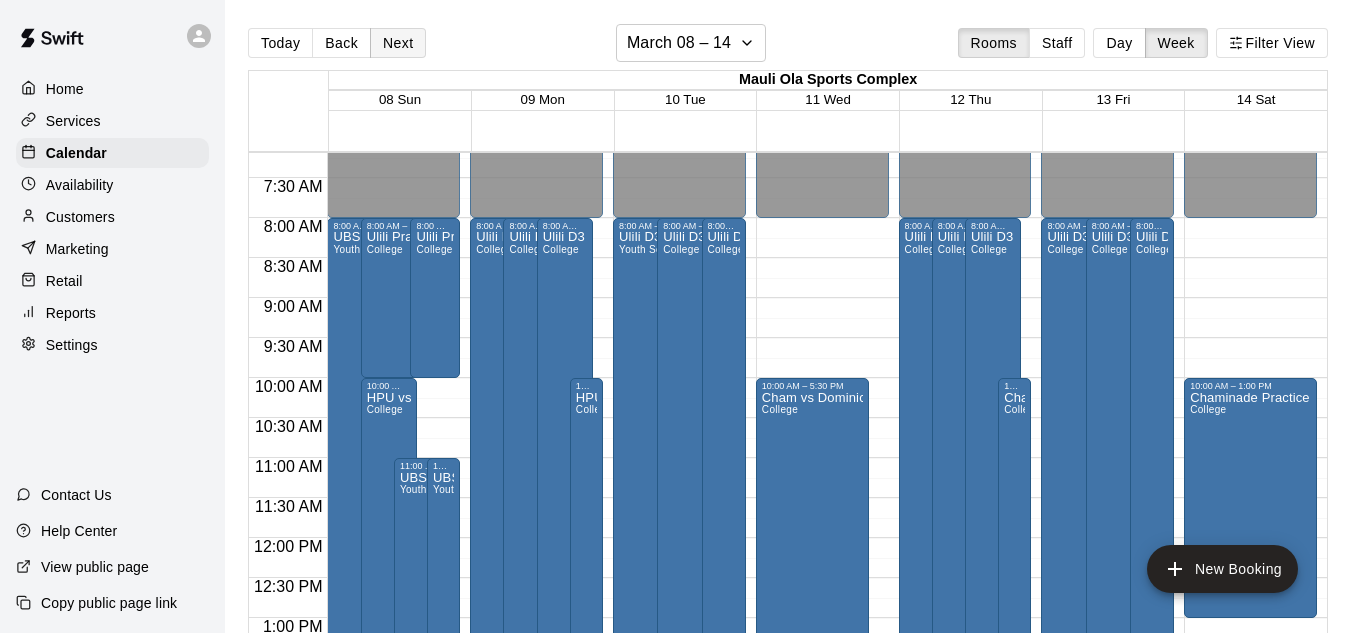 click on "Next" at bounding box center [398, 43] 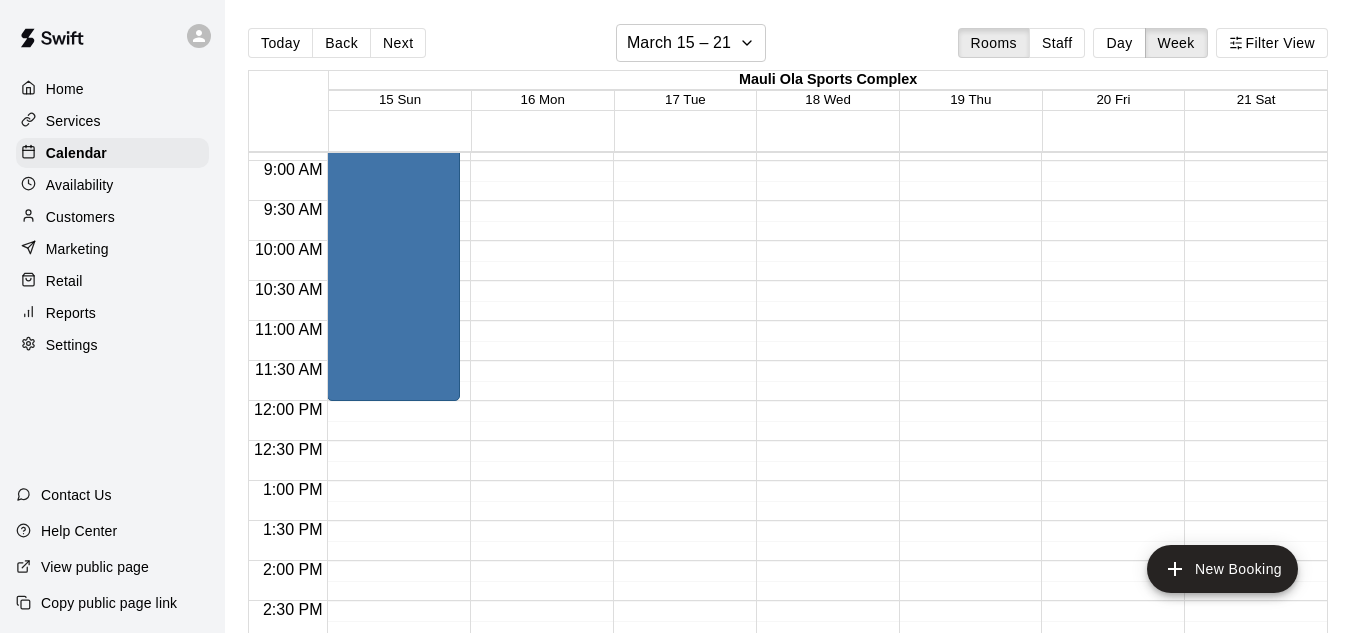 scroll, scrollTop: 713, scrollLeft: 0, axis: vertical 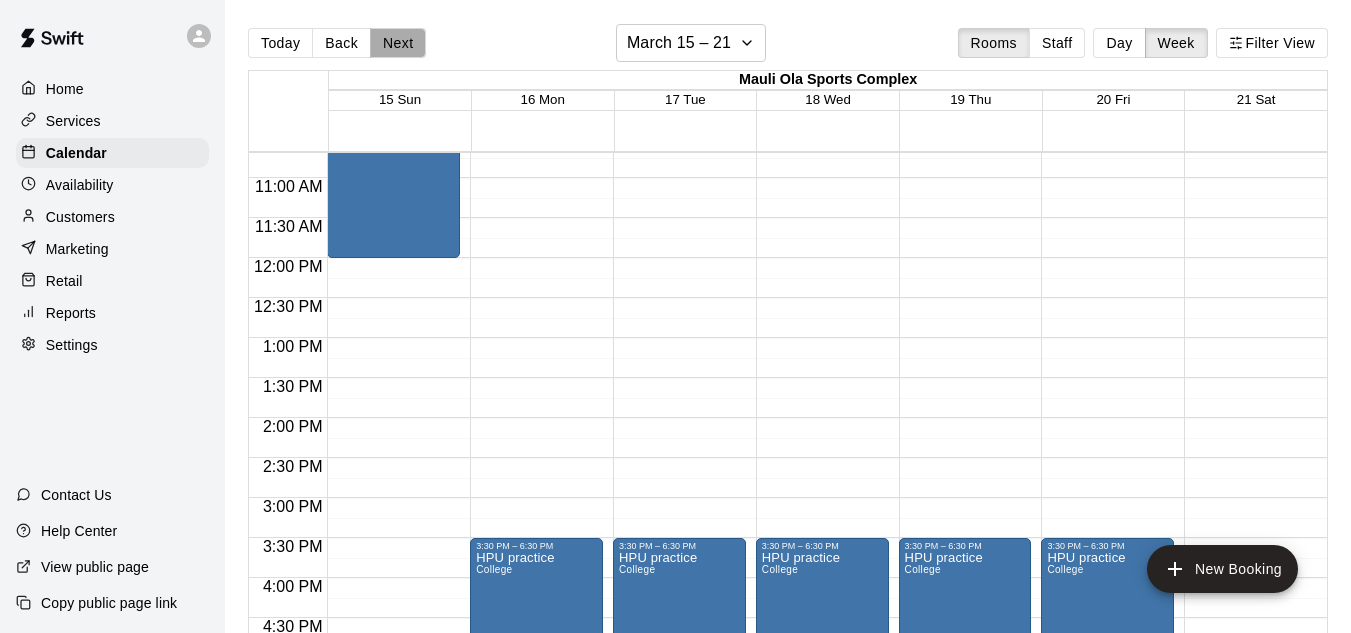 click on "Next" at bounding box center (398, 43) 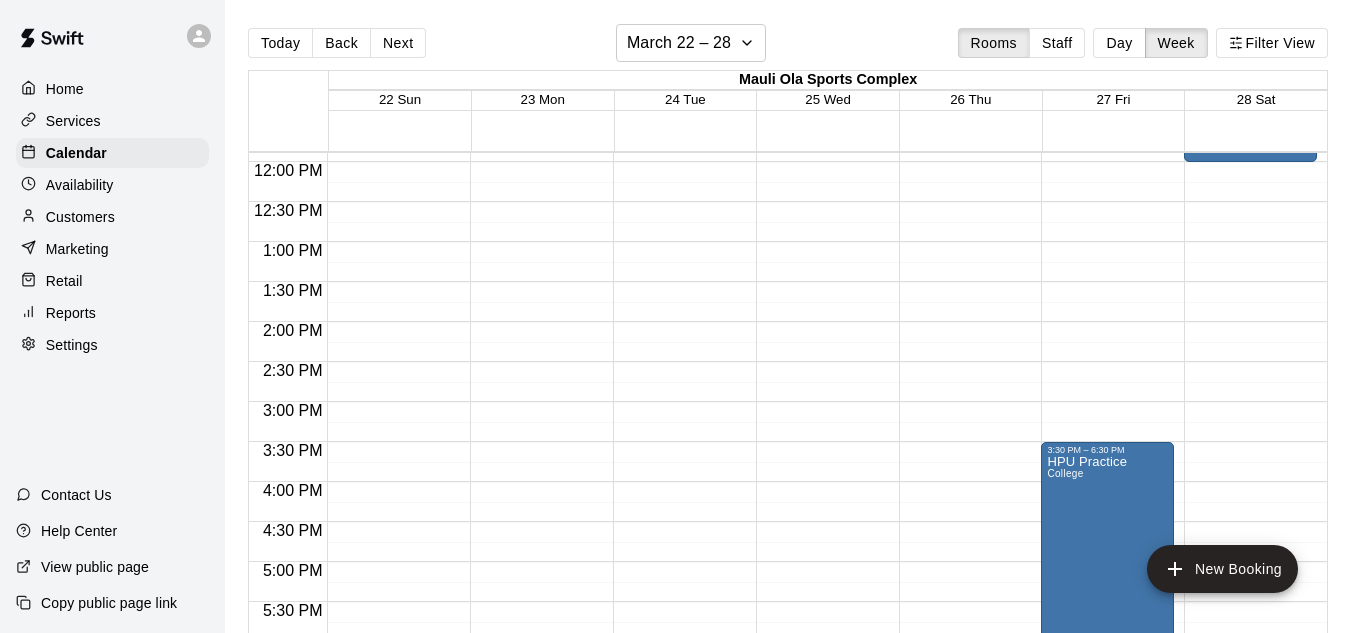 scroll, scrollTop: 952, scrollLeft: 0, axis: vertical 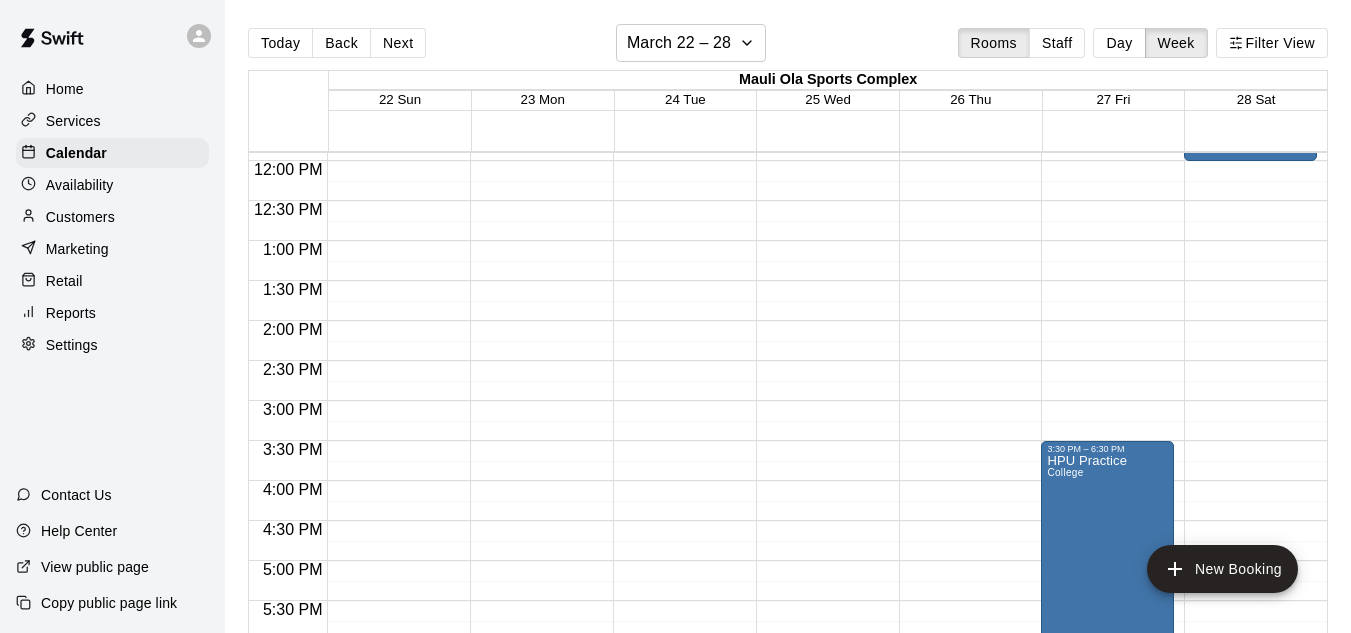 click on "12:00 AM – 8:00 AM Closed 7:00 PM – 11:59 PM Closed" at bounding box center (393, 161) 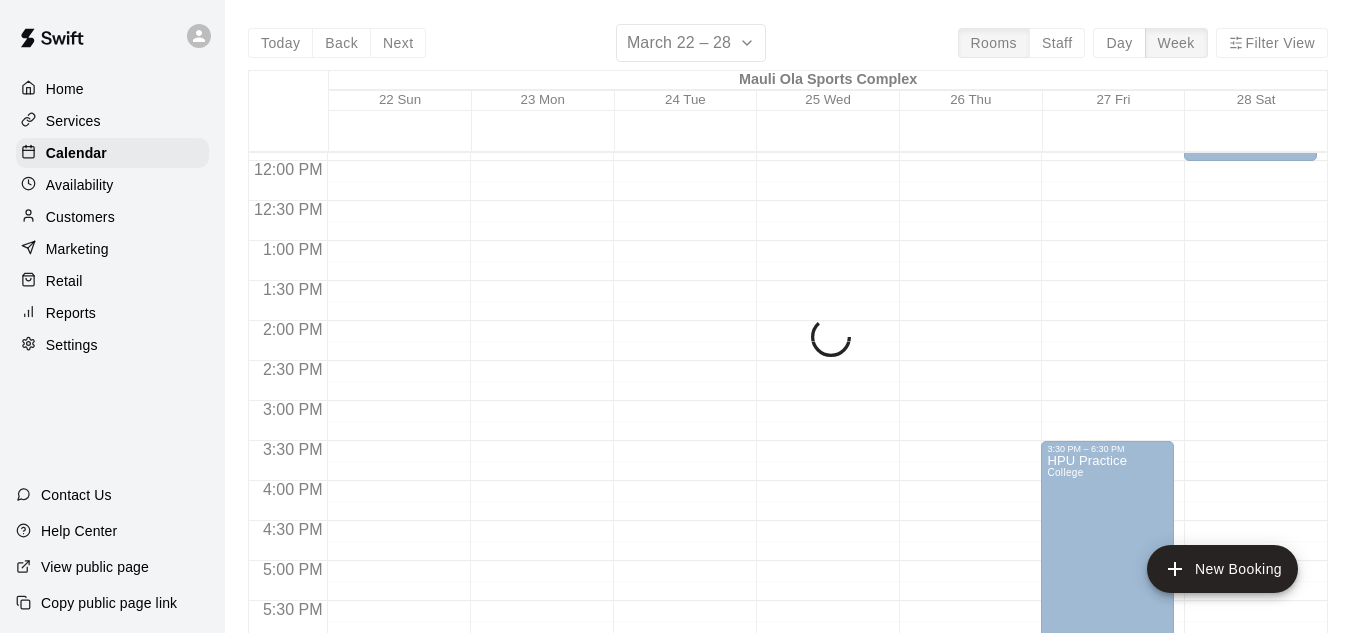 click on "Done" at bounding box center [24, 843] 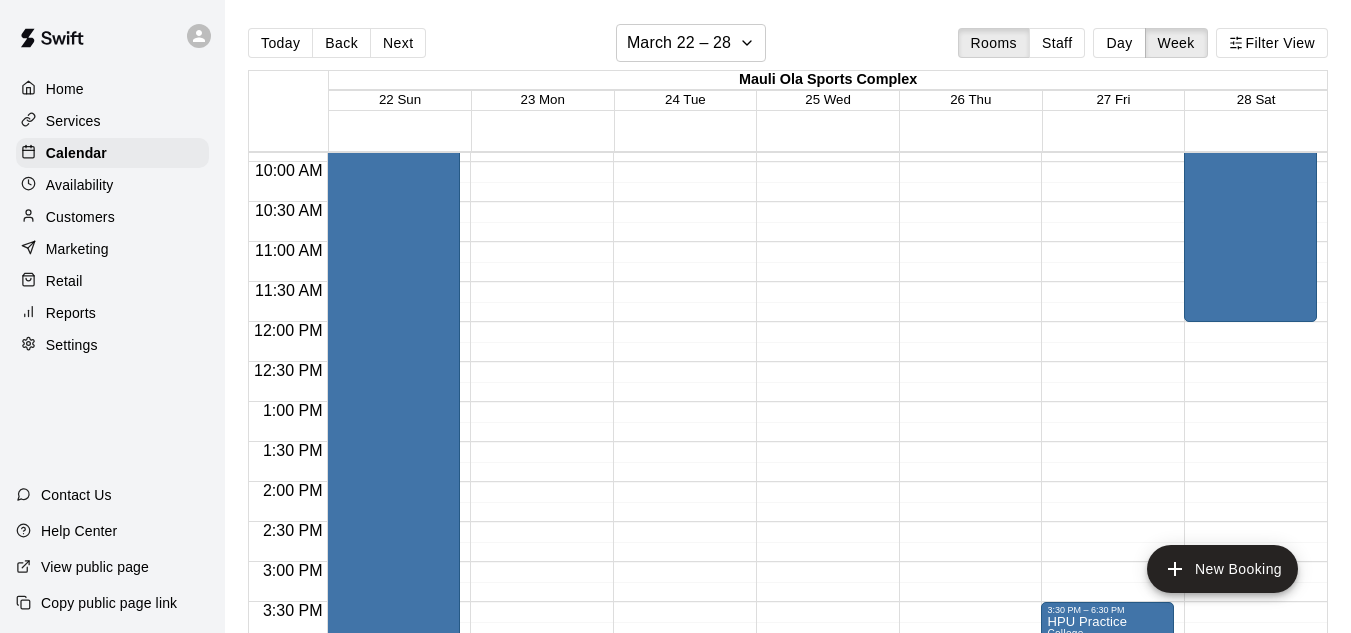 scroll, scrollTop: 774, scrollLeft: 0, axis: vertical 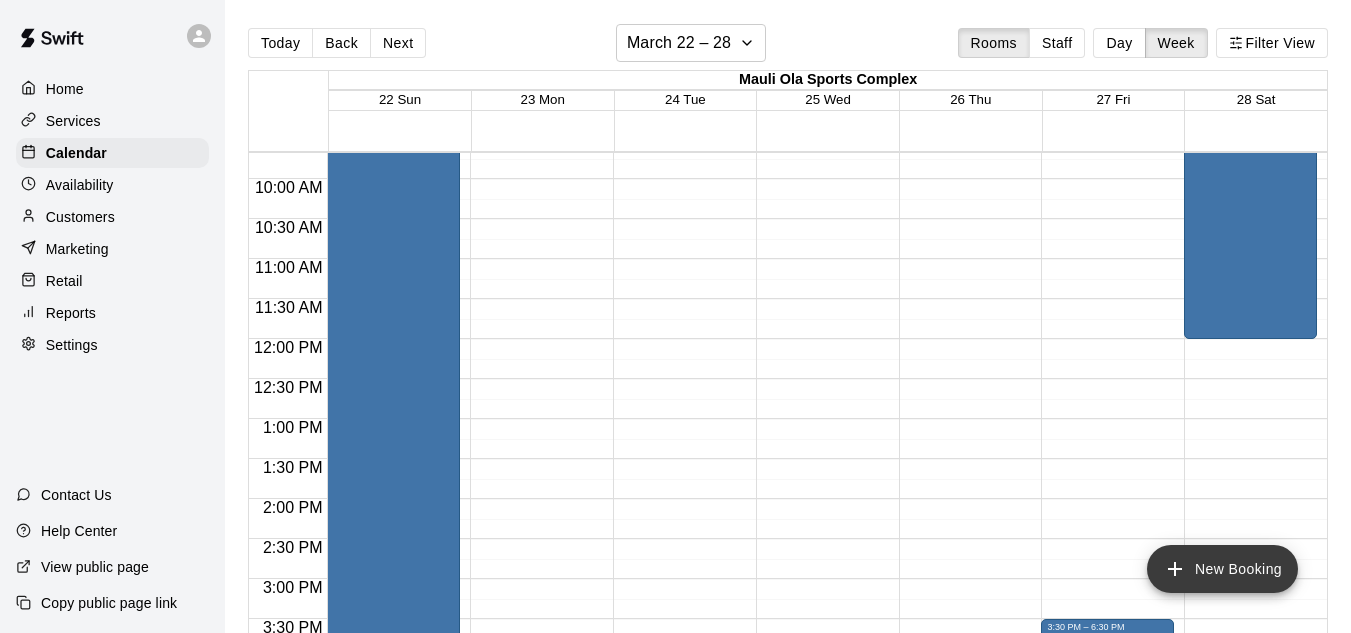 click 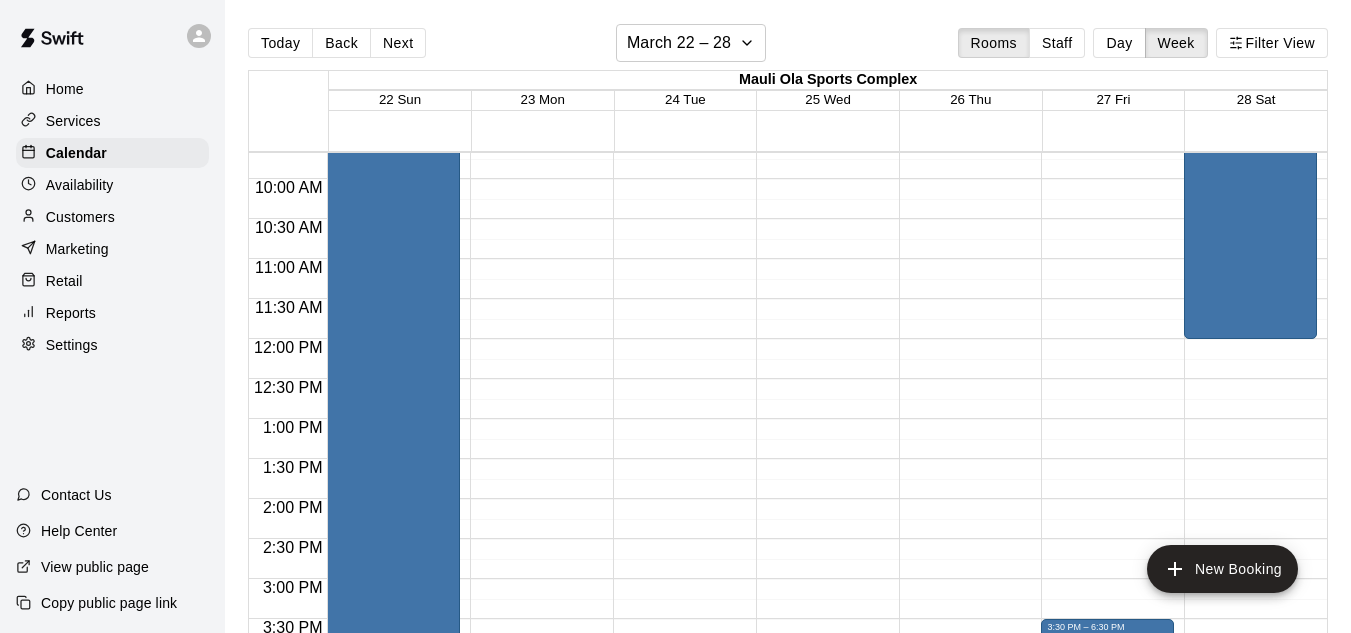 click at bounding box center [71, 704] 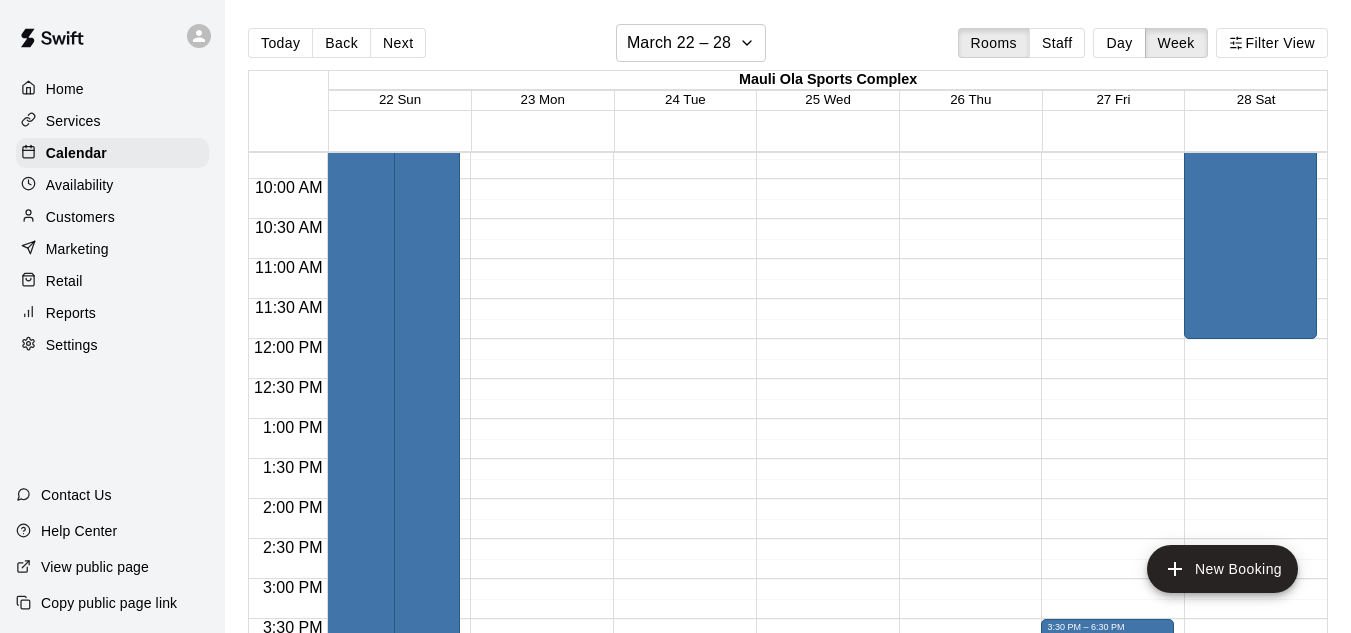 click on "Done" at bounding box center (24, 3706) 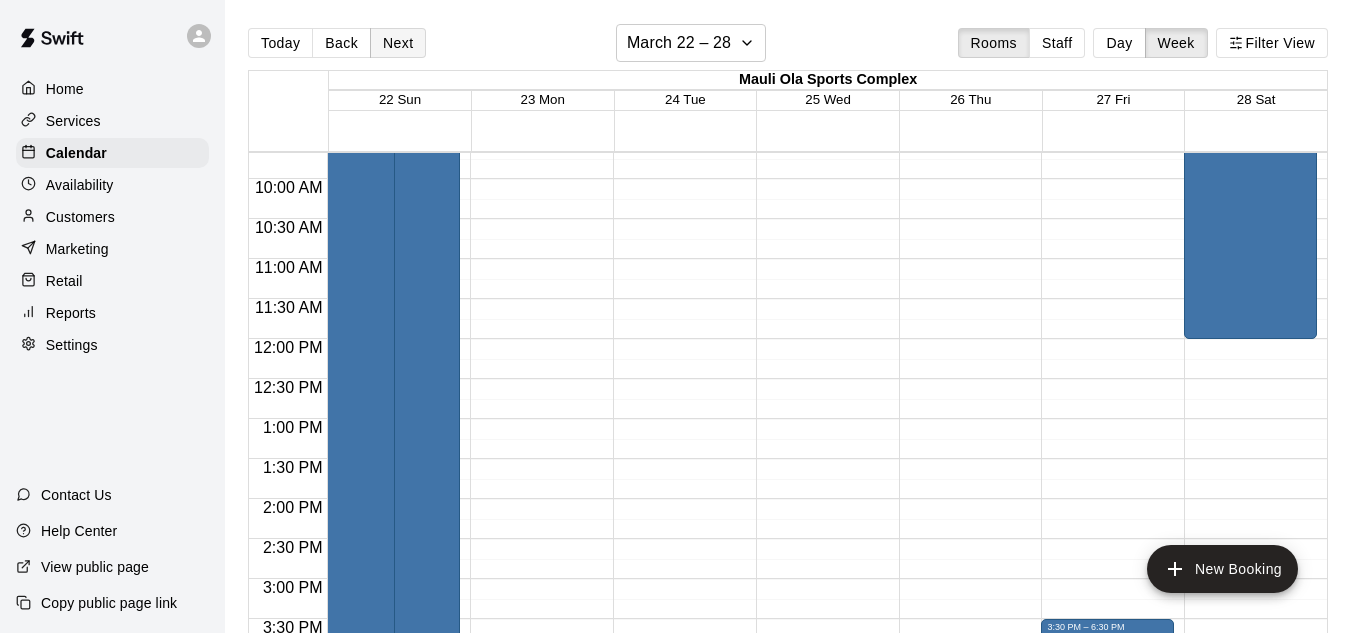 click on "Next" at bounding box center [398, 43] 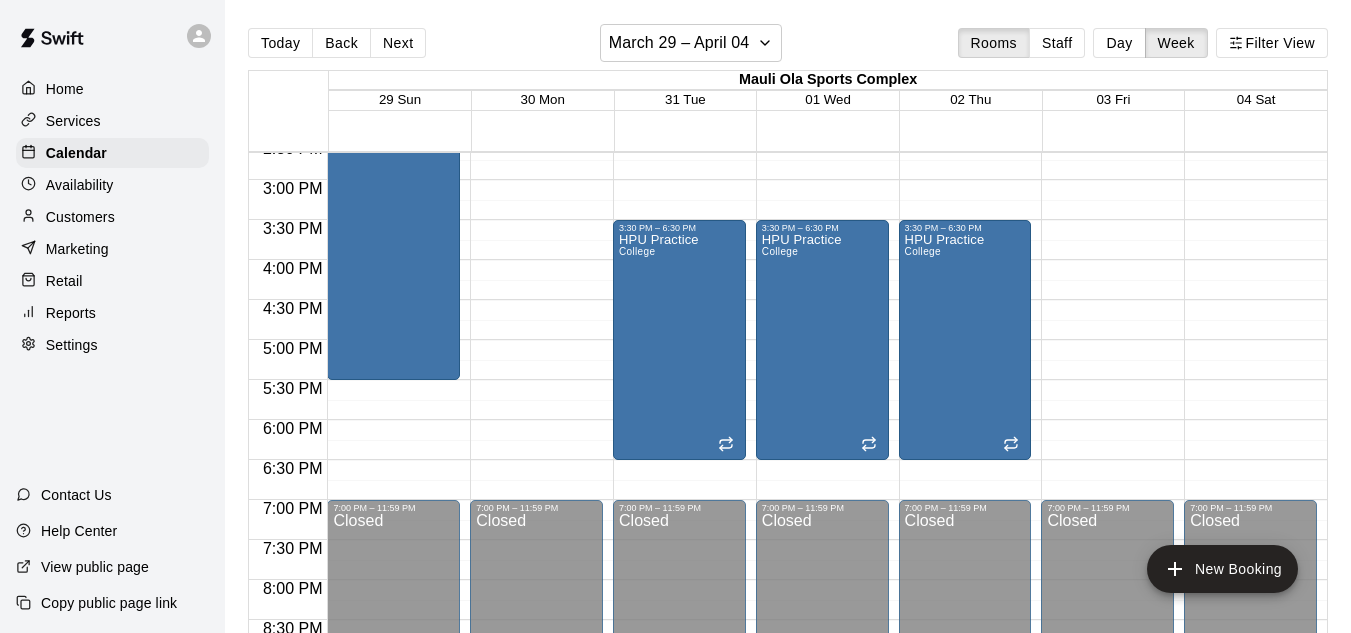 scroll, scrollTop: 1175, scrollLeft: 0, axis: vertical 